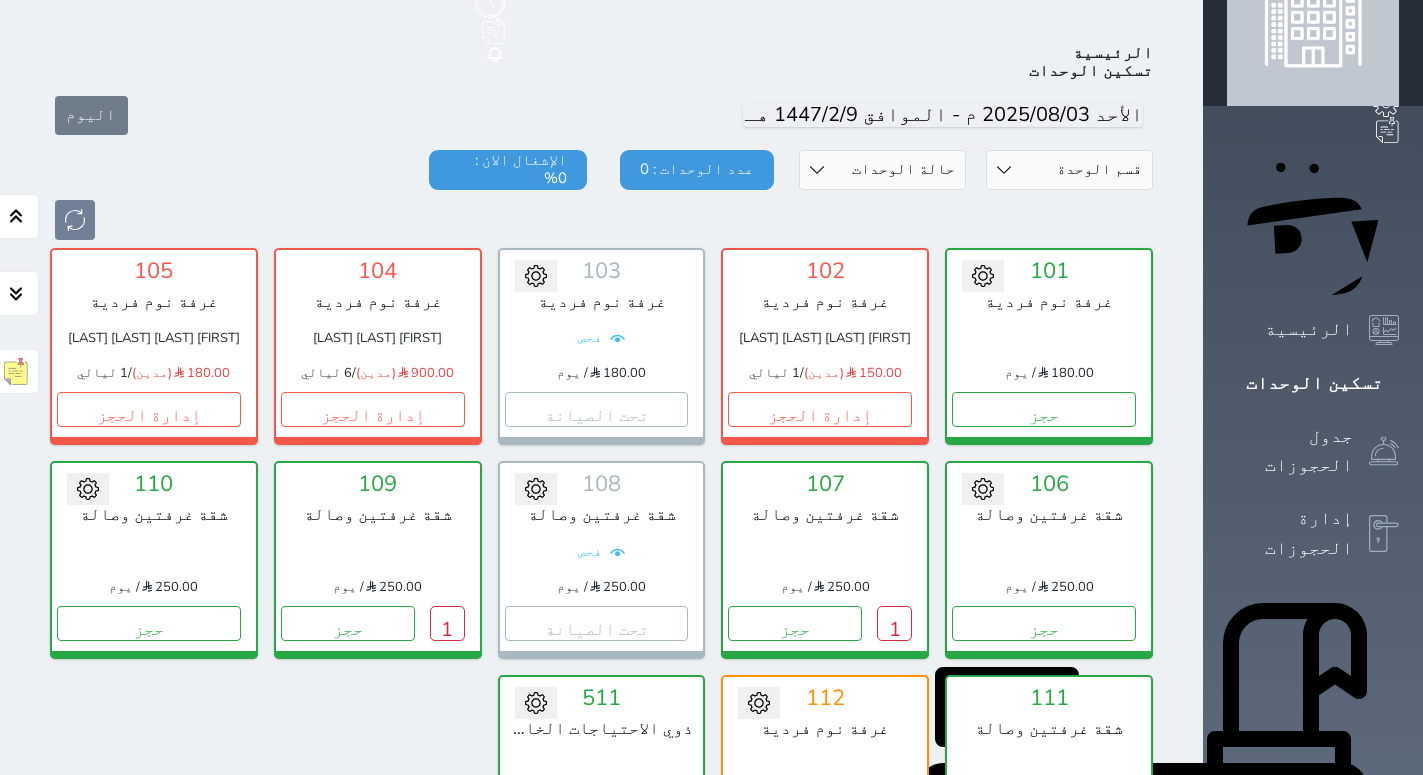 scroll, scrollTop: 78, scrollLeft: 0, axis: vertical 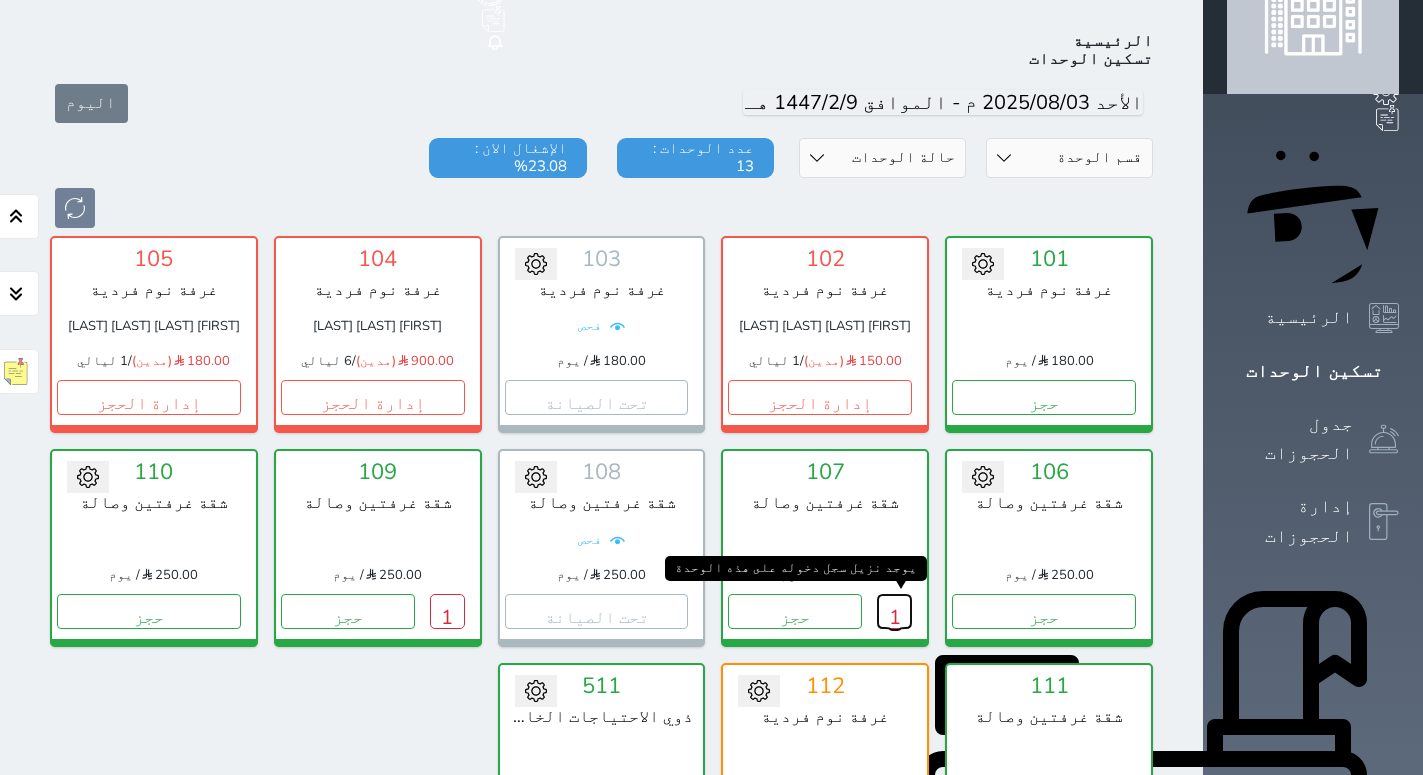 click on "1" at bounding box center [894, 611] 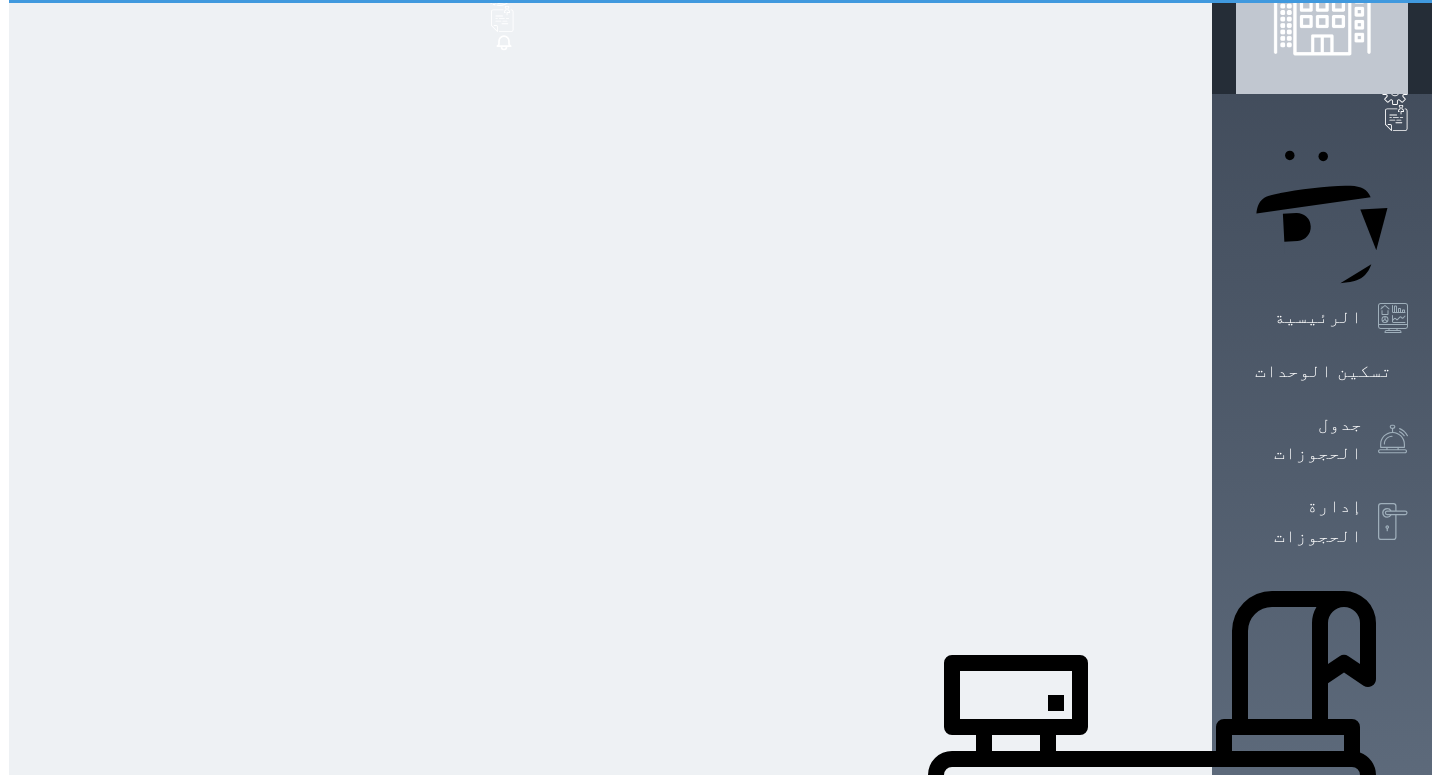 scroll, scrollTop: 0, scrollLeft: 0, axis: both 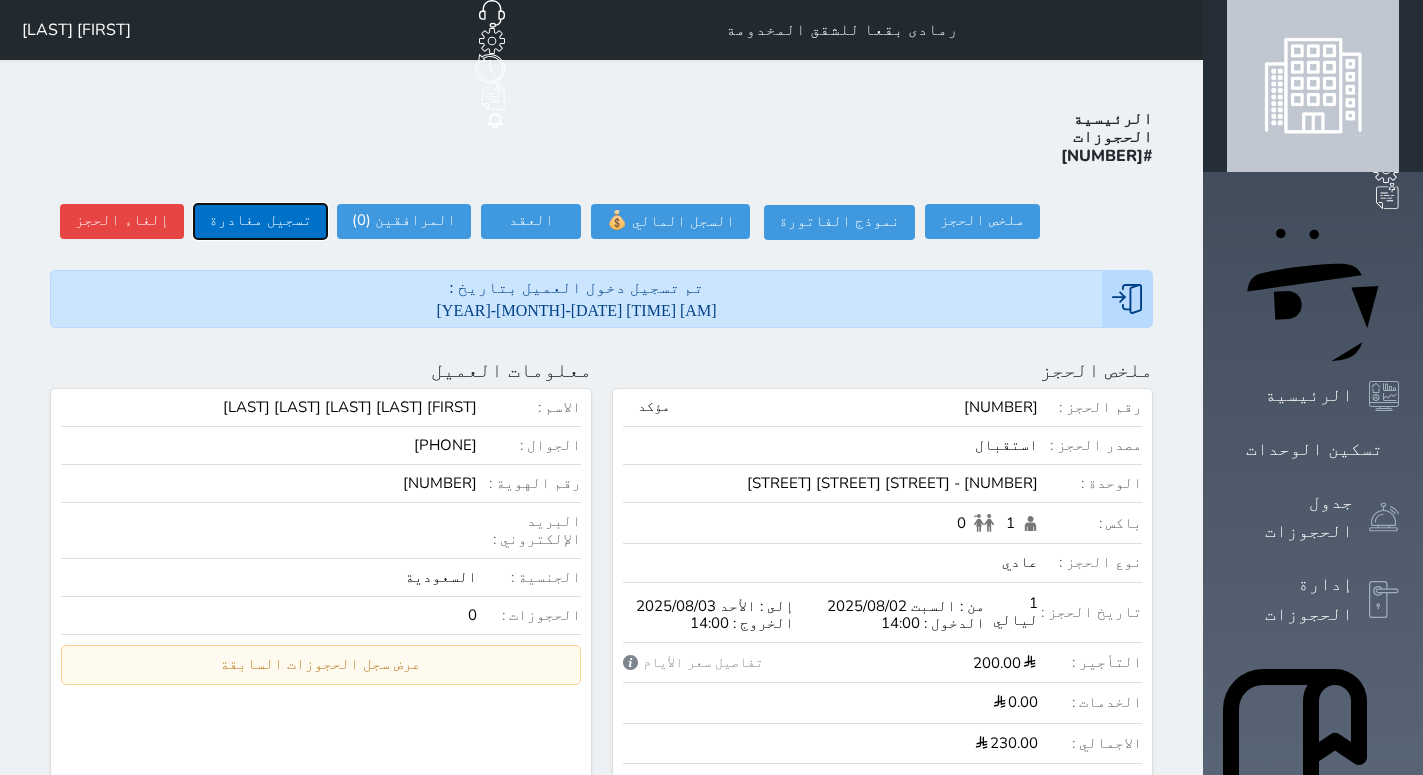 click on "تسجيل مغادرة" at bounding box center (260, 221) 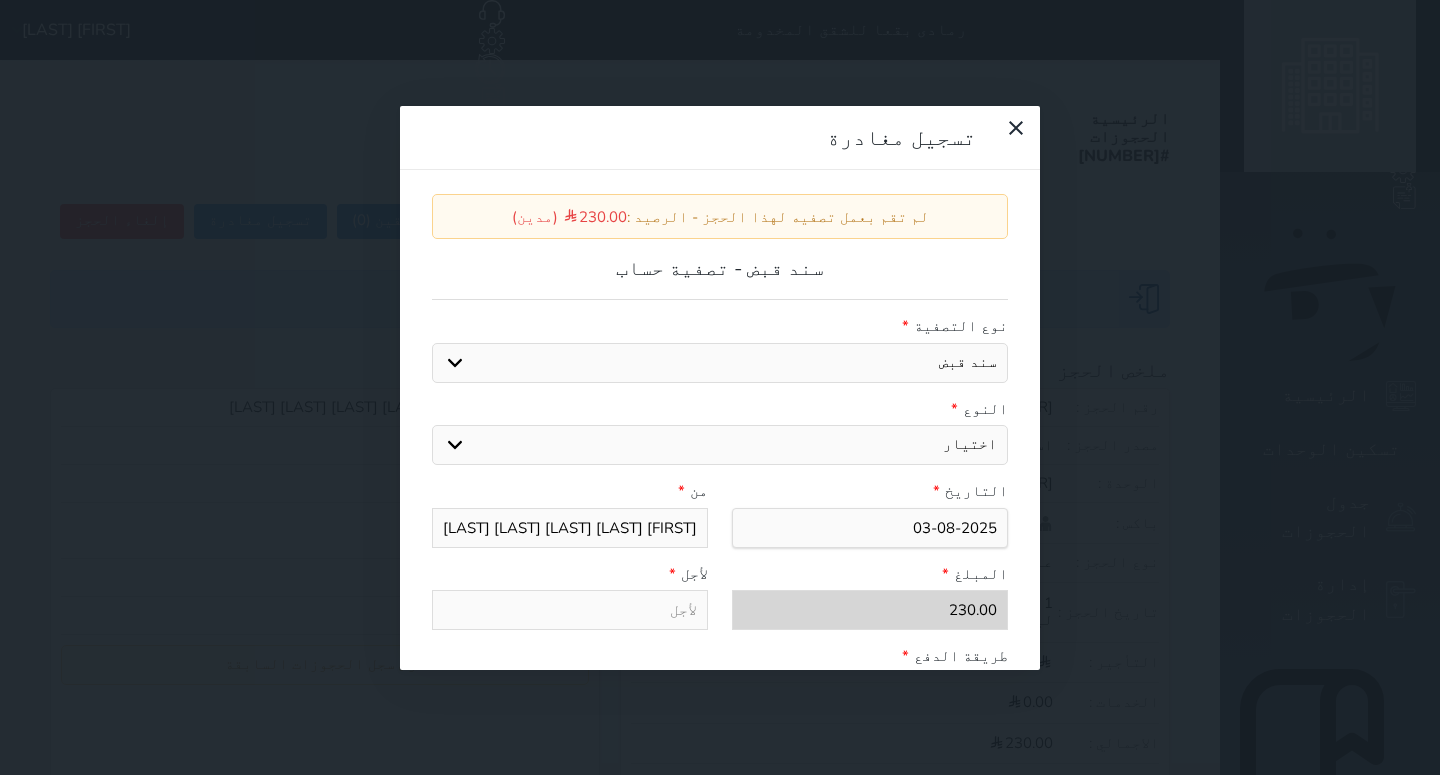 select on "[NUMBER]" 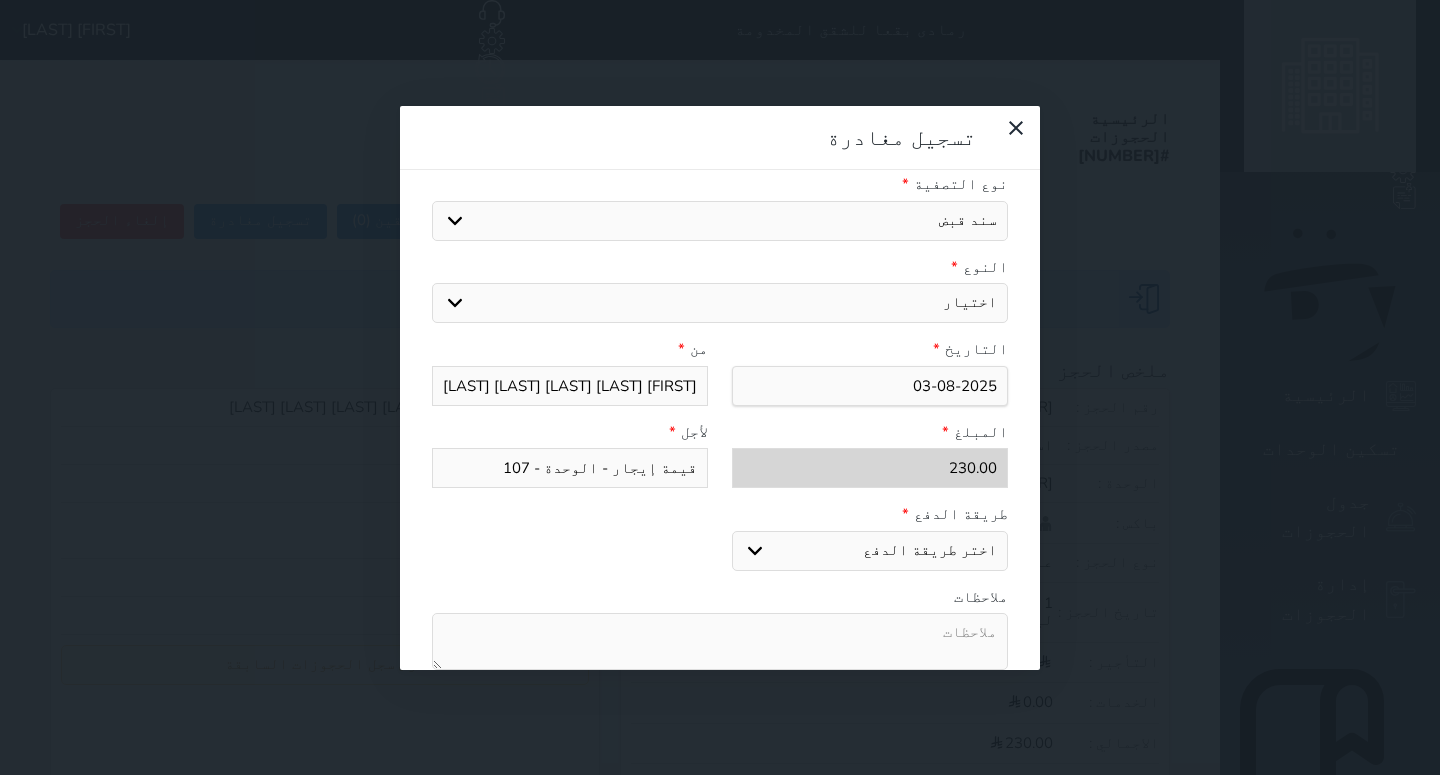 scroll, scrollTop: 144, scrollLeft: 0, axis: vertical 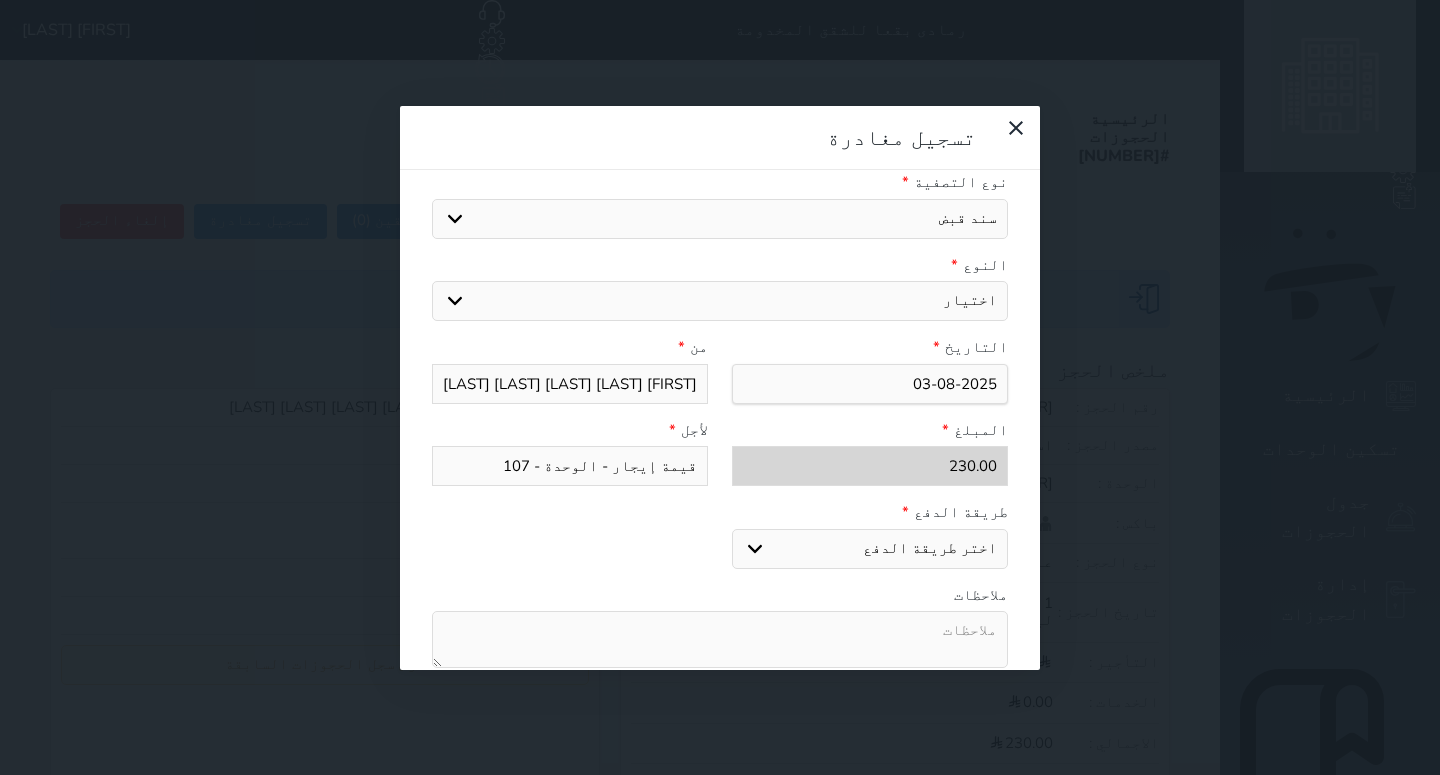 select on "mada" 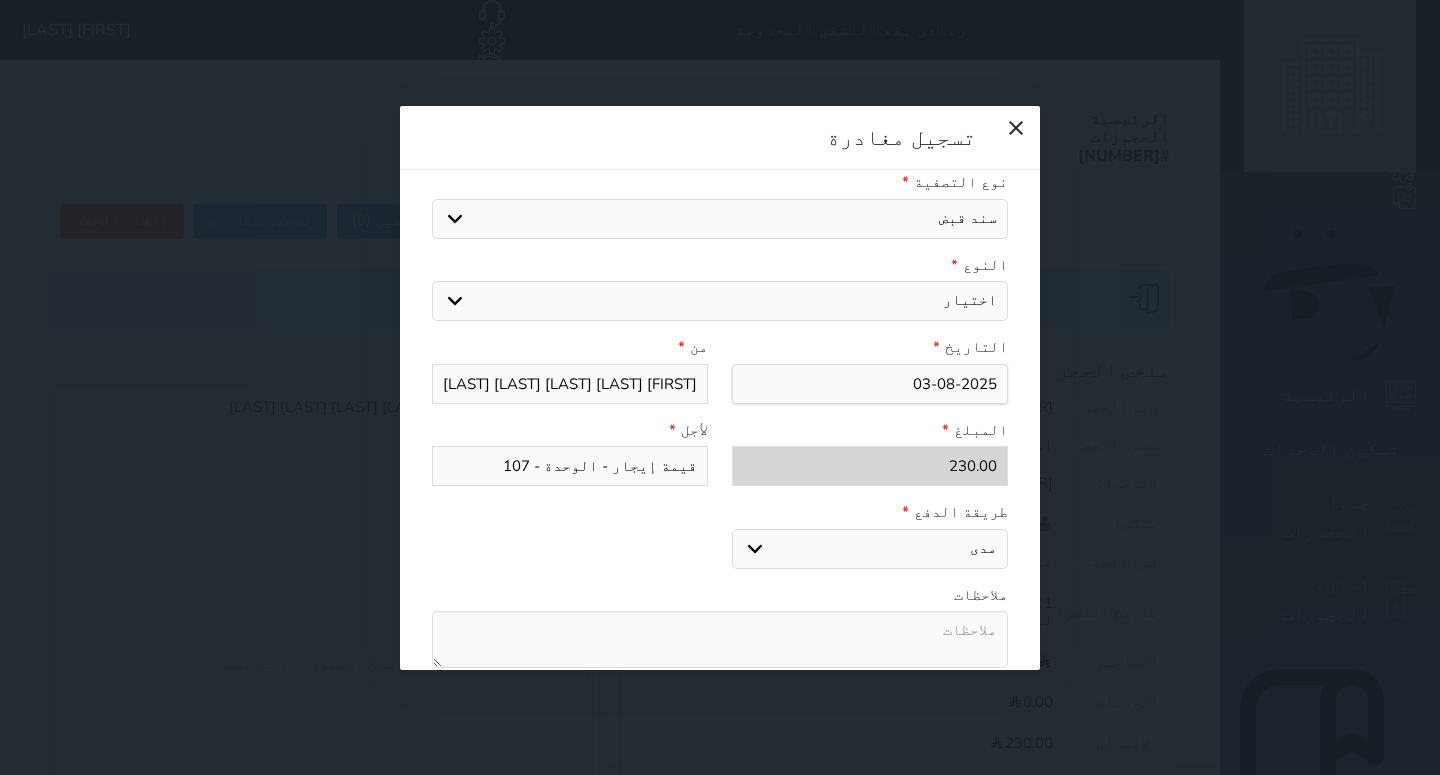 click on "مدى" at bounding box center [0, 0] 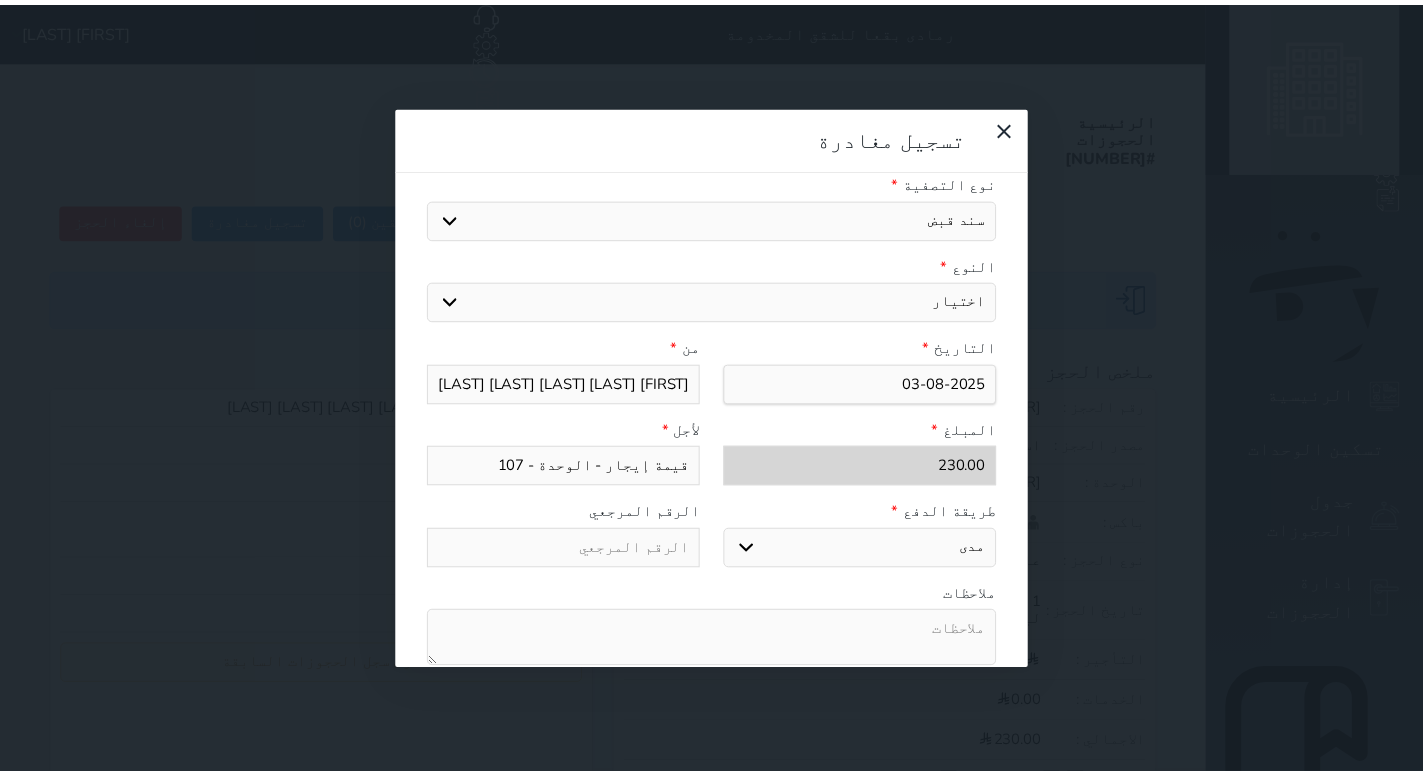 scroll, scrollTop: 302, scrollLeft: 0, axis: vertical 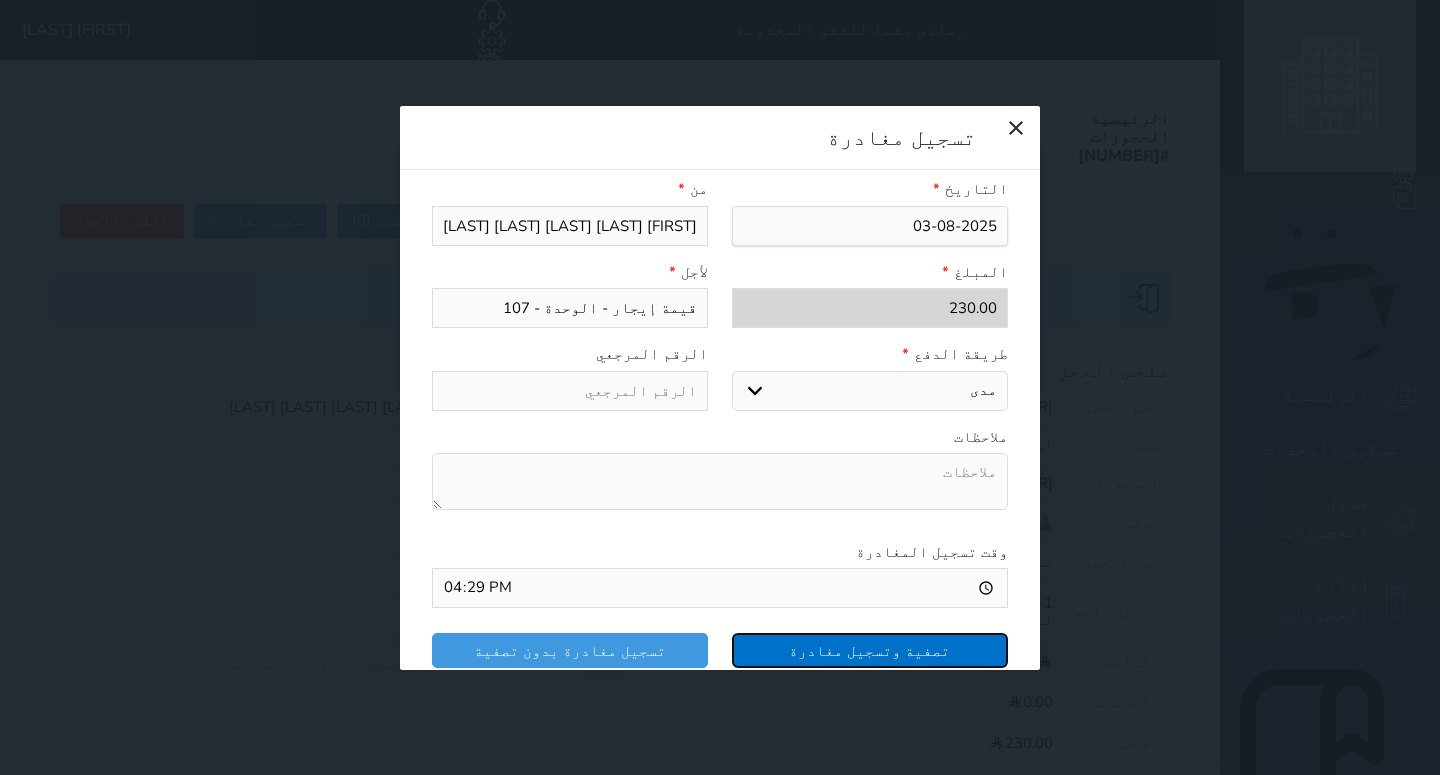 click on "تصفية وتسجيل مغادرة" at bounding box center [870, 650] 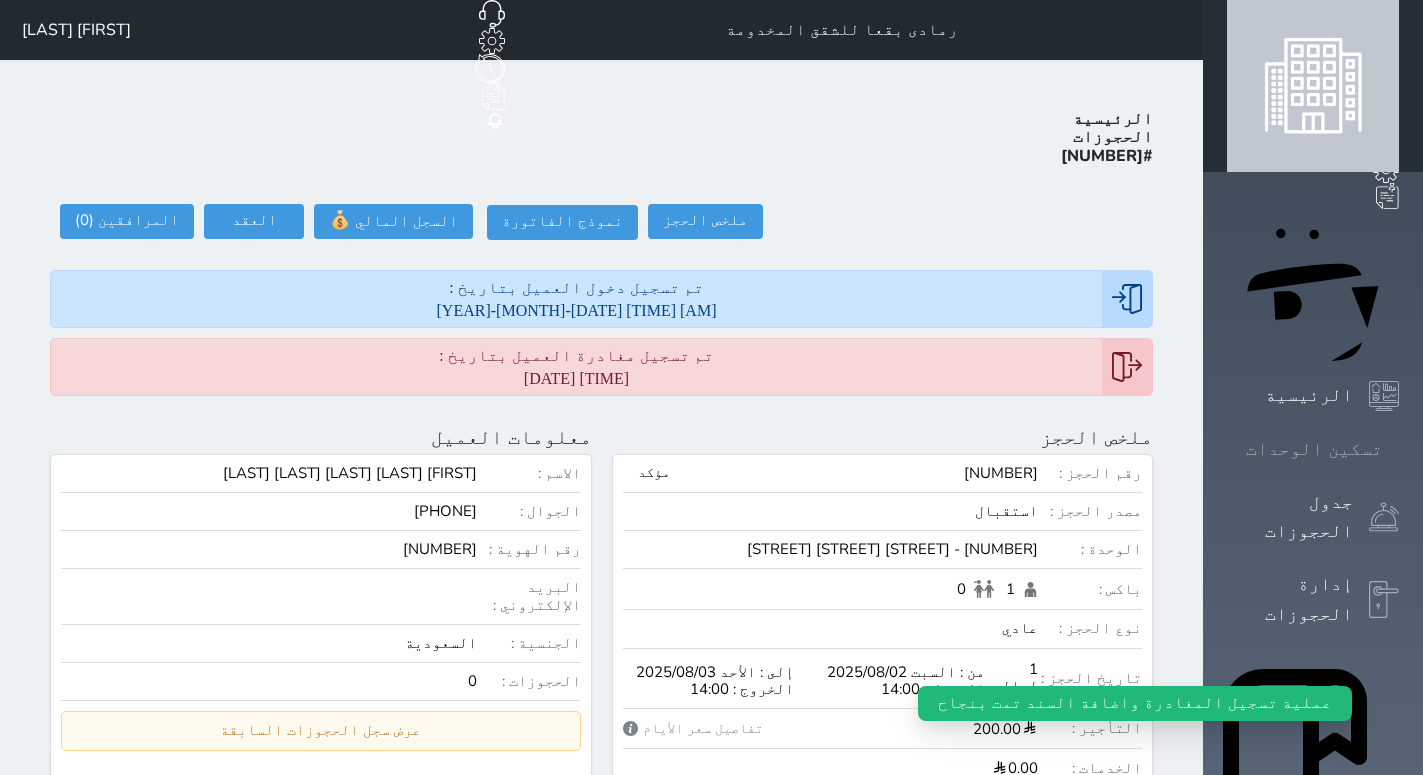 click on "تسكين الوحدات" at bounding box center [1314, 449] 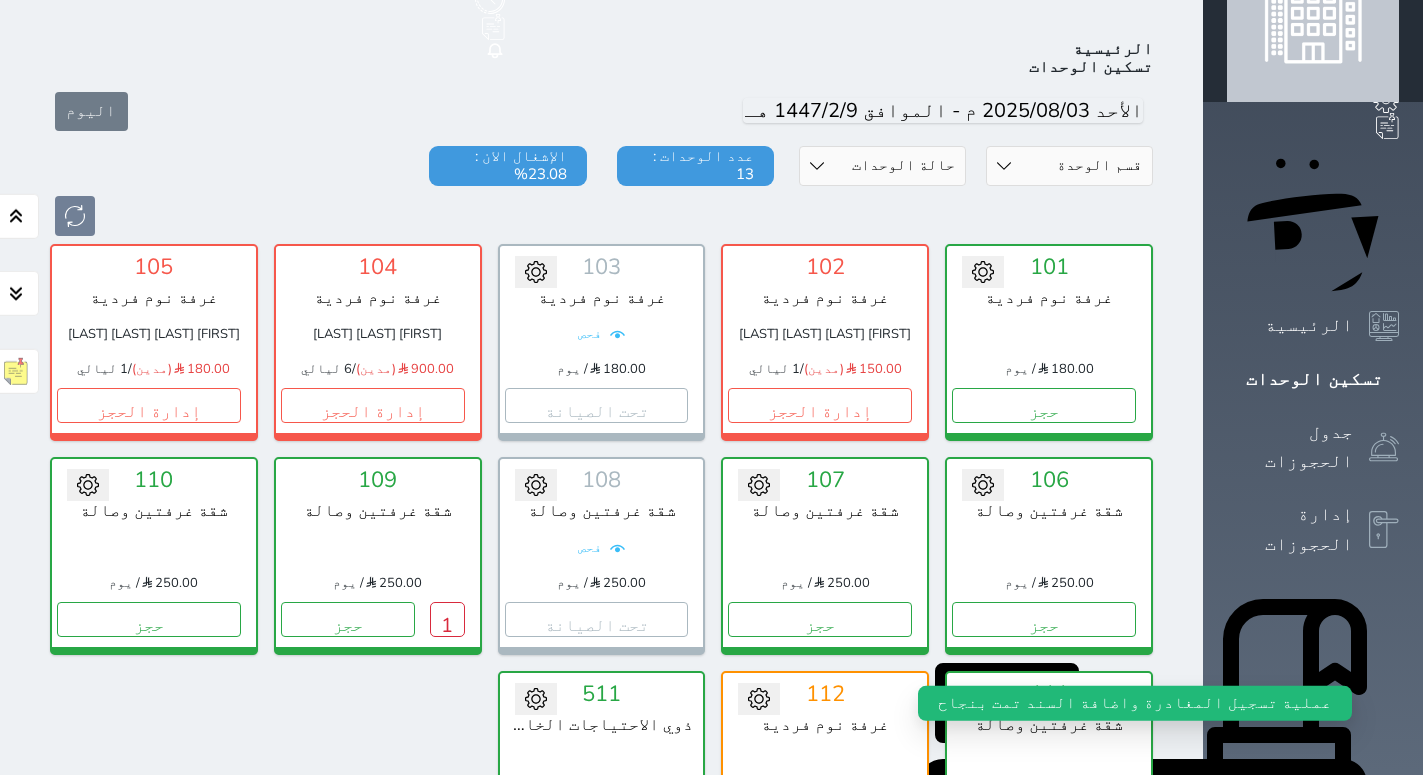 scroll, scrollTop: 78, scrollLeft: 0, axis: vertical 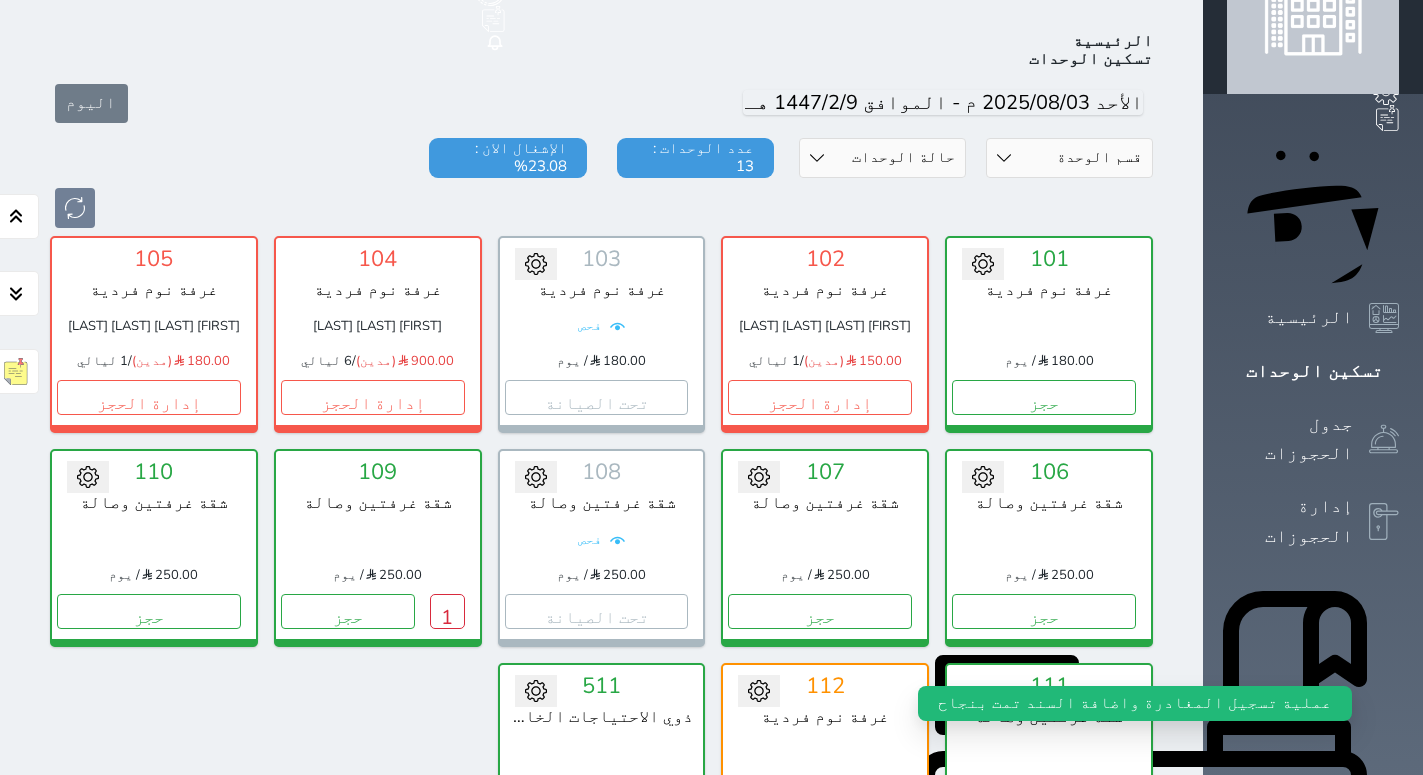 click 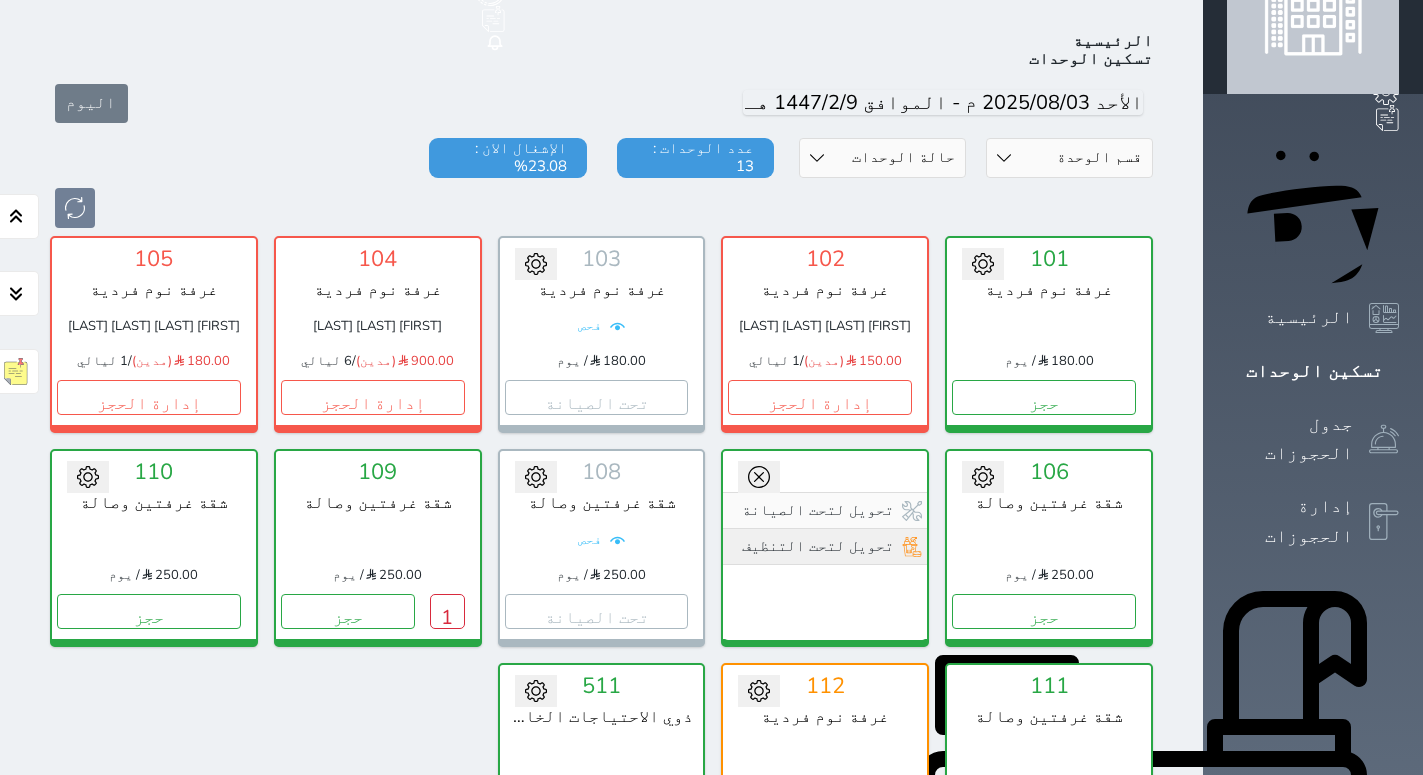 click on "تحويل لتحت التنظيف" at bounding box center (825, 546) 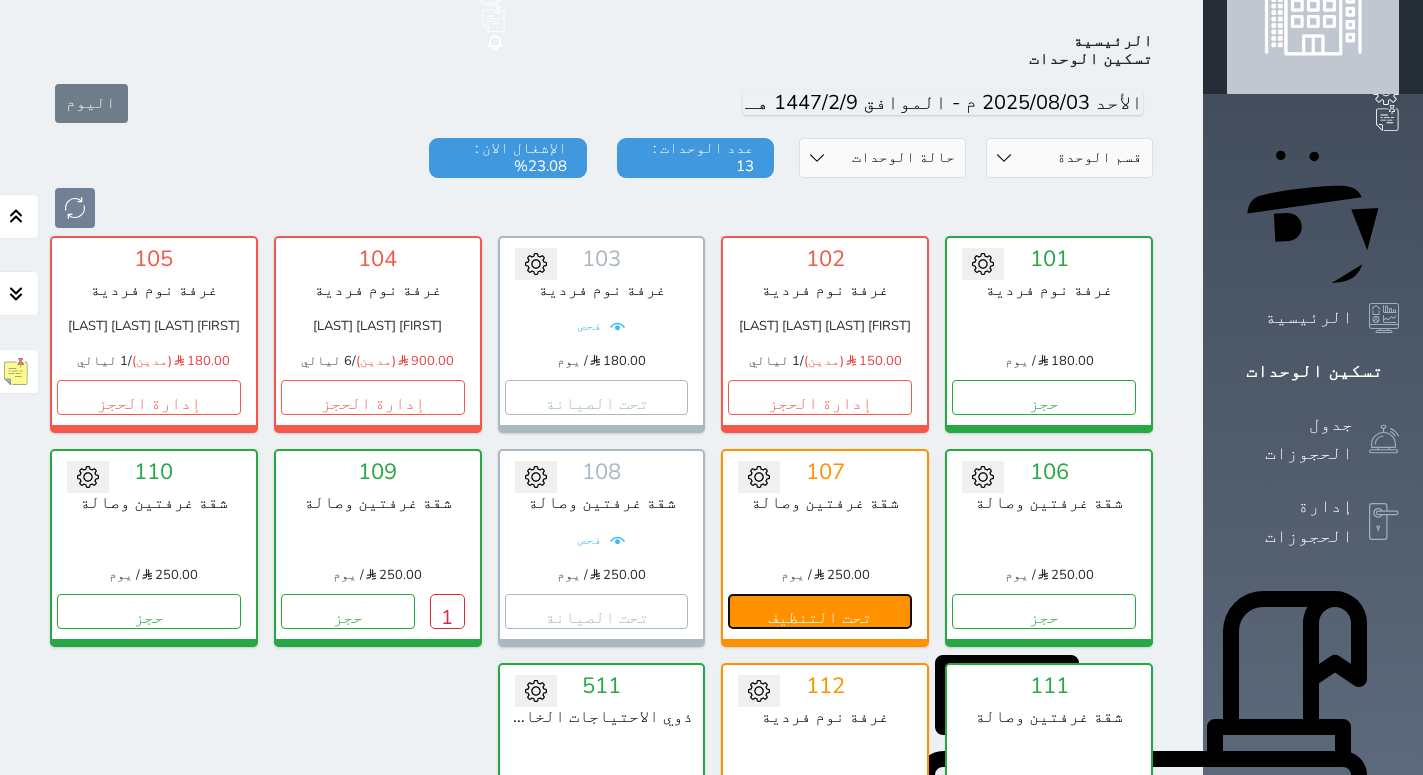click on "تحت التنظيف" at bounding box center (820, 611) 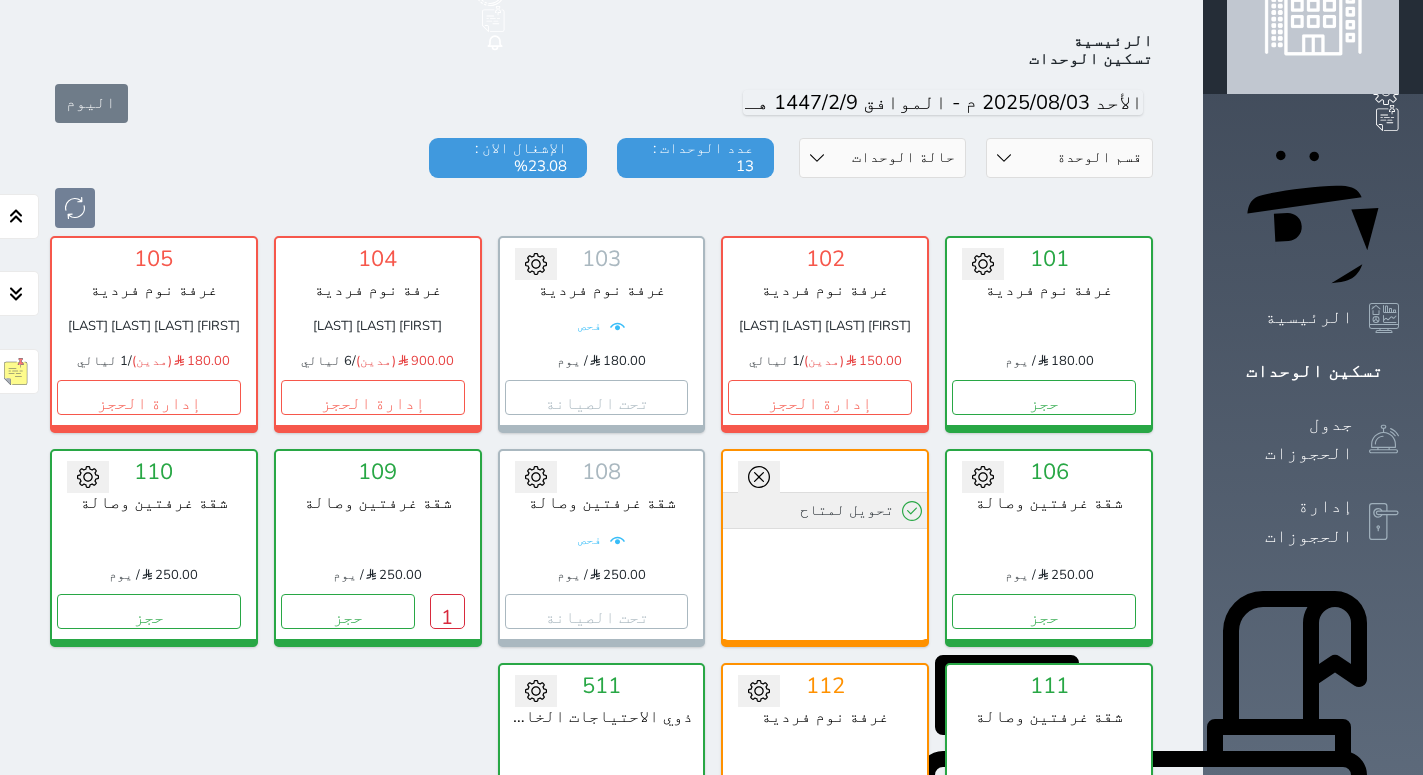 click 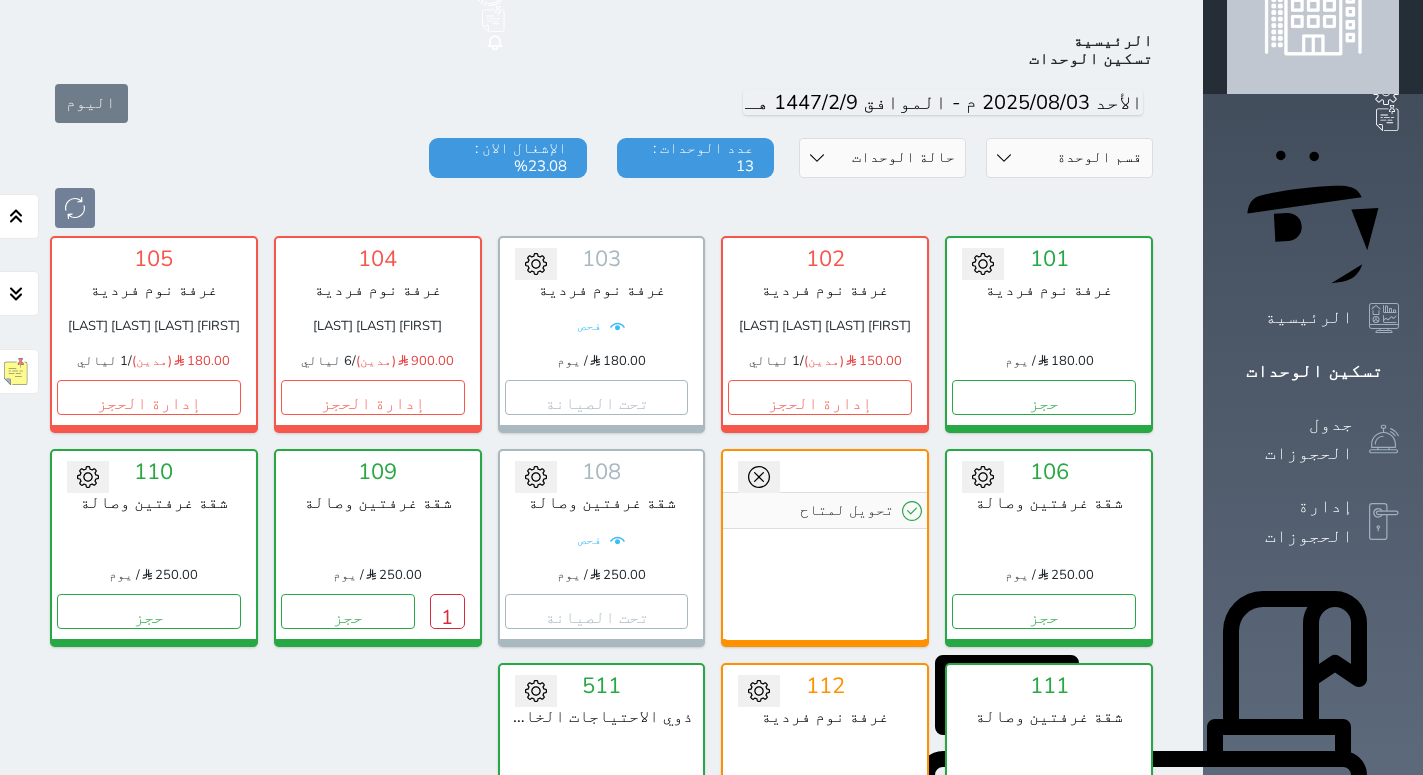 click 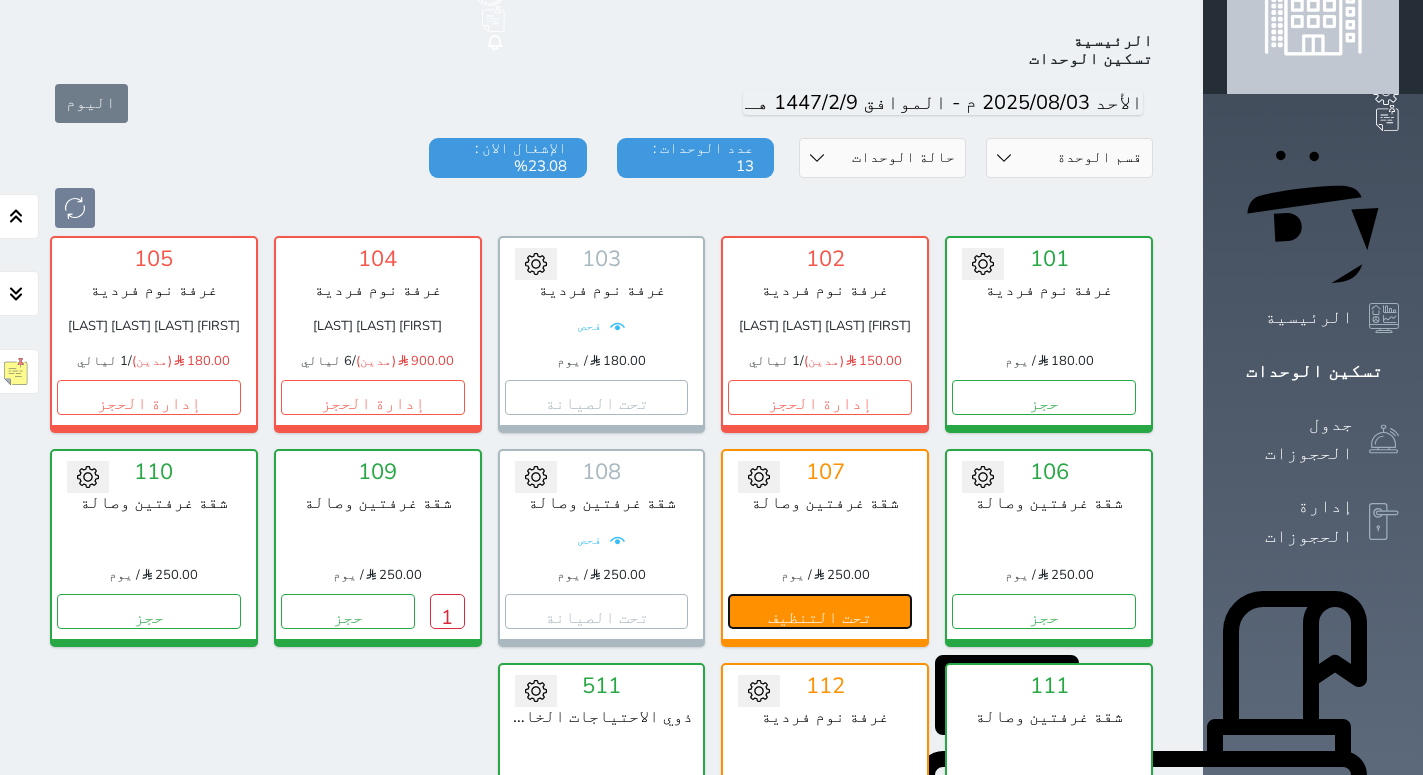 click on "تحت التنظيف" at bounding box center (820, 611) 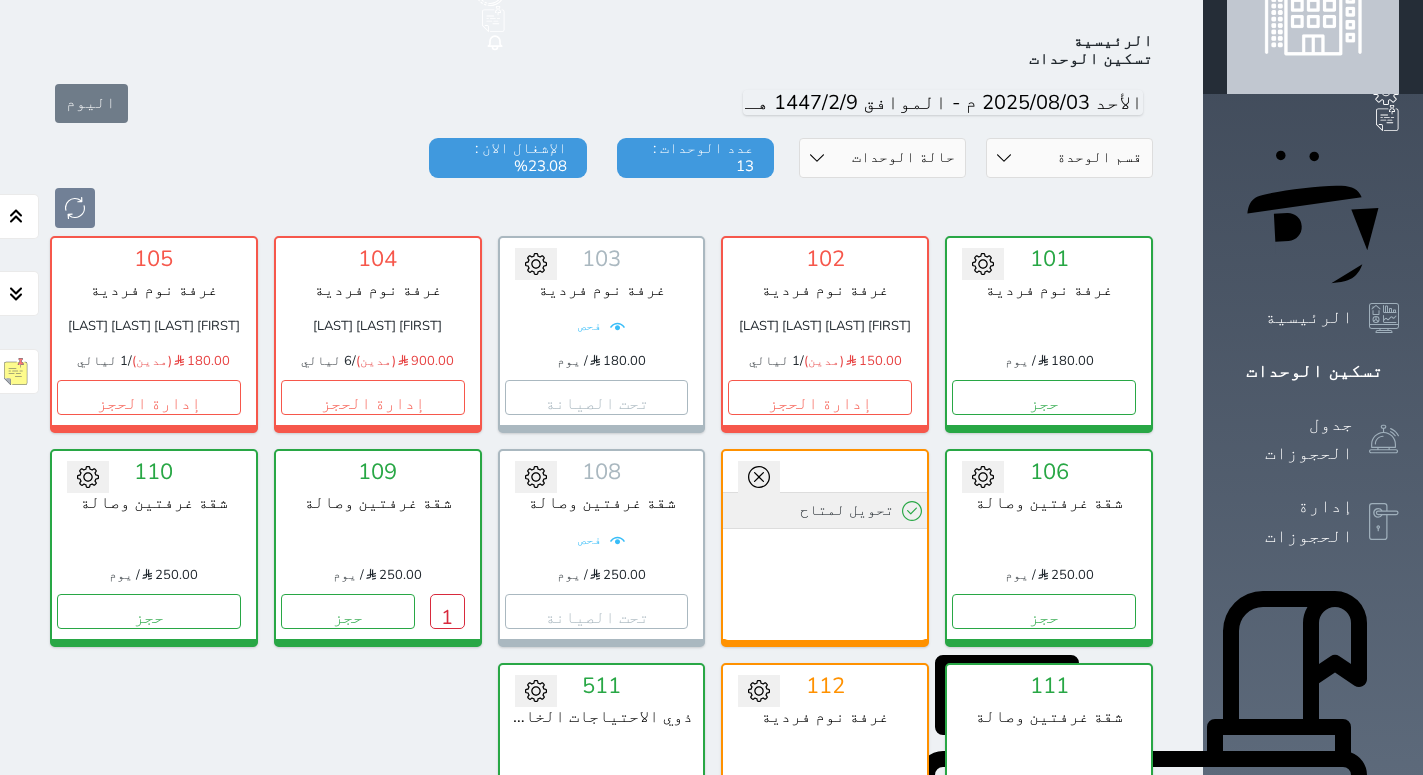 click 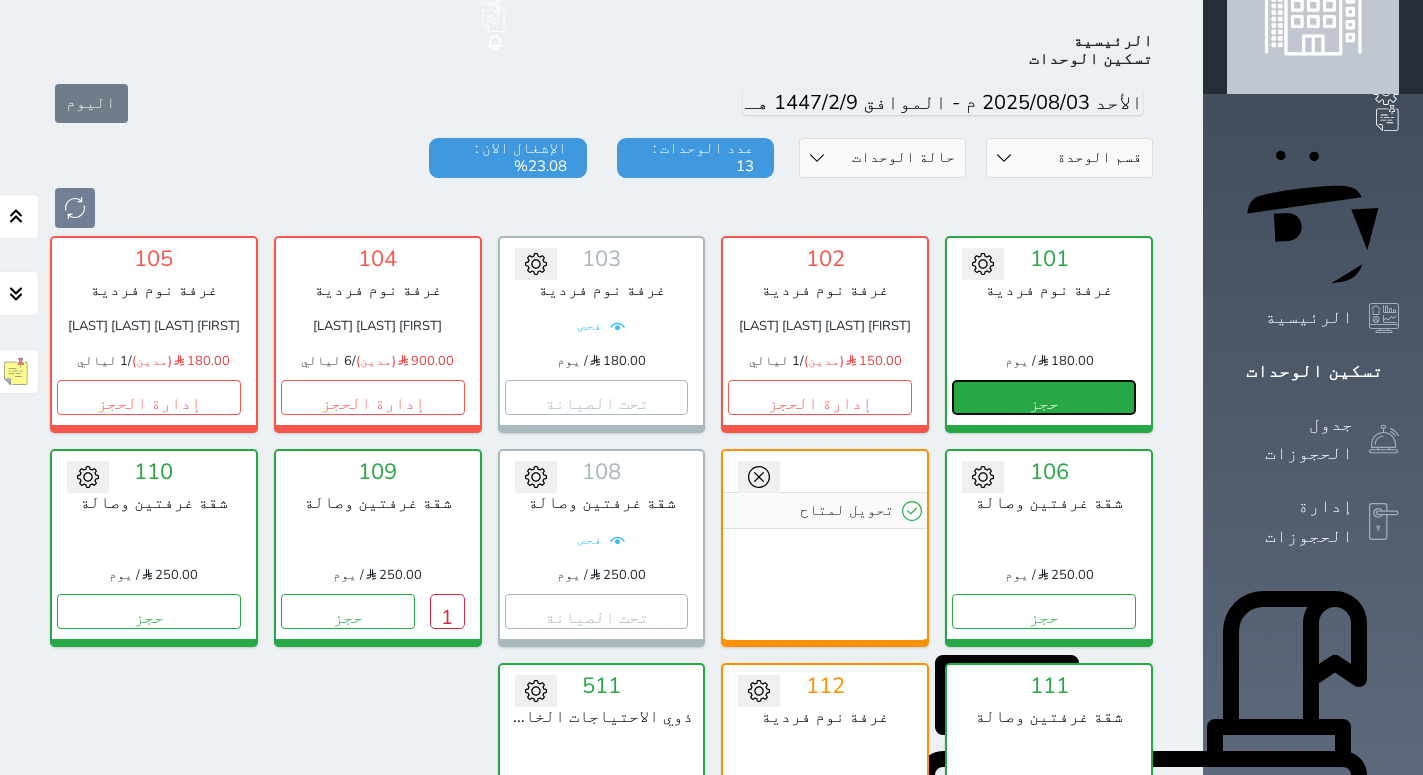 click on "حجز" at bounding box center [1044, 397] 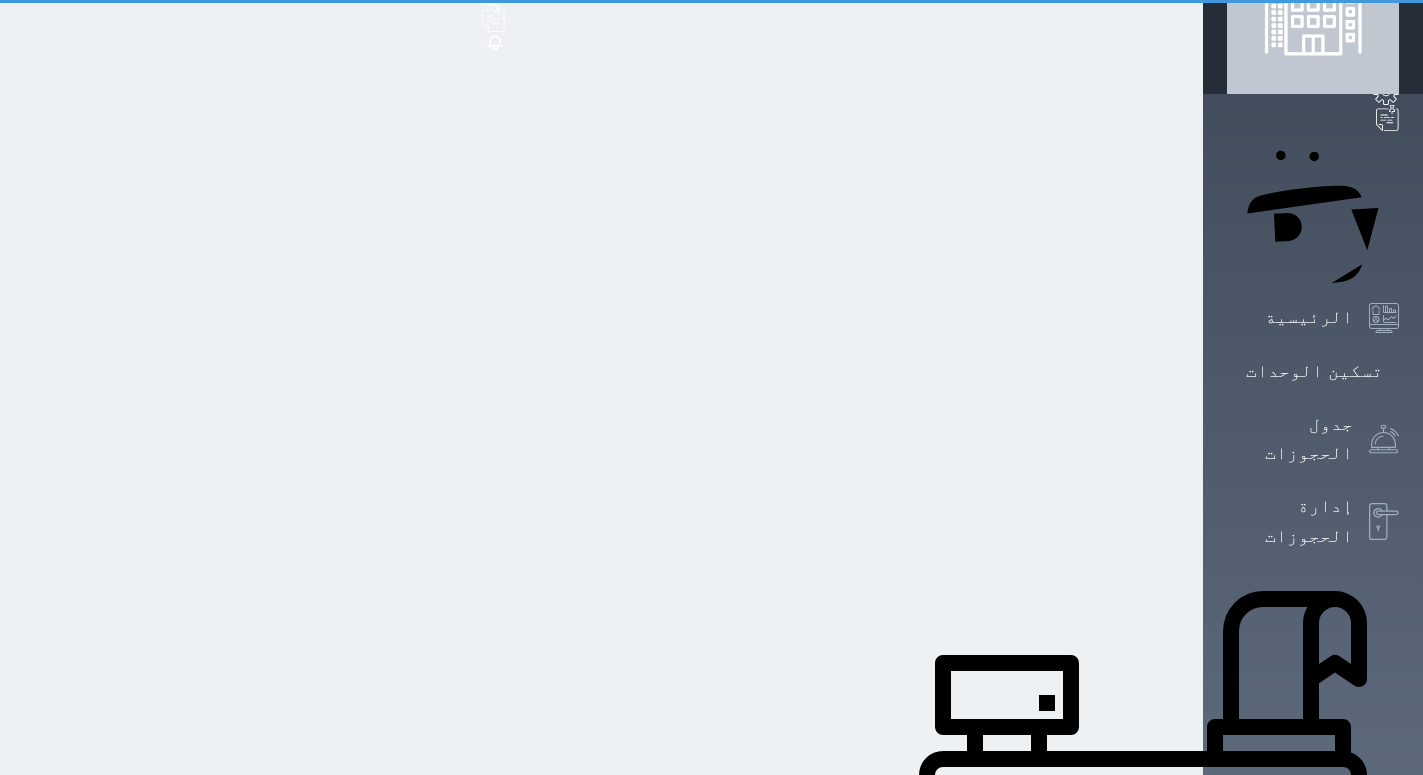 scroll, scrollTop: 26, scrollLeft: 0, axis: vertical 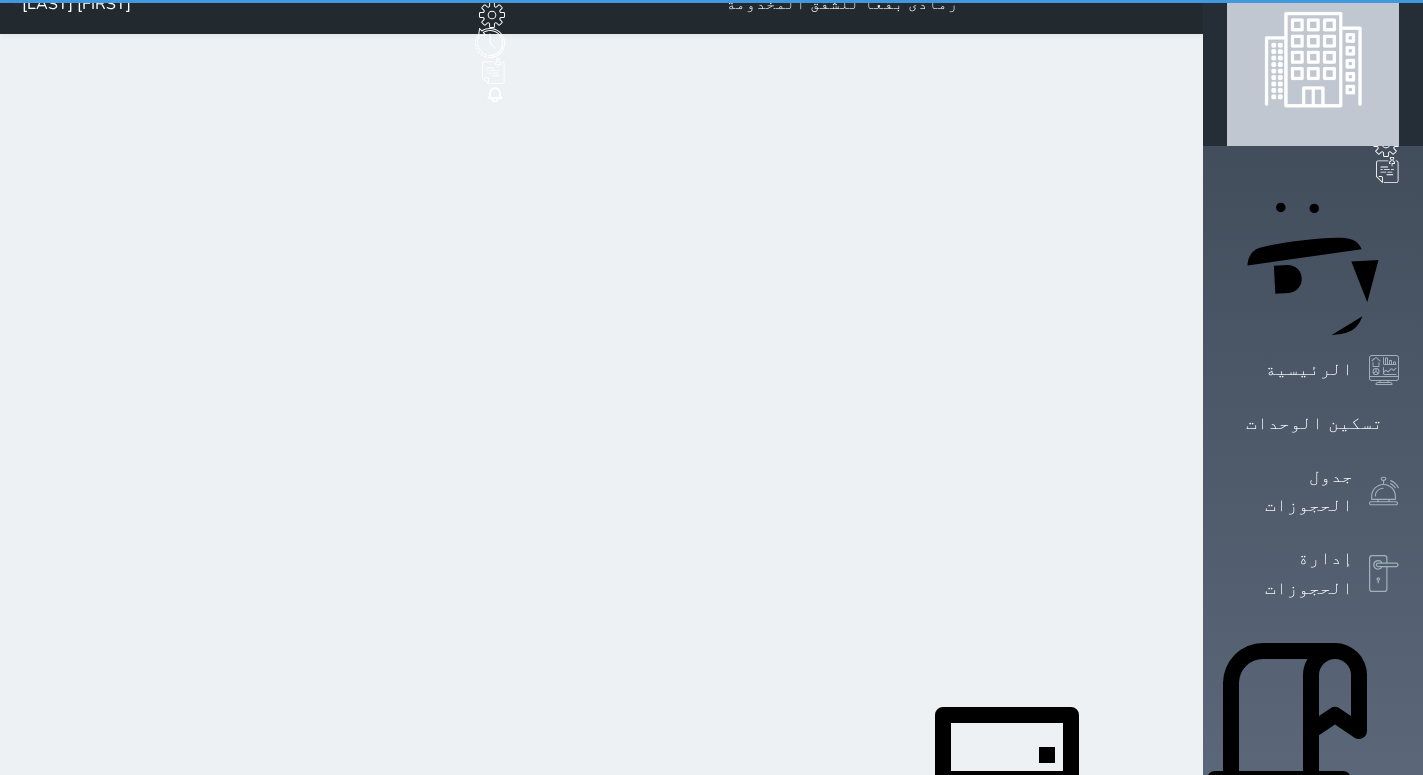 select on "1" 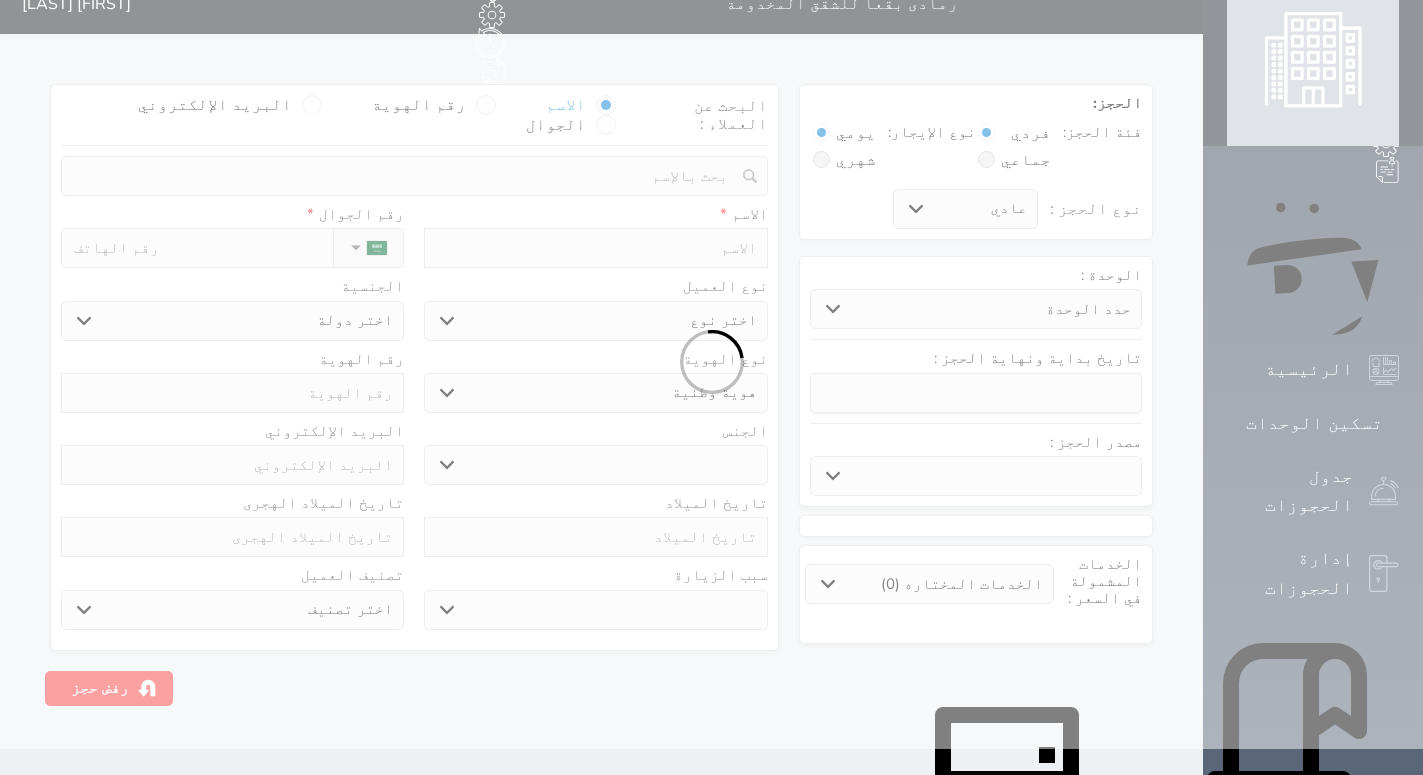scroll, scrollTop: 0, scrollLeft: 0, axis: both 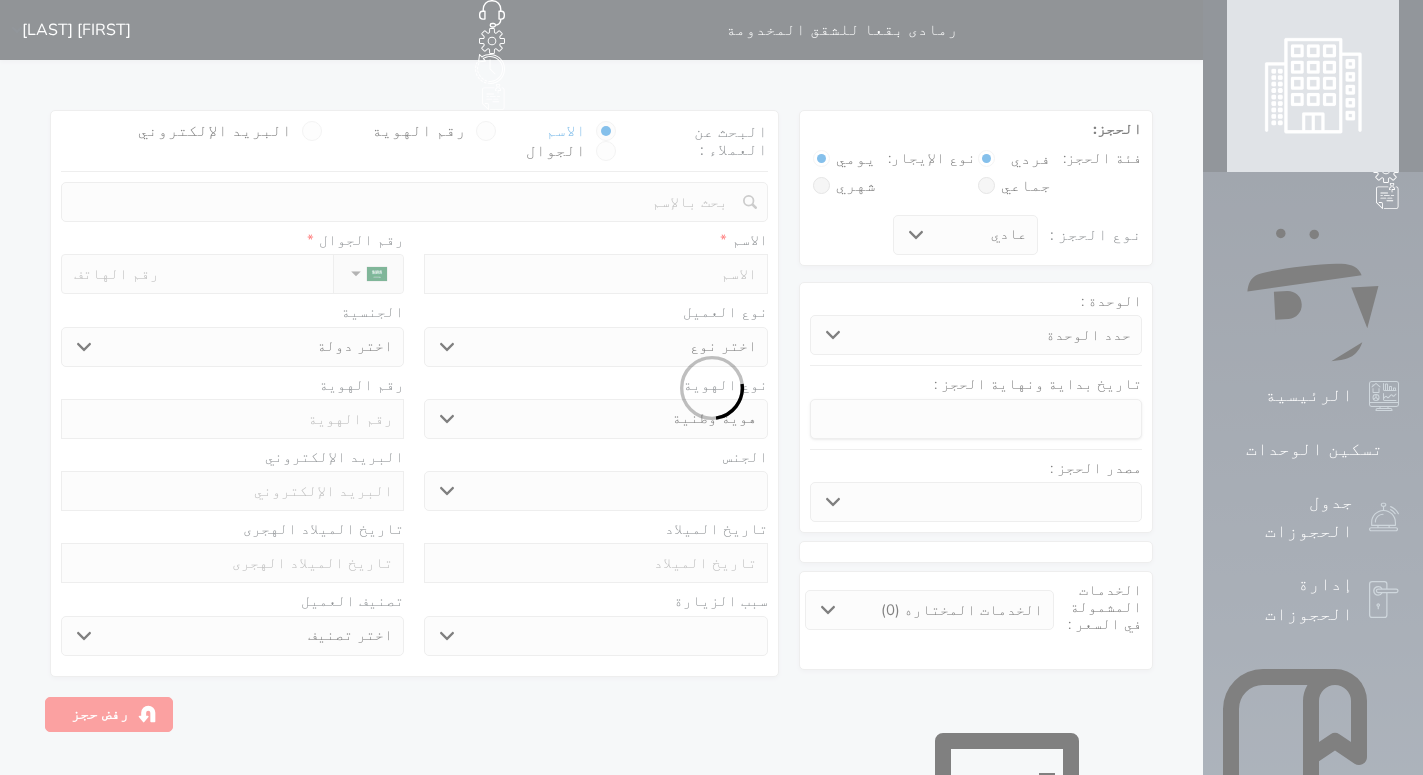 select 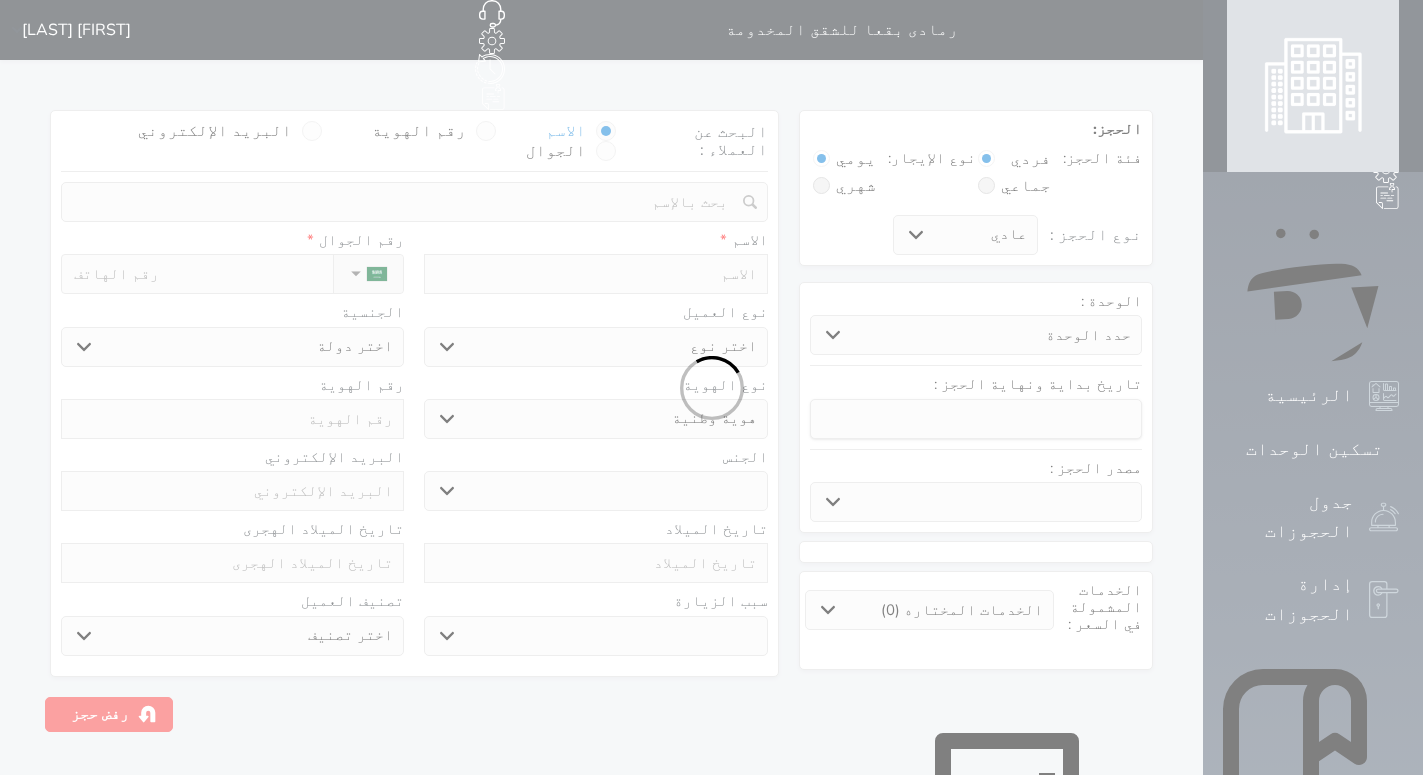 select on "[NUMBER]" 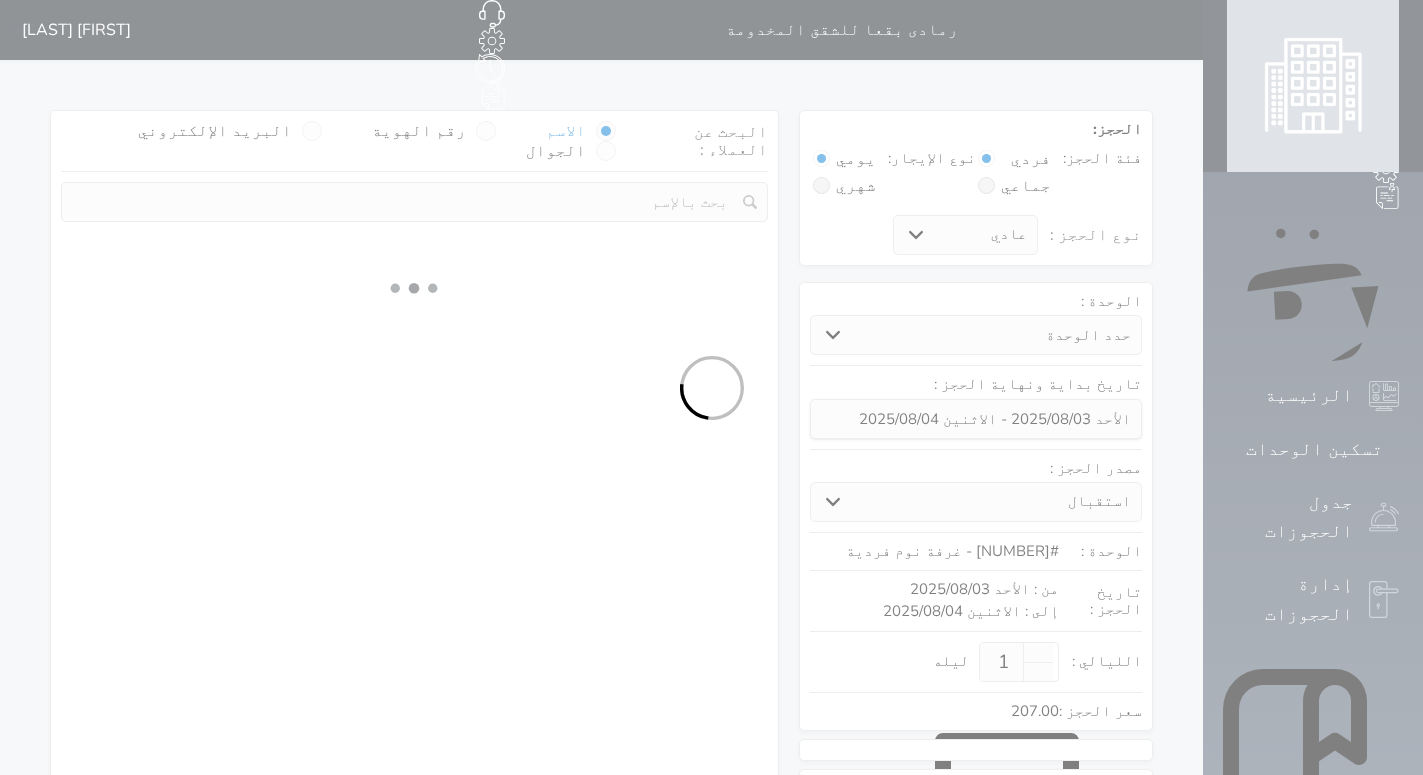select 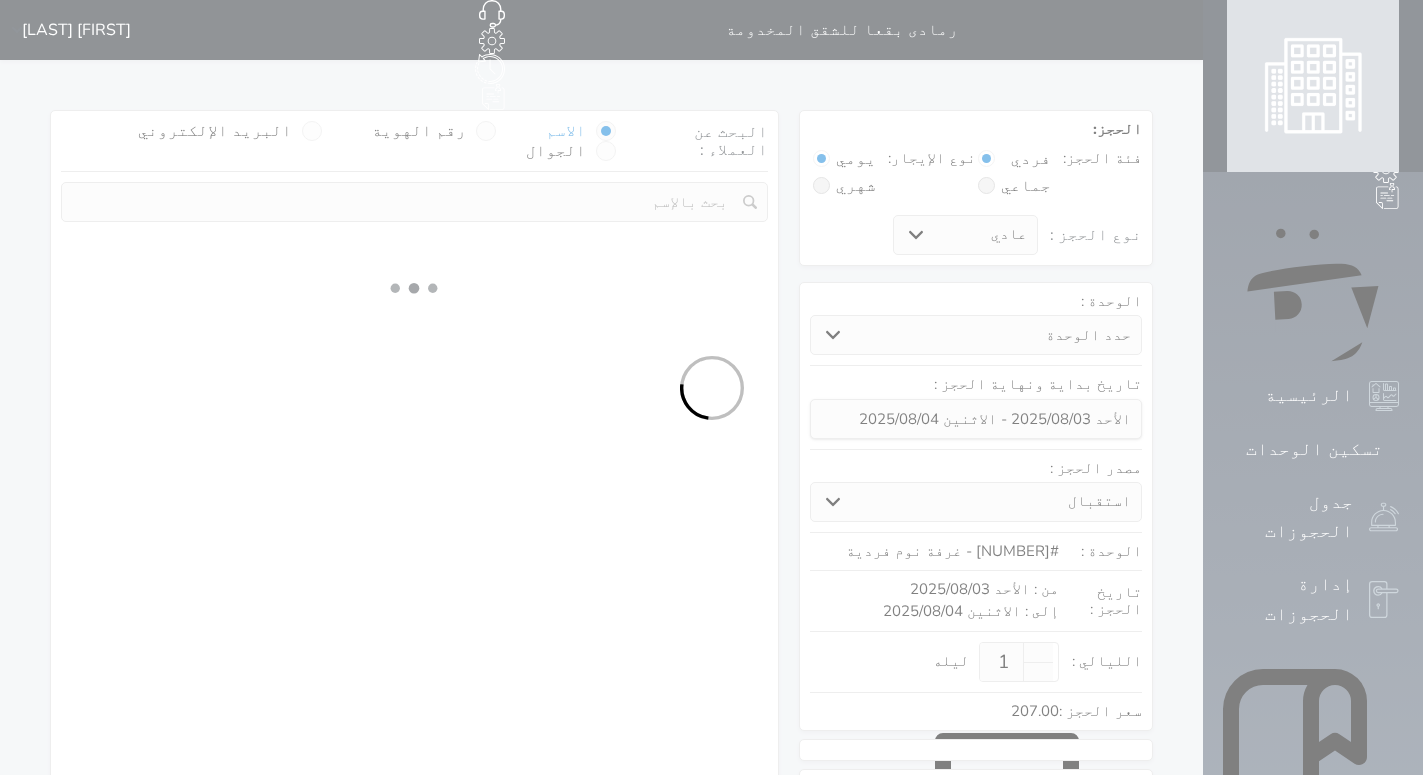 select on "1" 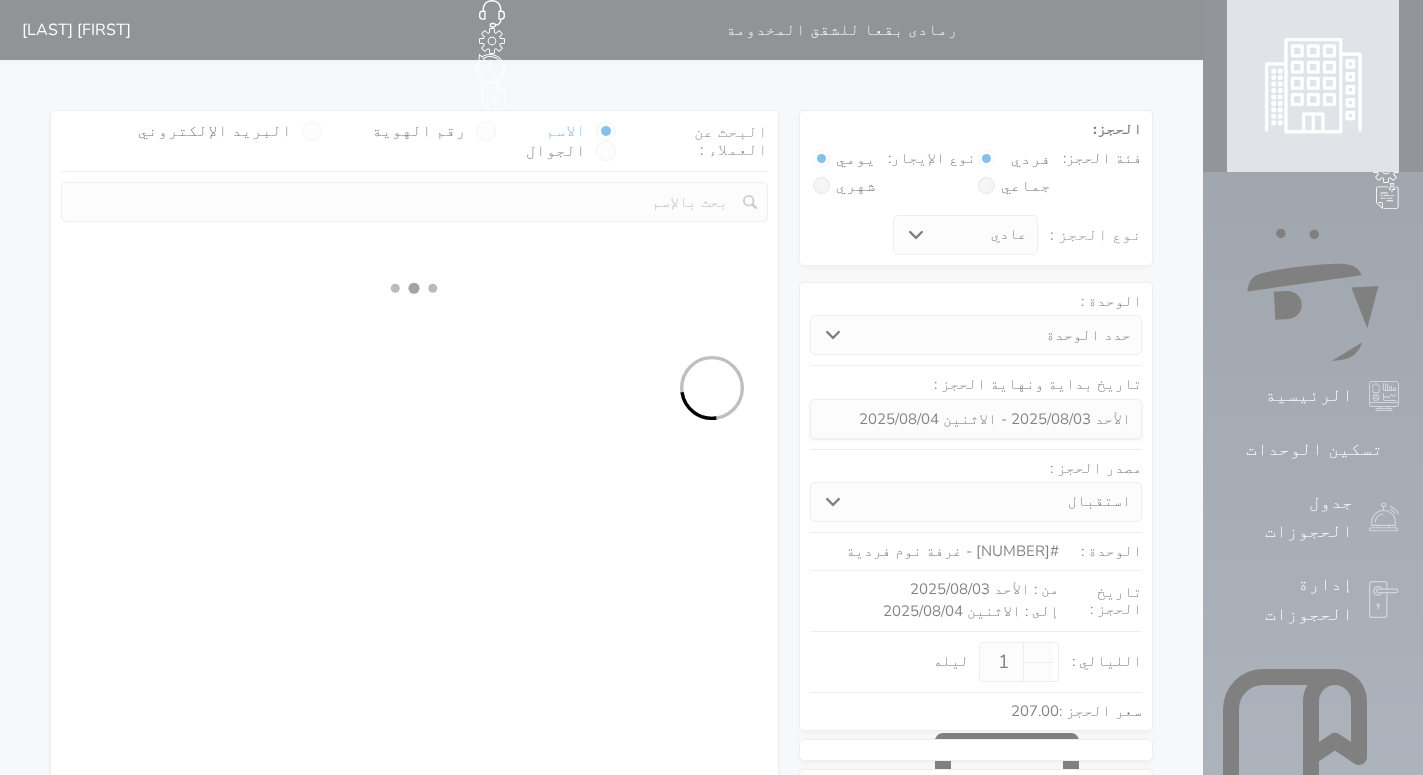 select on "113" 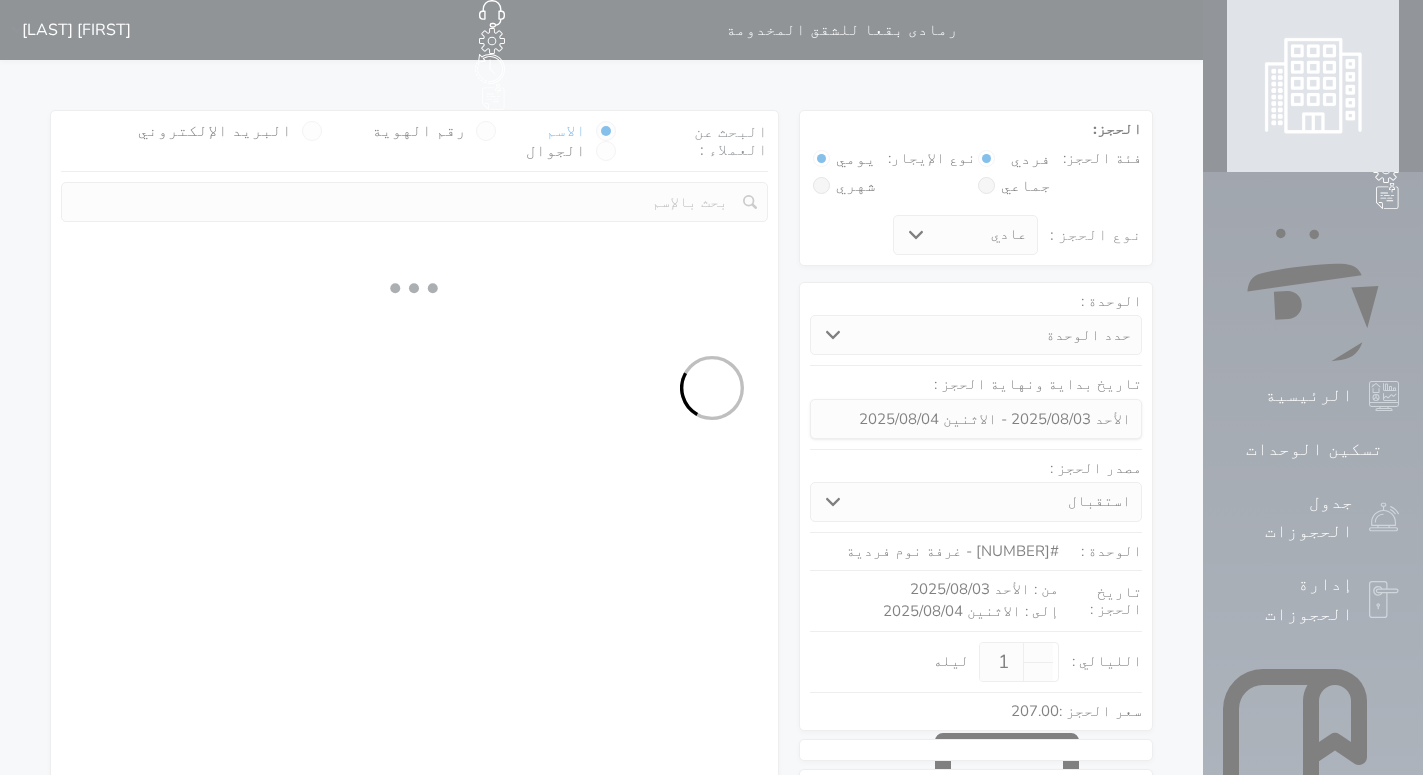 select on "1" 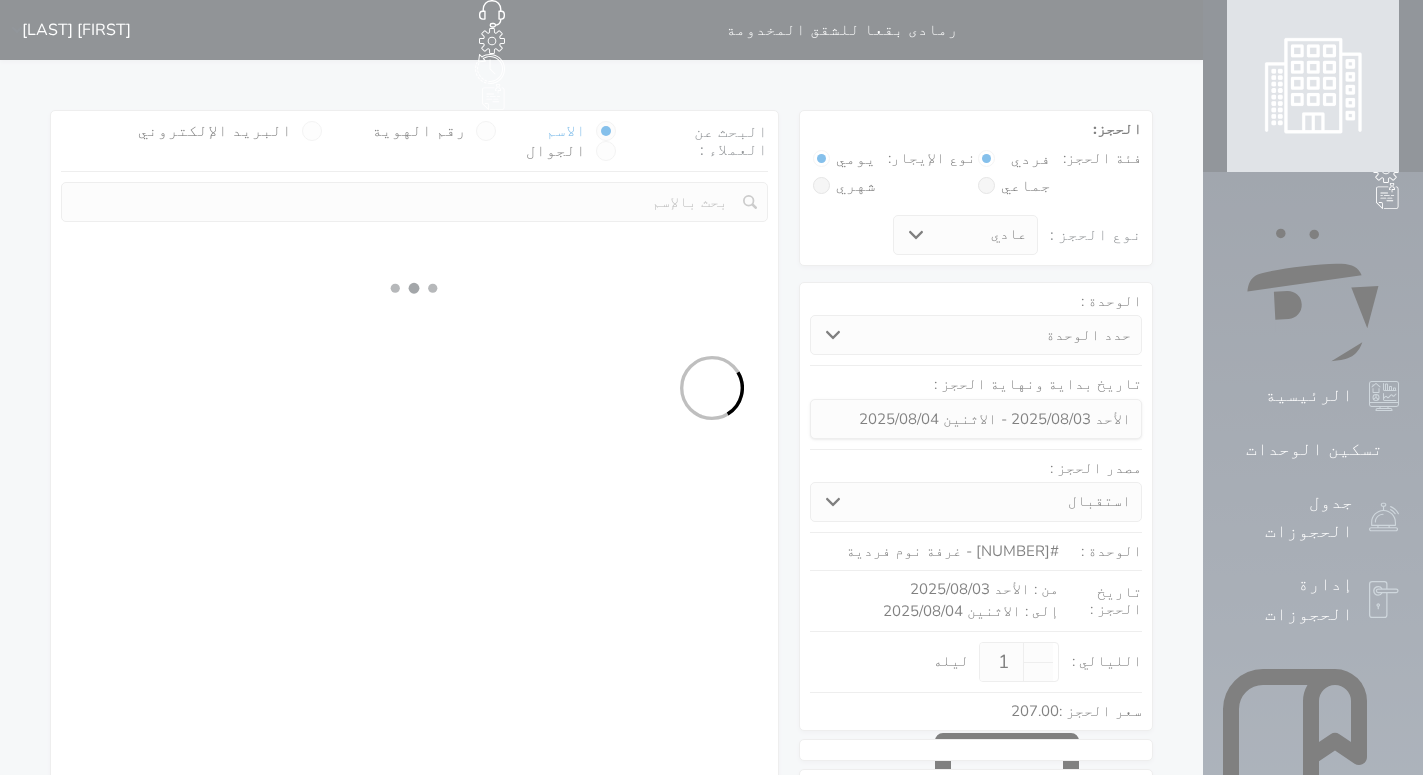select 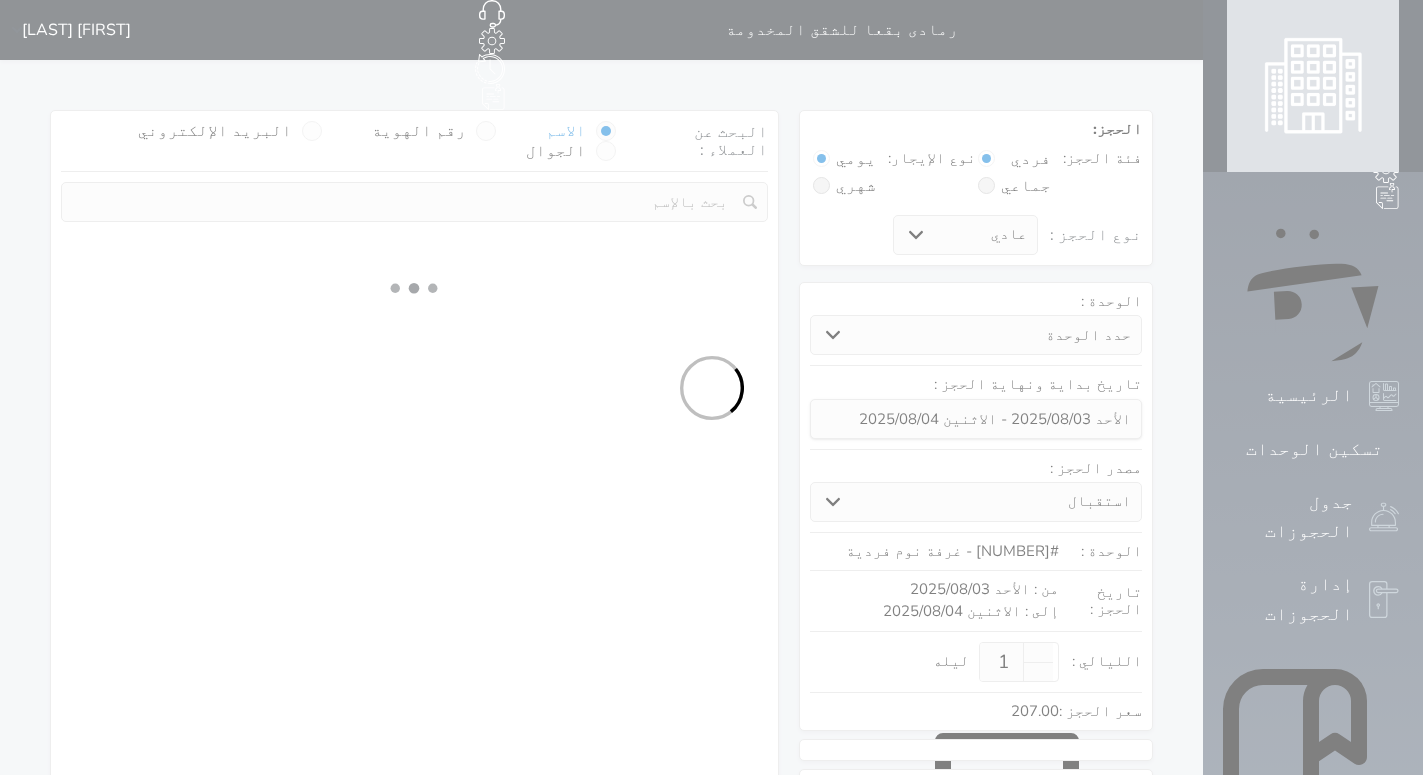 select on "7" 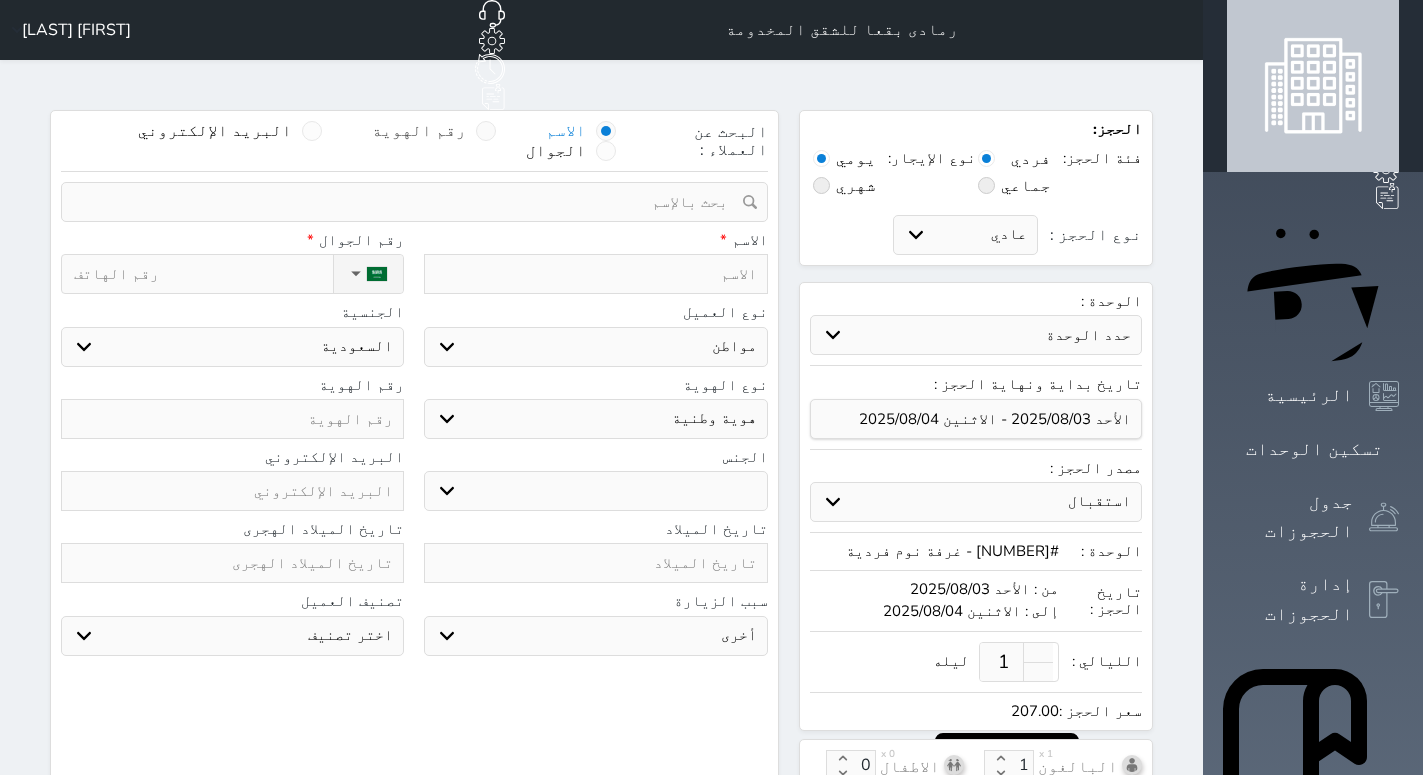 click on "رقم الهوية" at bounding box center [419, 131] 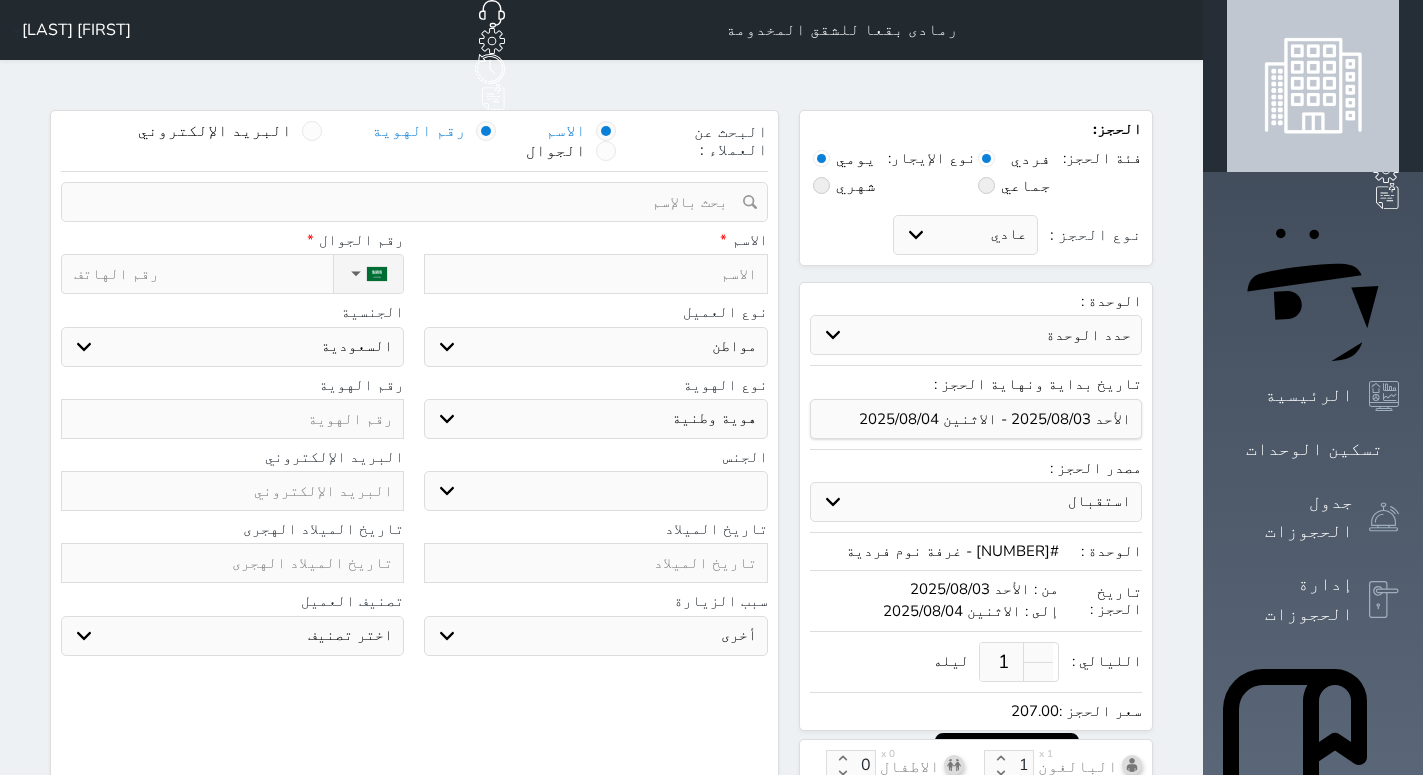 select 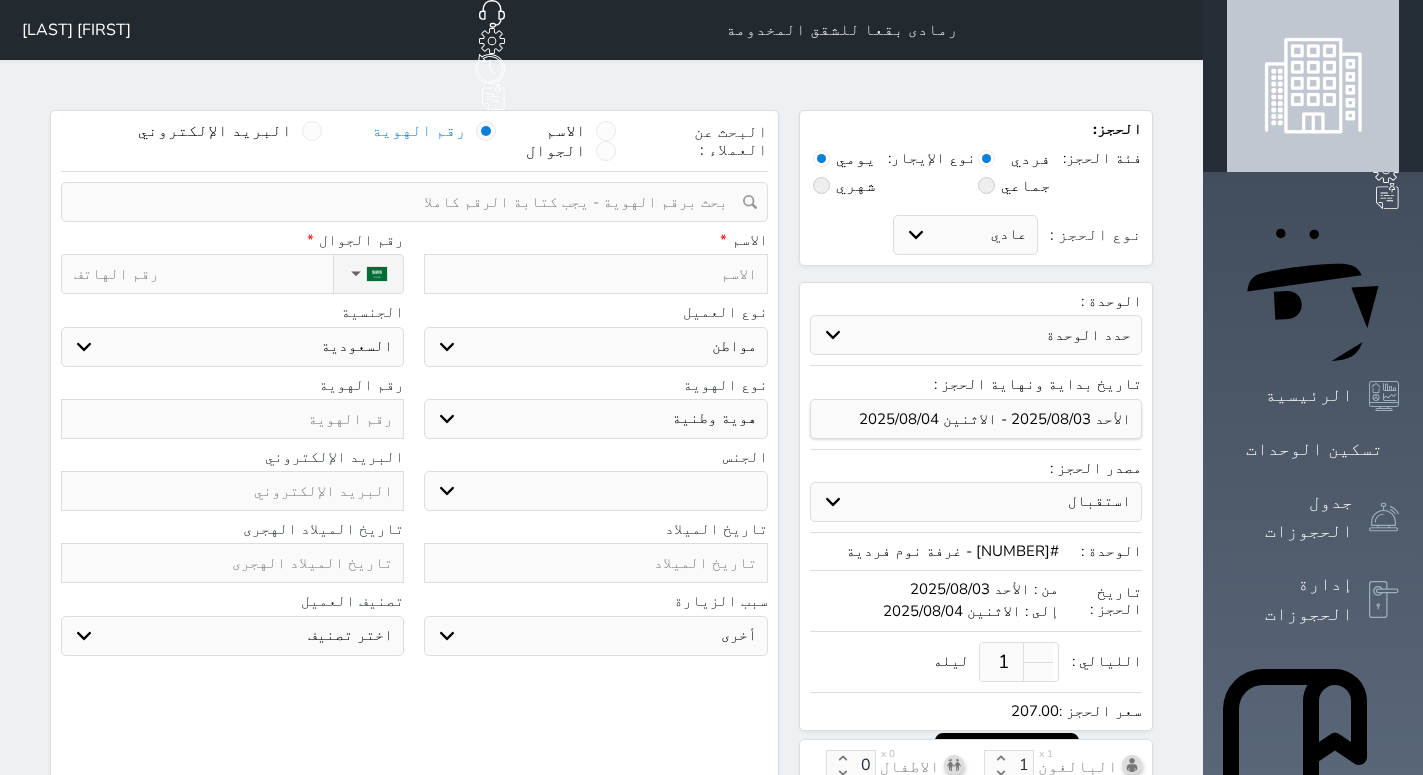 click at bounding box center [595, 274] 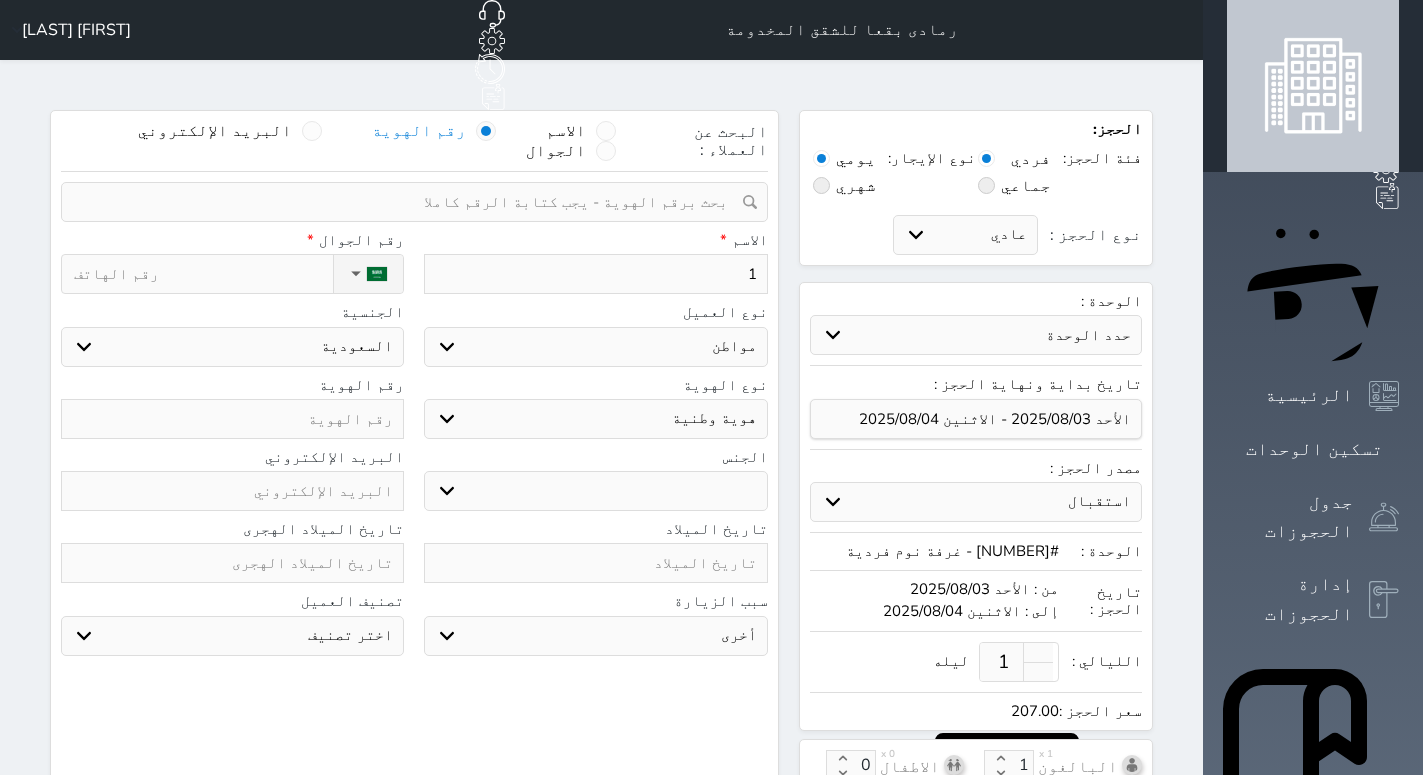 select 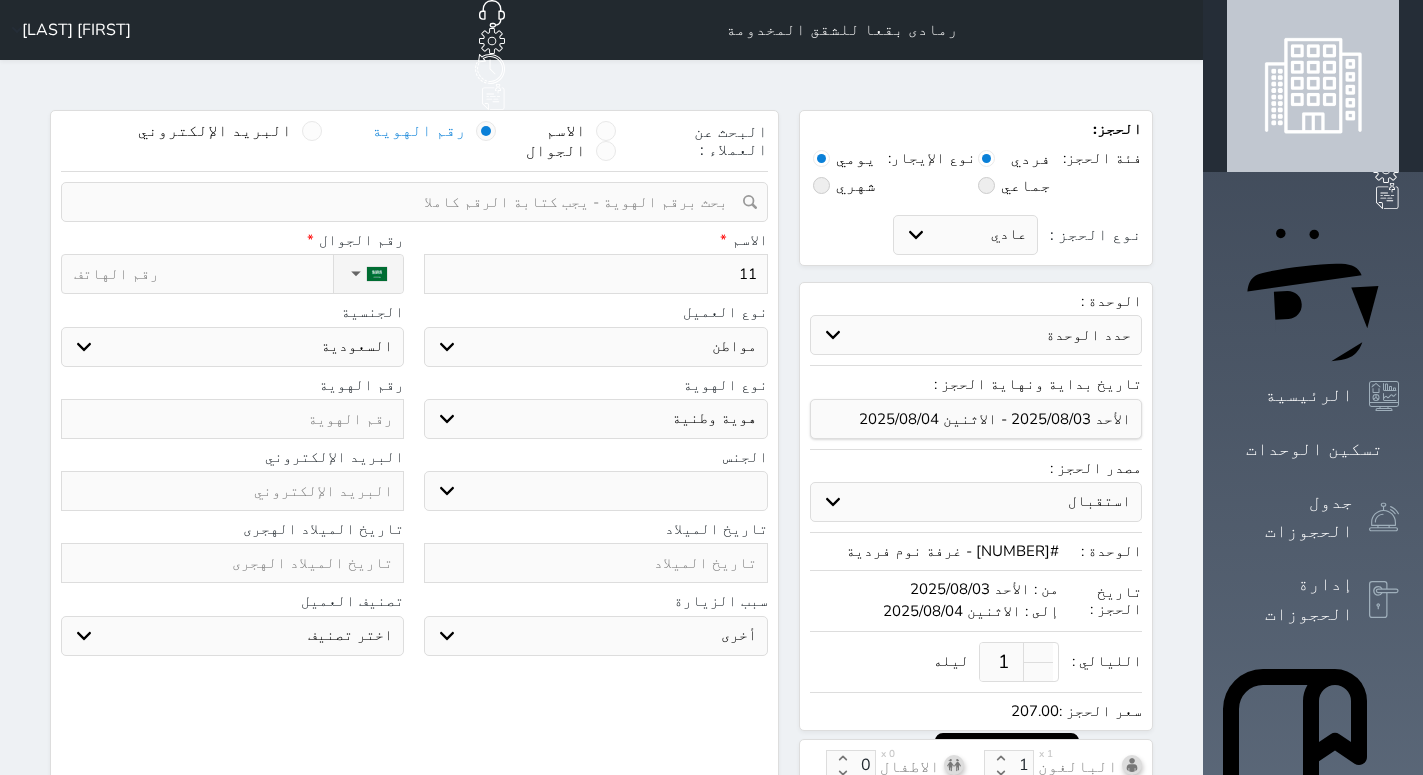 type on "110" 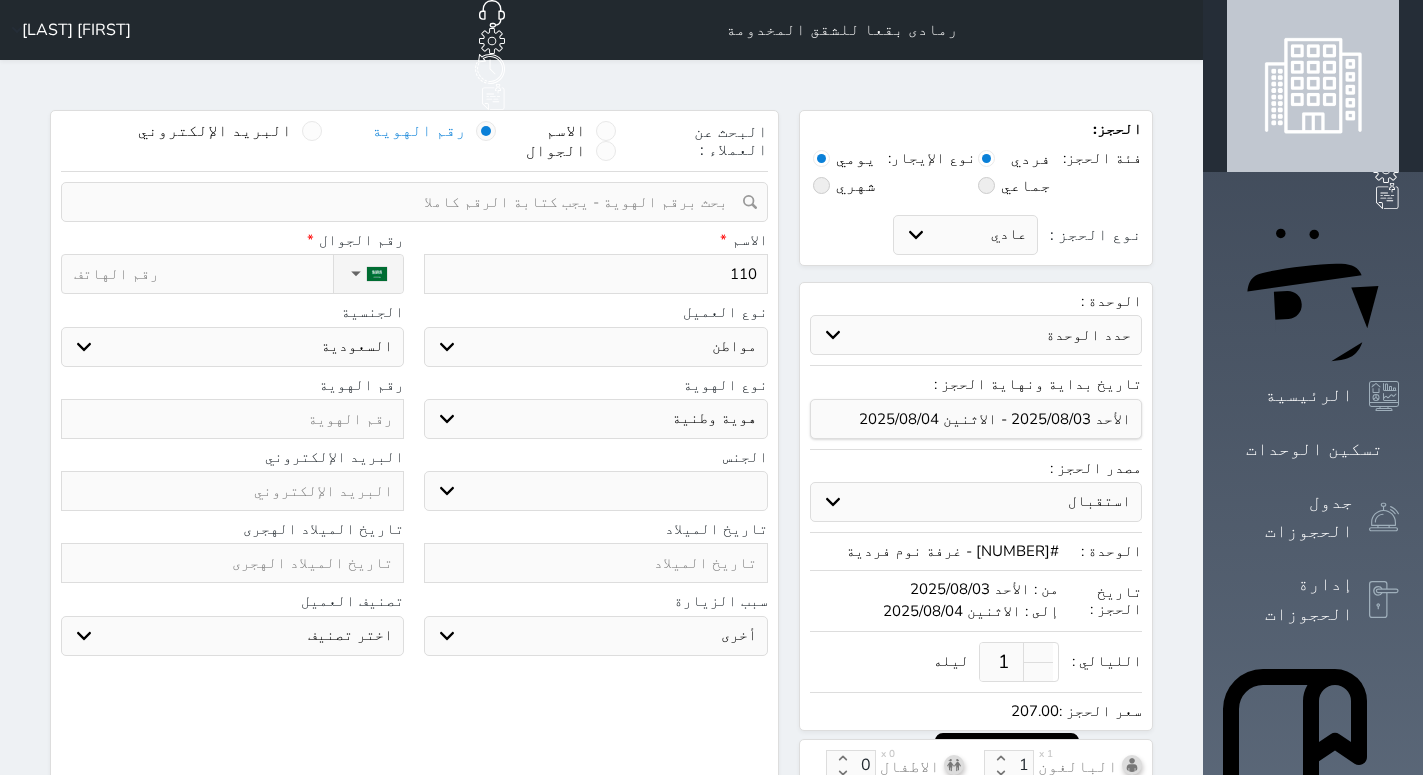 type on "1102" 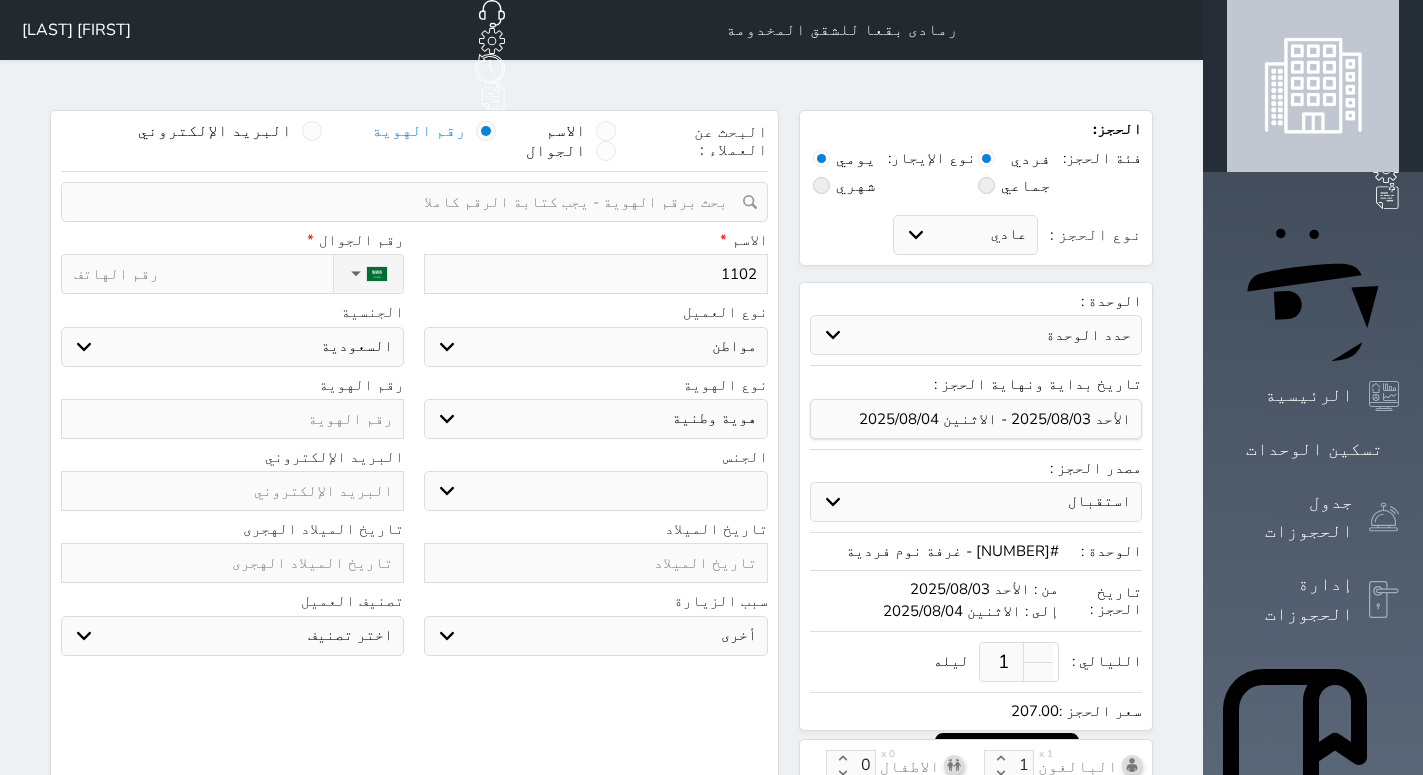 type on "[NUMBER]" 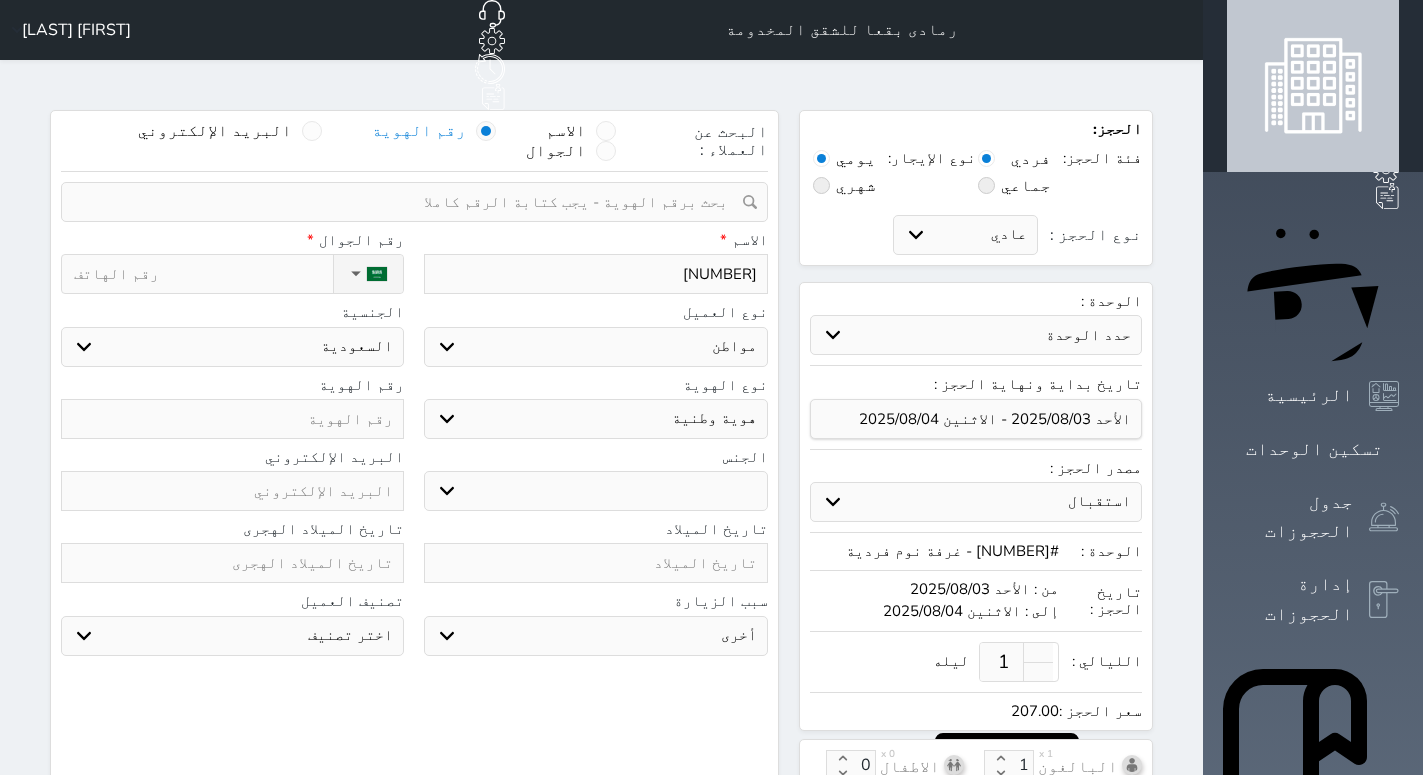 type on "[NUMBER]" 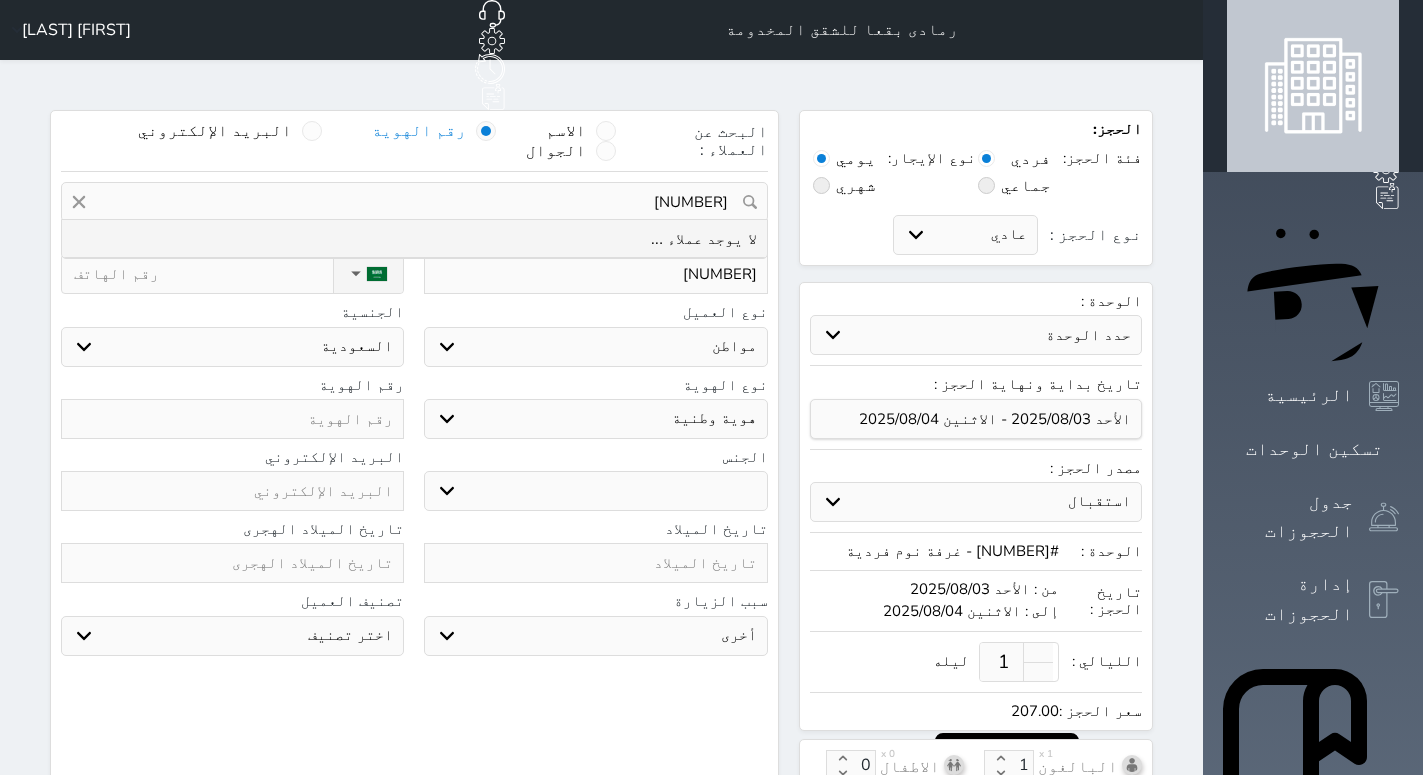 type on "[NUMBER]" 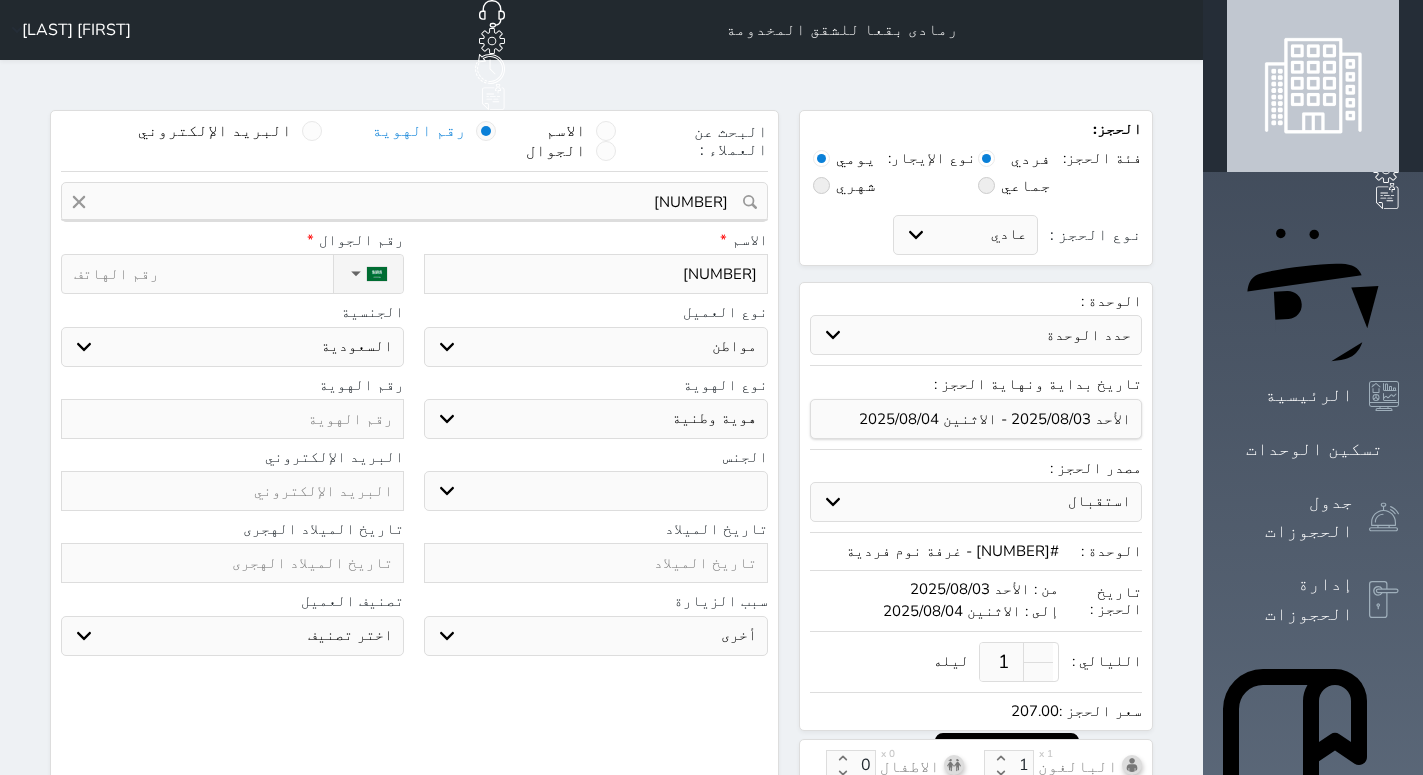 drag, startPoint x: 730, startPoint y: 220, endPoint x: 826, endPoint y: 218, distance: 96.02083 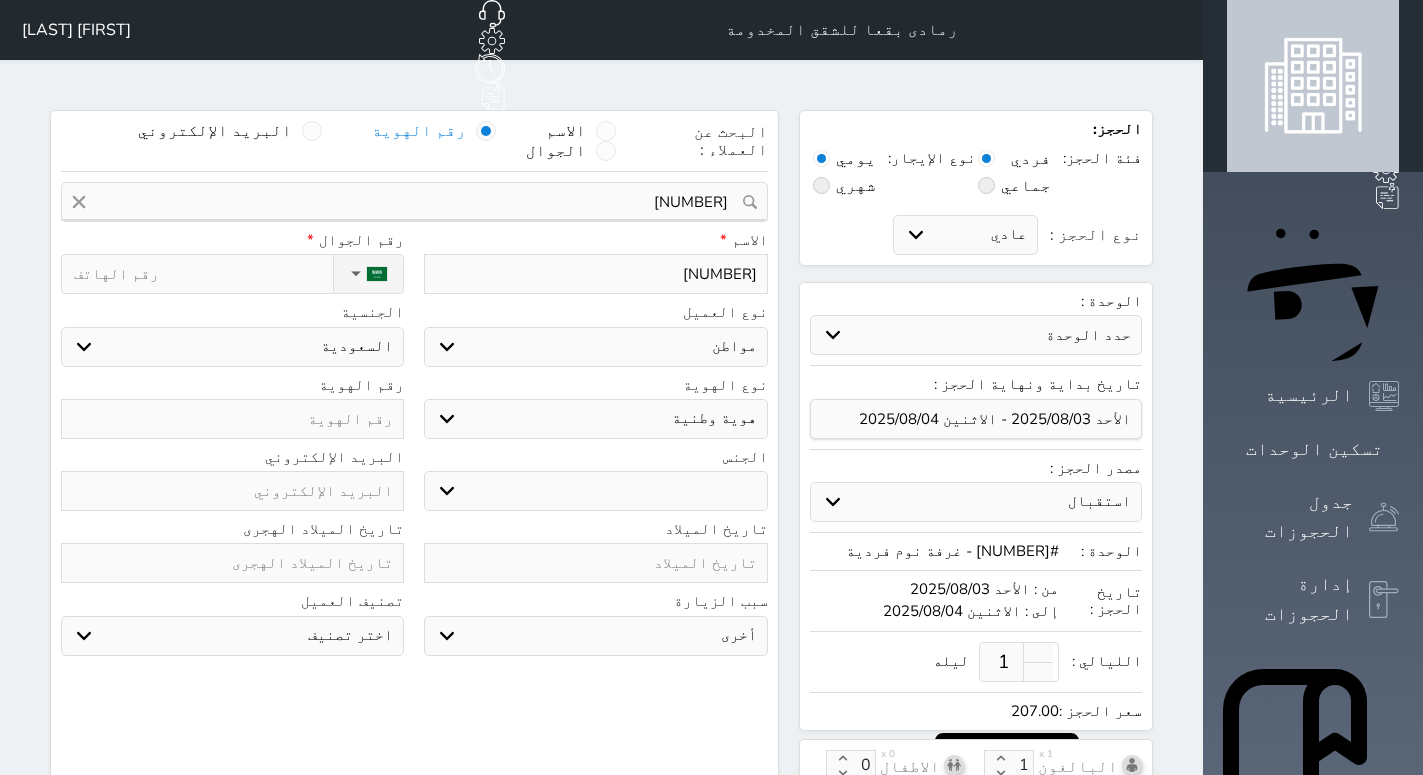 click on "[NUMBER]" at bounding box center (595, 274) 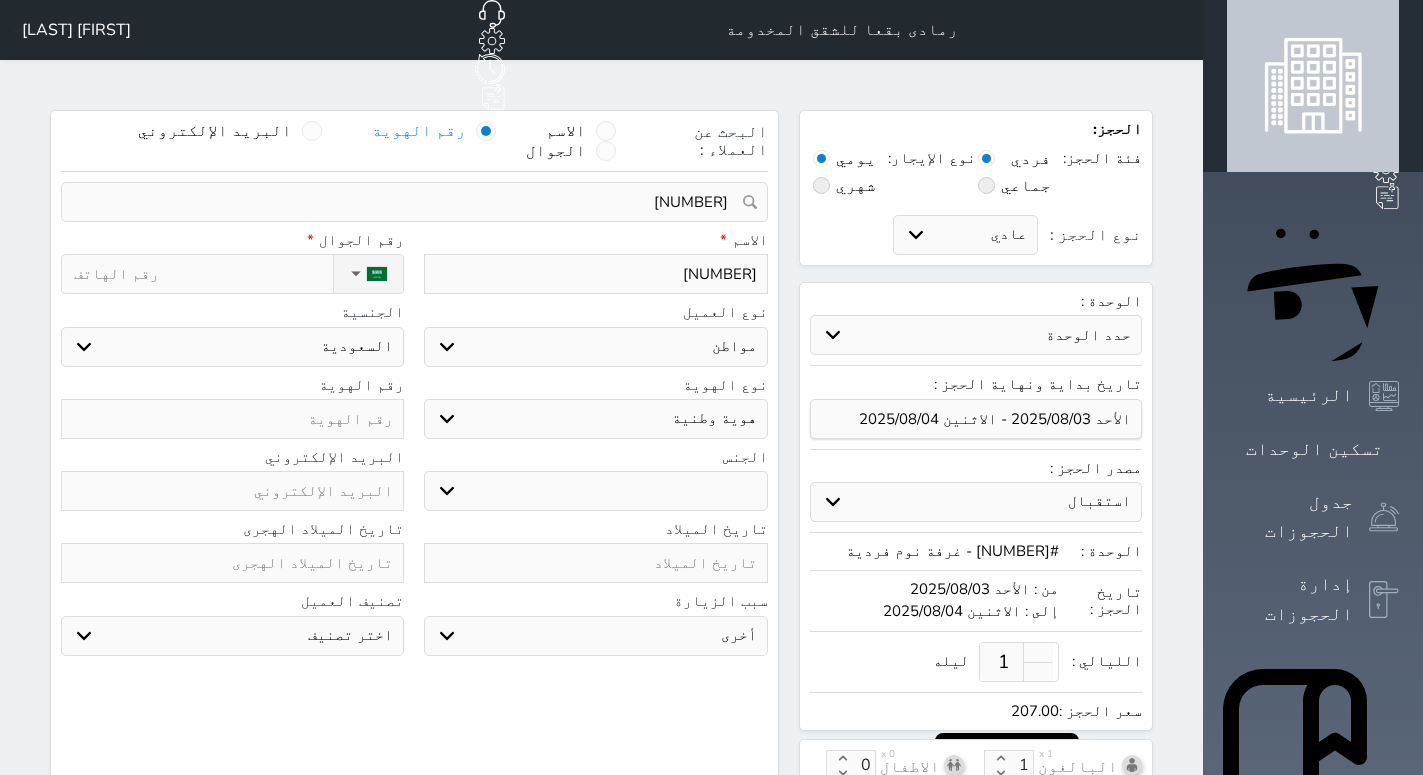 type 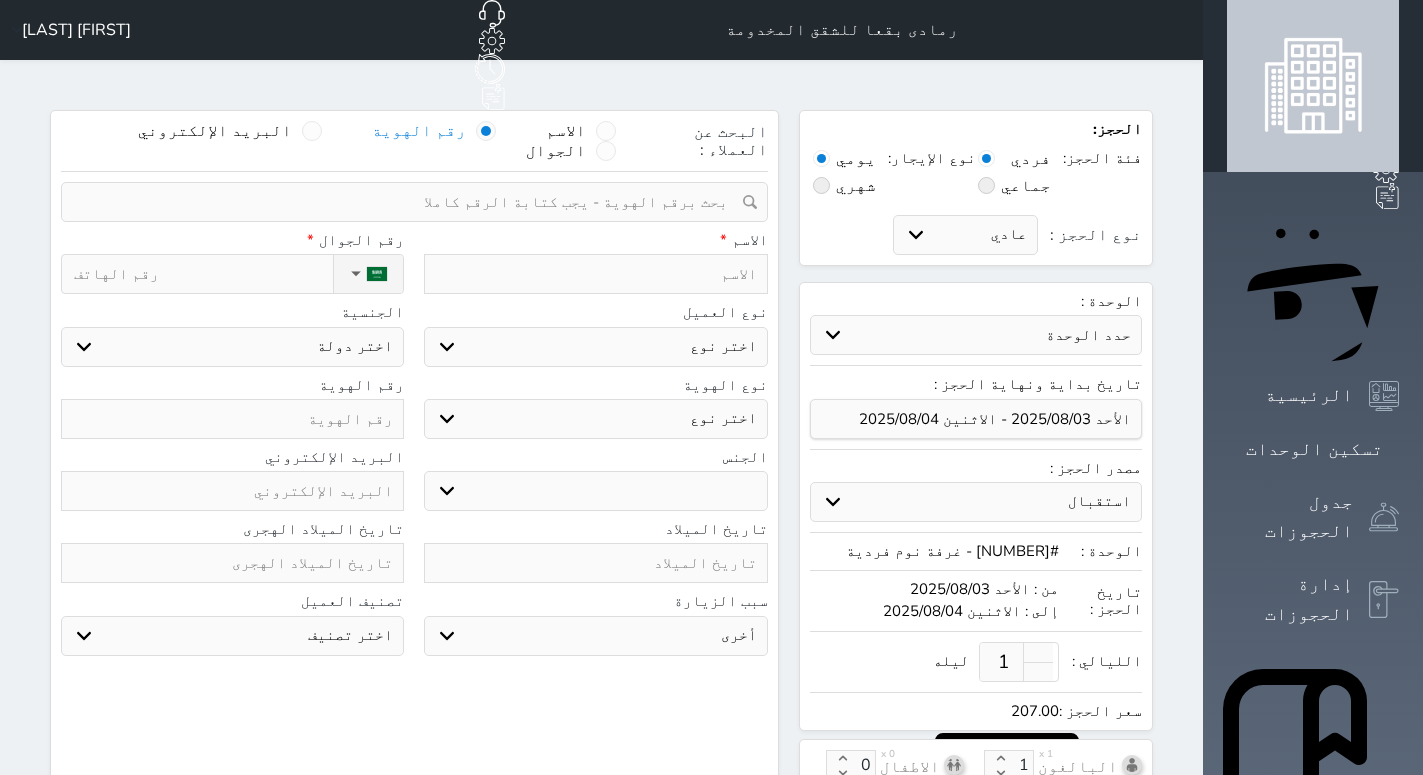 click on "رقم الهوية" at bounding box center (419, 131) 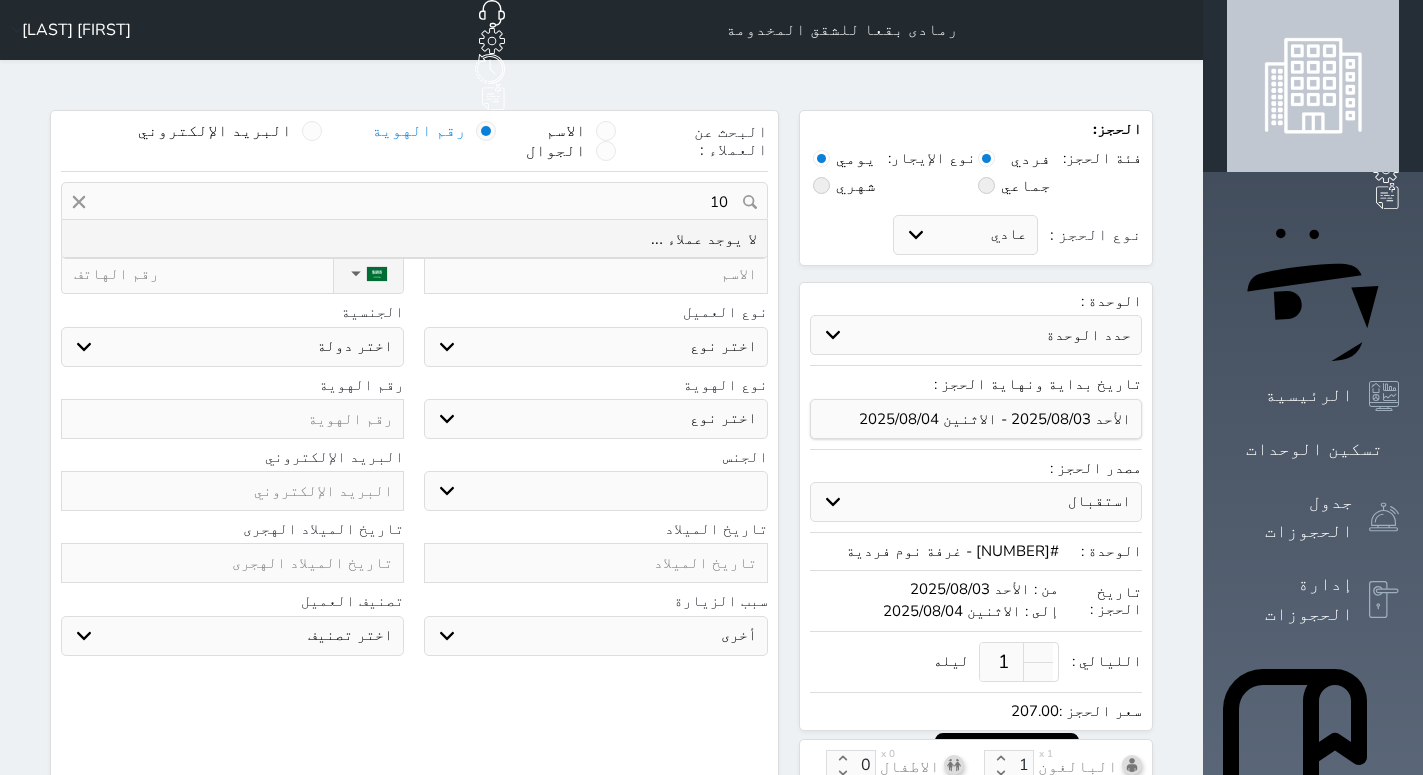 type on "1" 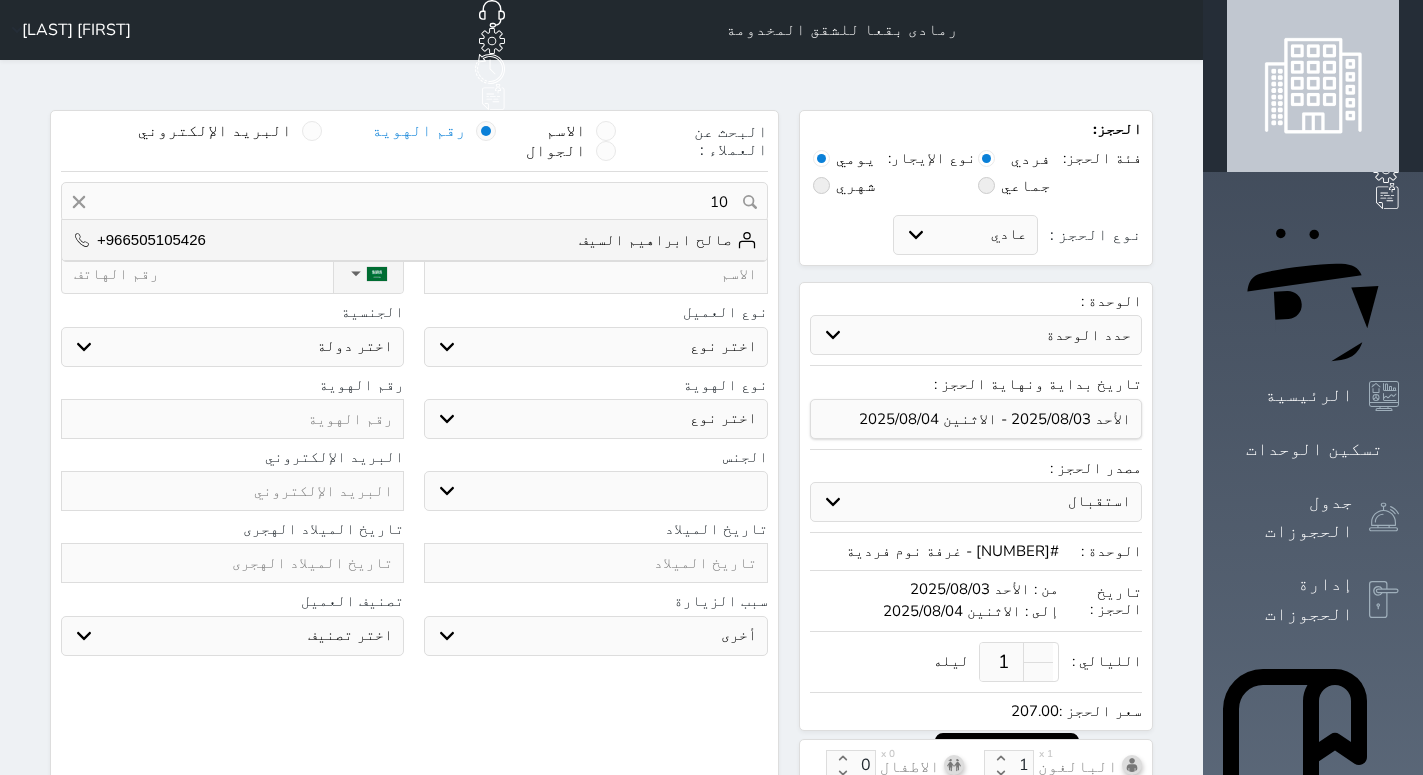 type on "1" 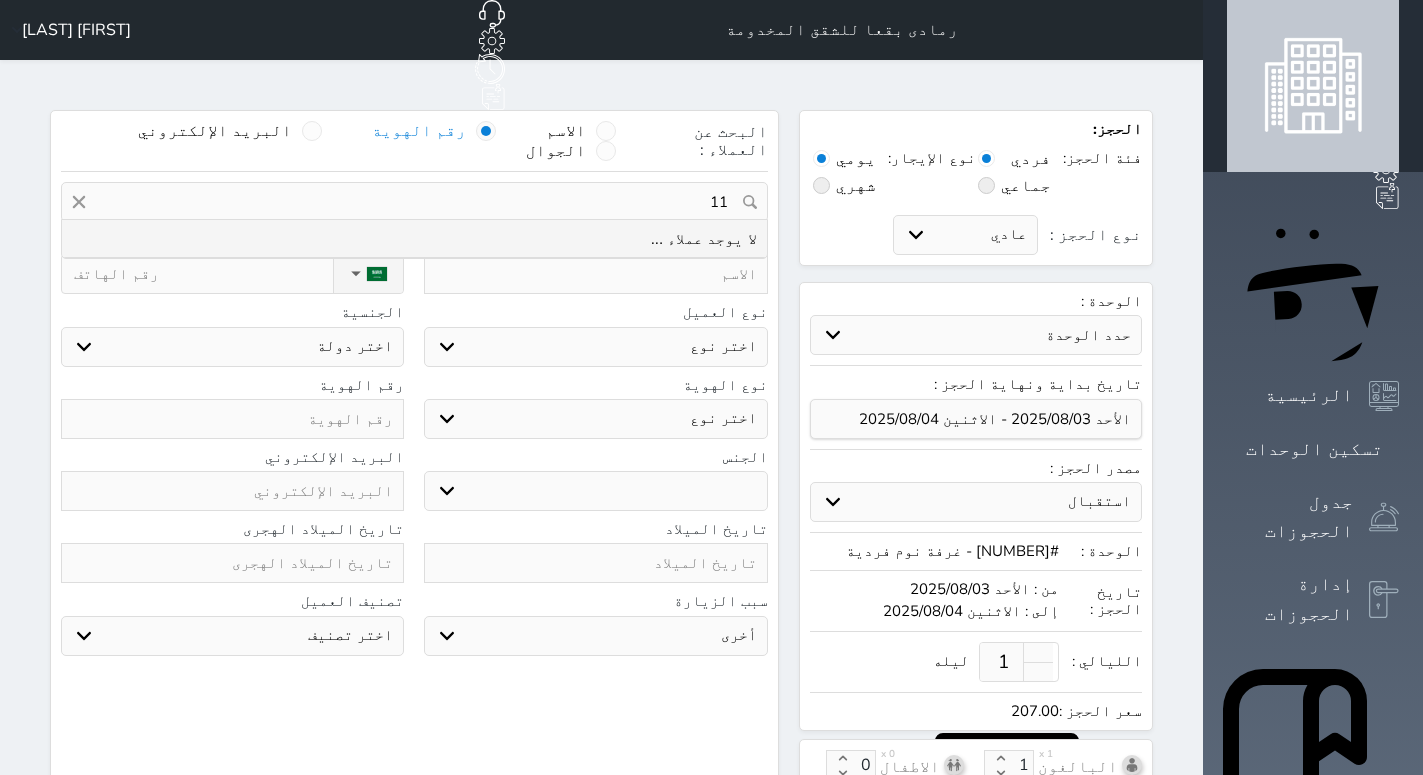 type on "1" 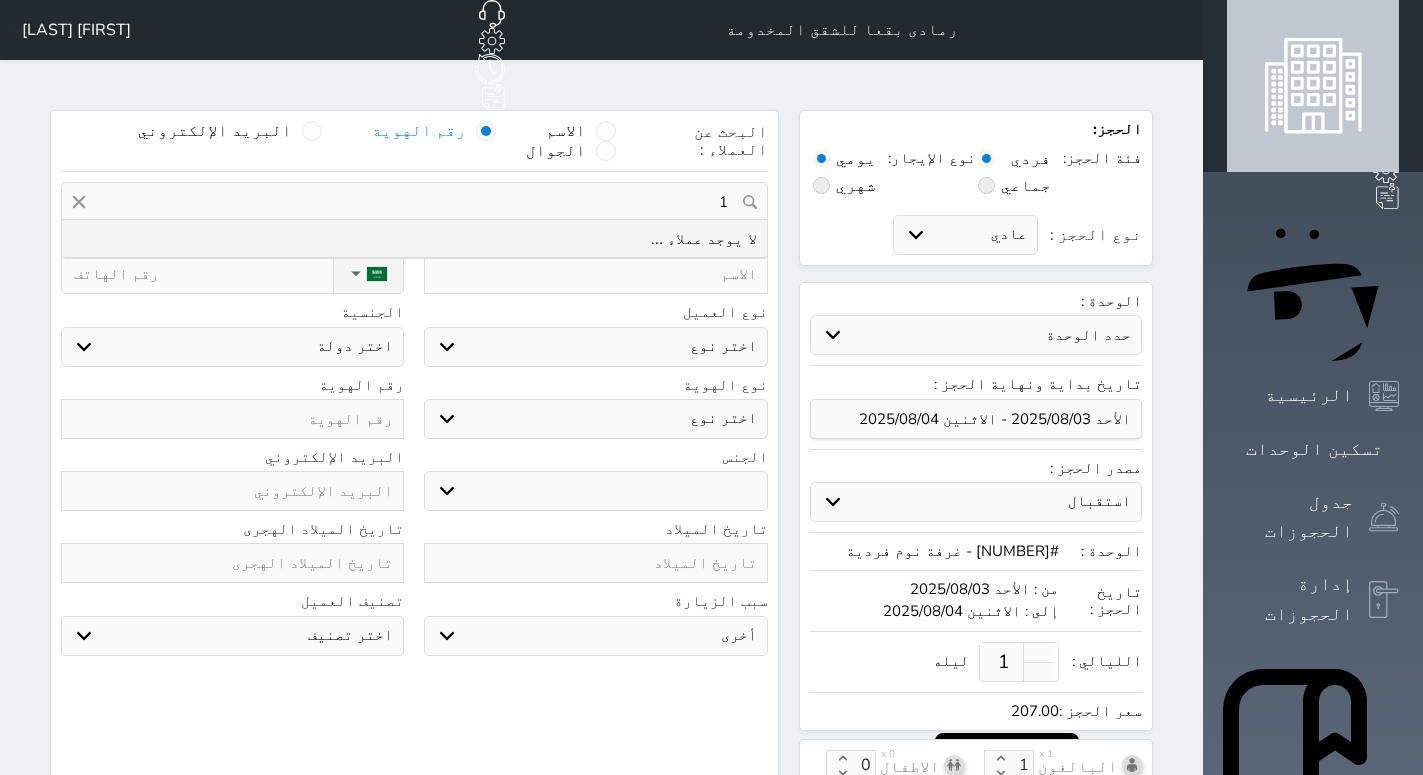 type 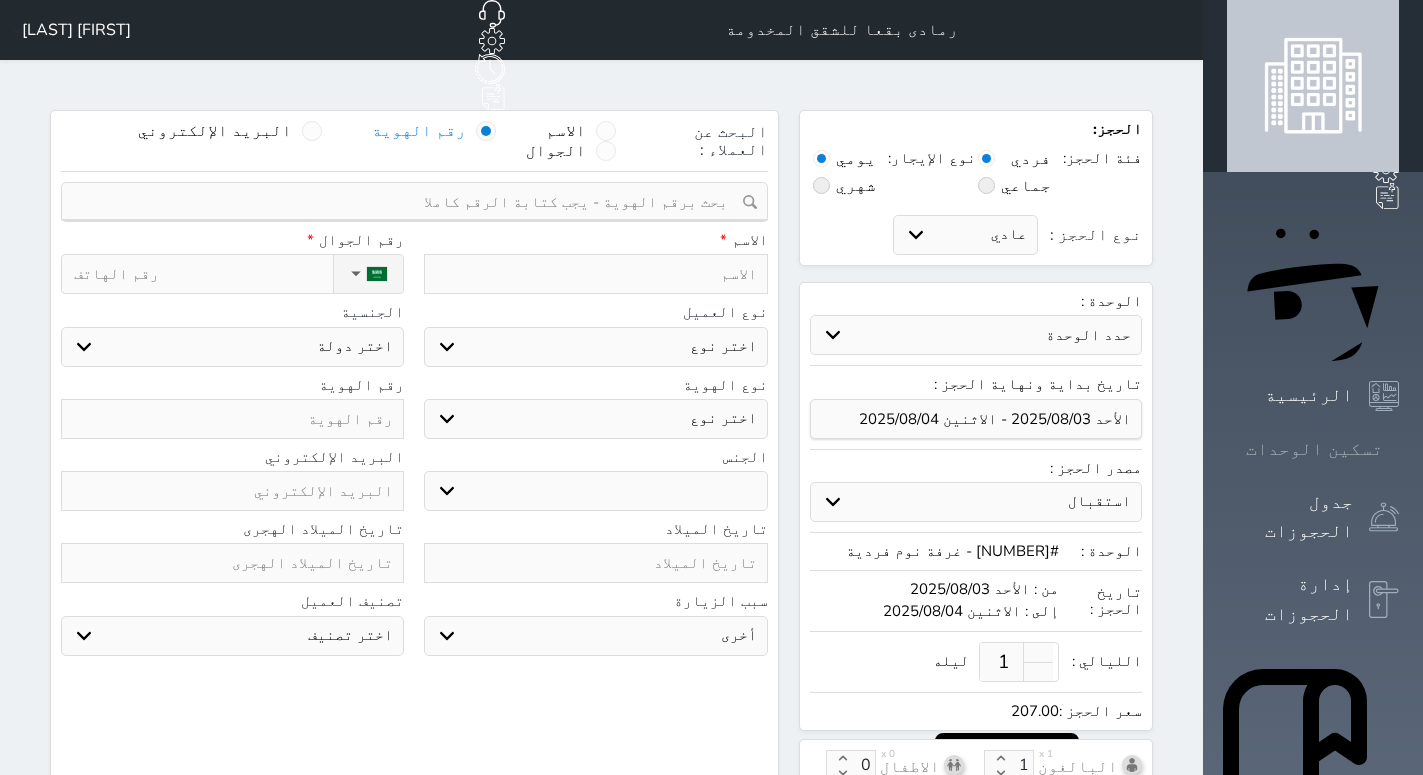 click at bounding box center [1399, 449] 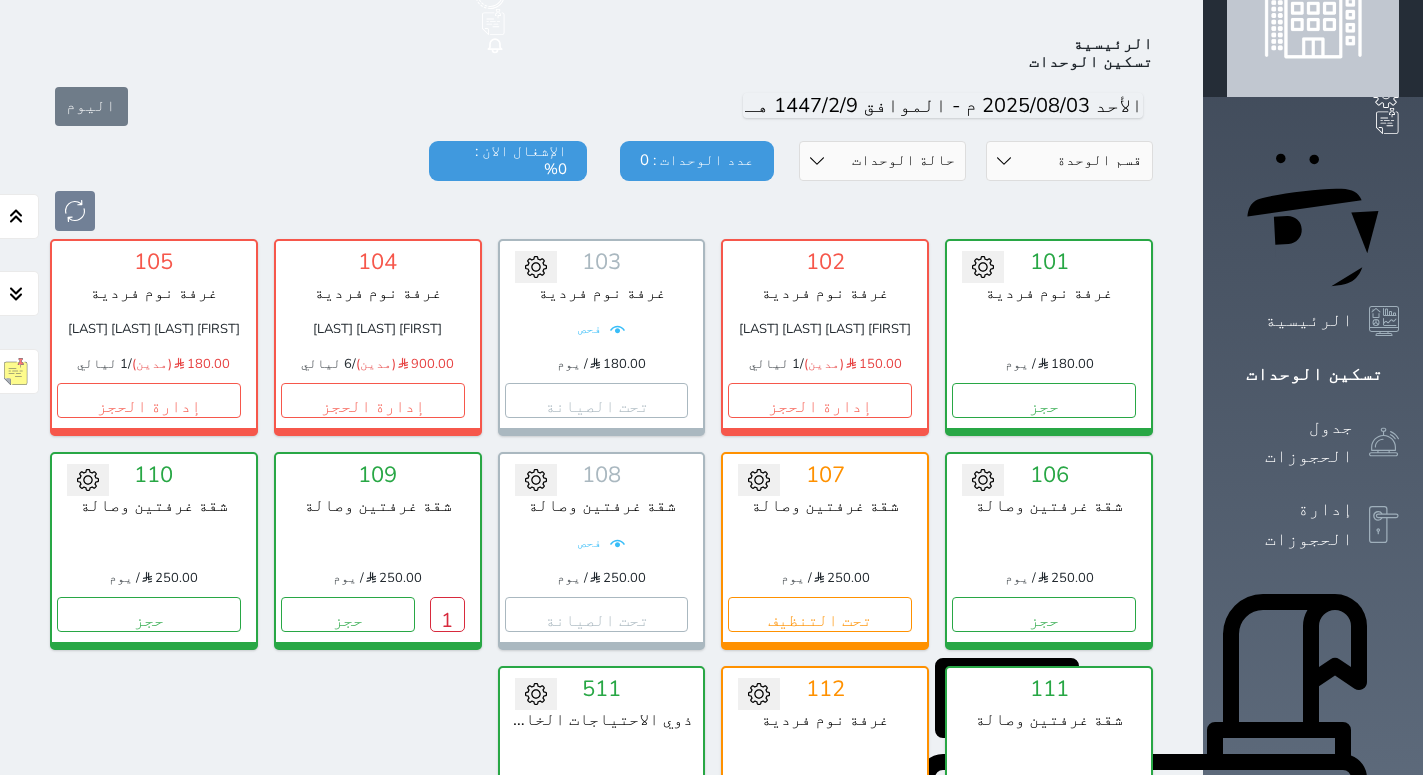 scroll, scrollTop: 78, scrollLeft: 0, axis: vertical 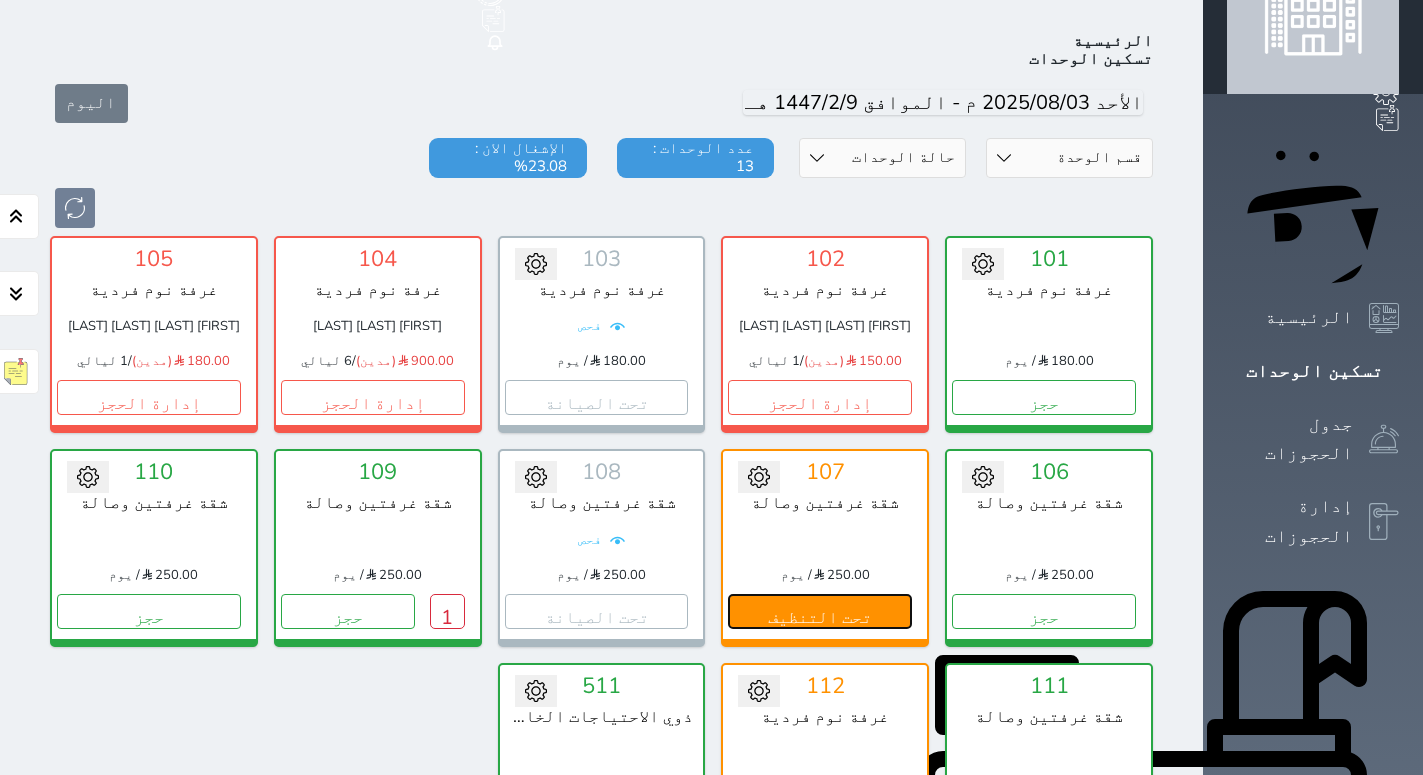 click on "تحت التنظيف" at bounding box center [820, 611] 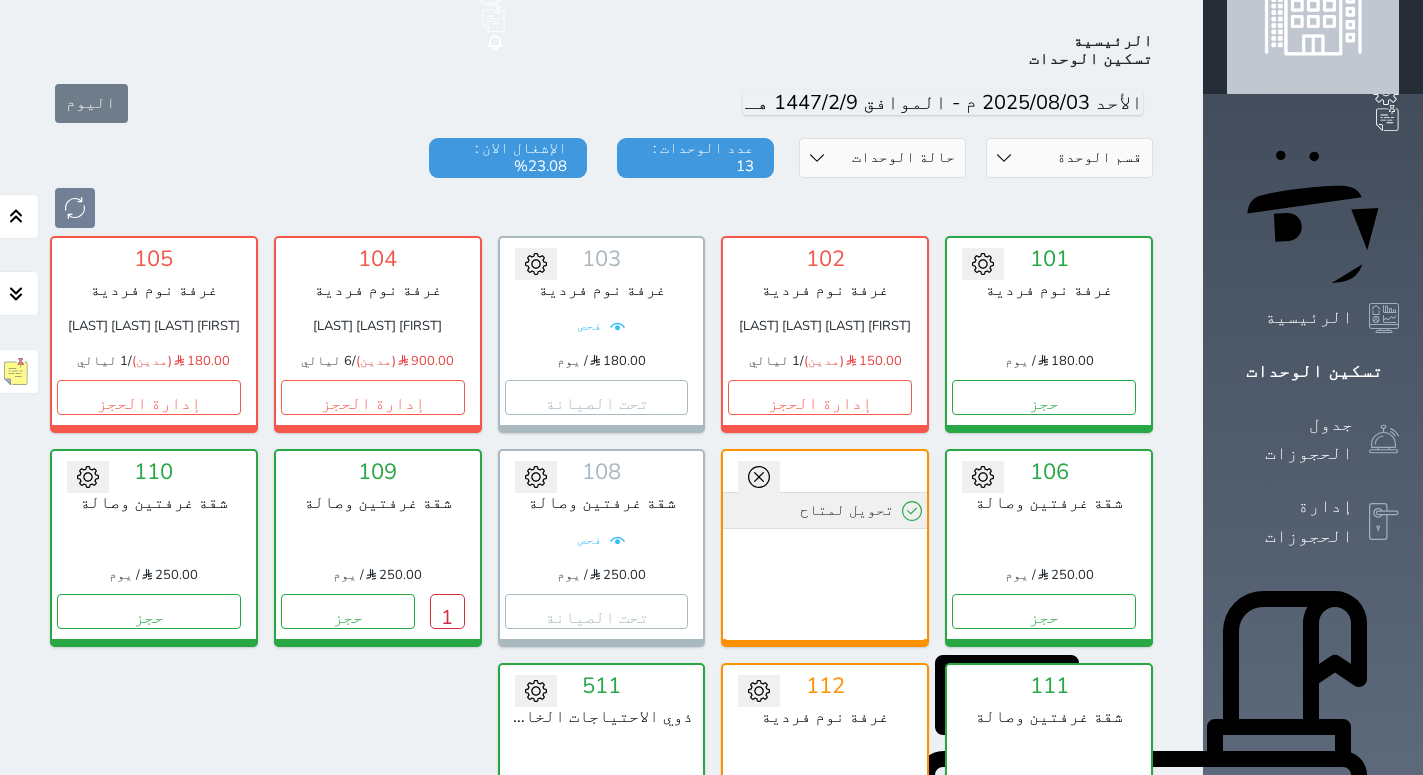 click 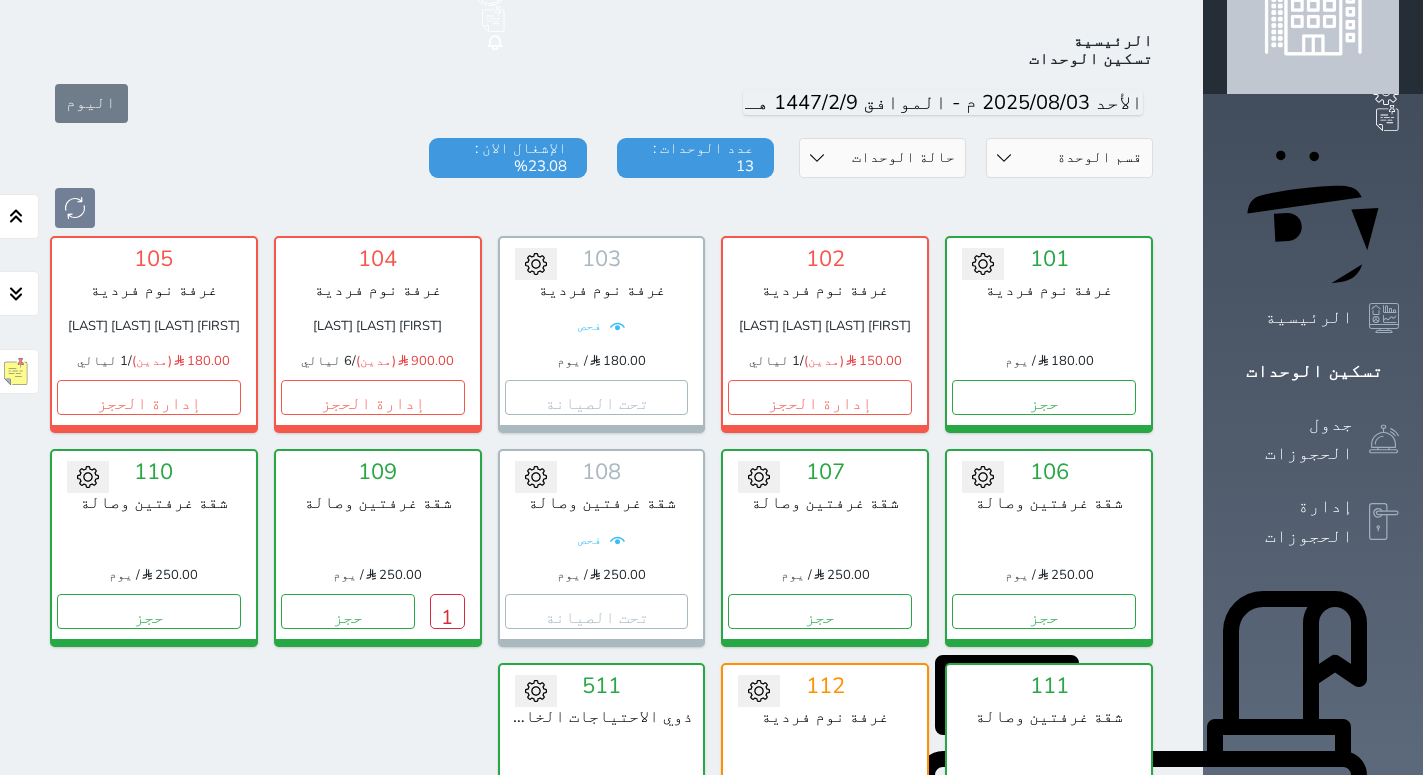 click on "[TEXT] [TEXT] [TEXT]
[TEXT] [TEXT] [TEXT]
[NUMBER]   [STREET] [STREET] [STREET]
[PRICE]
/ [TEXT]       [TEXT]" at bounding box center [825, 547] 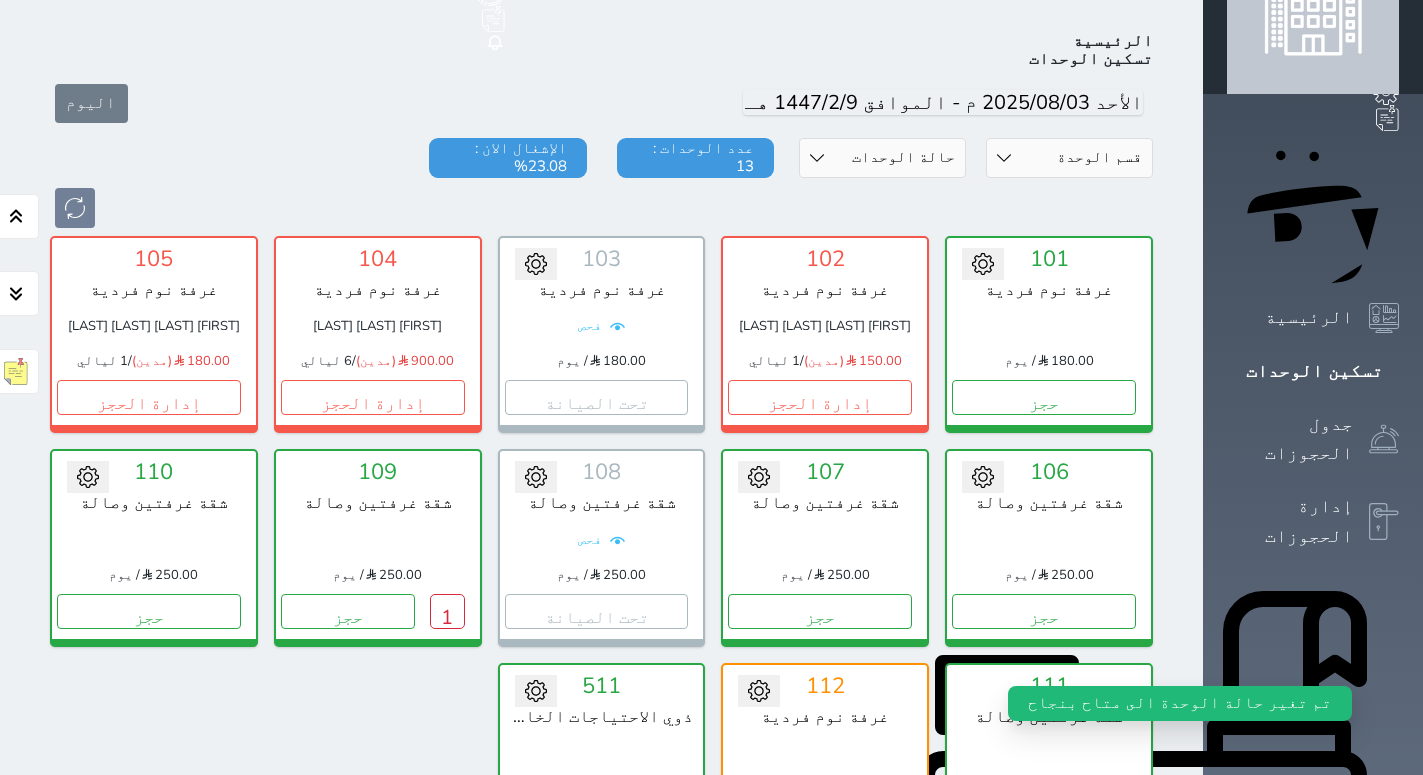 click on "[TEXT] [TEXT] [TEXT]
[TEXT] [TEXT] [TEXT]
[NUMBER]   [STREET] [STREET] [STREET]
[PRICE]
/ [TEXT]       [TEXT]" at bounding box center (825, 547) 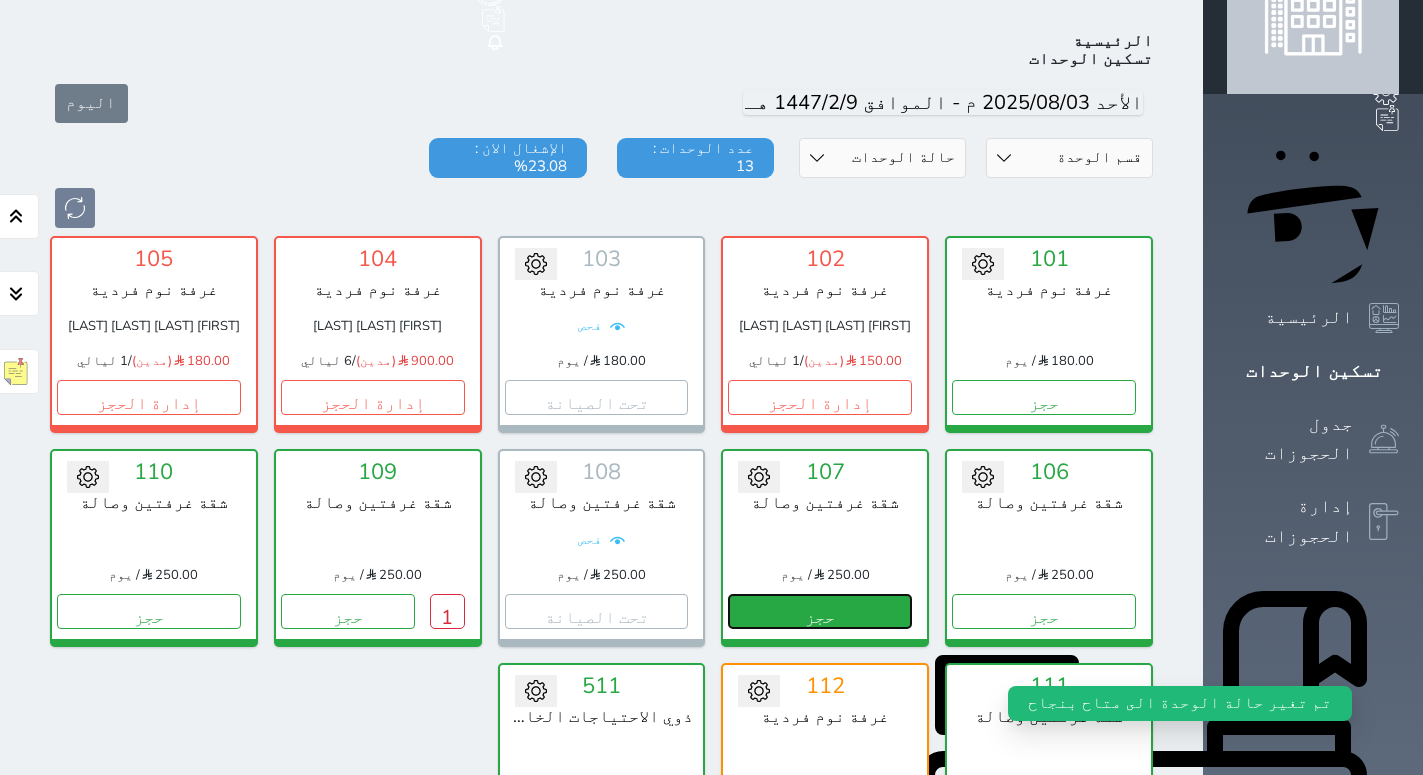 click on "حجز" at bounding box center (820, 611) 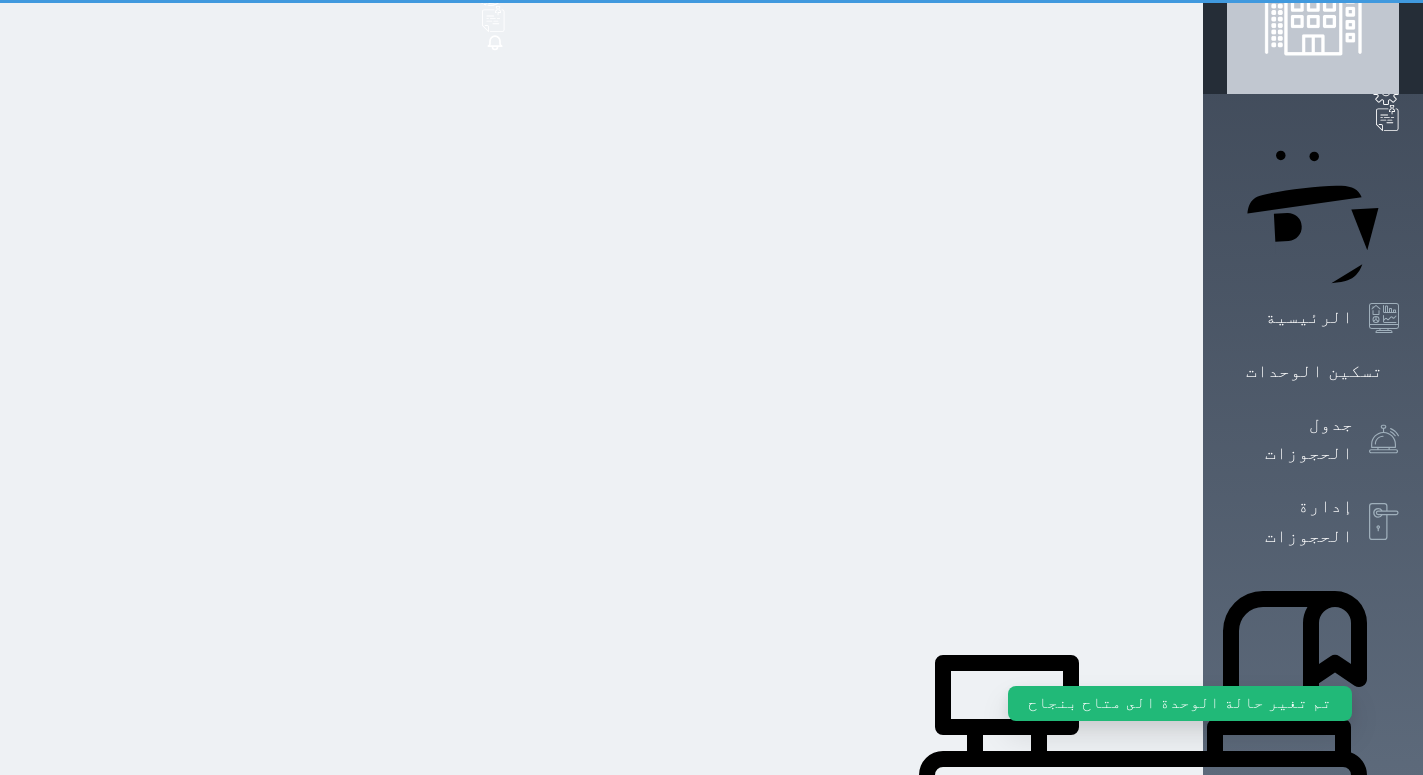 scroll, scrollTop: 17, scrollLeft: 0, axis: vertical 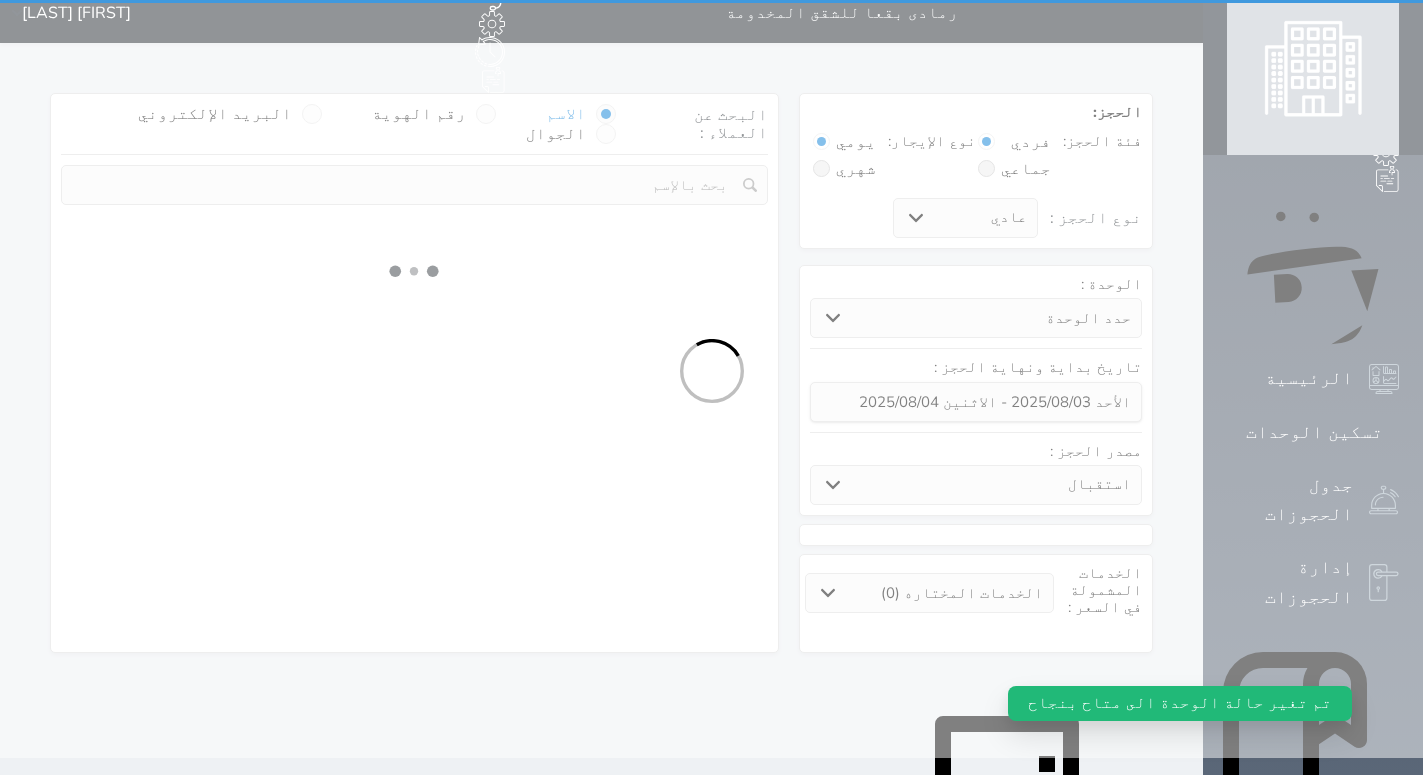 select 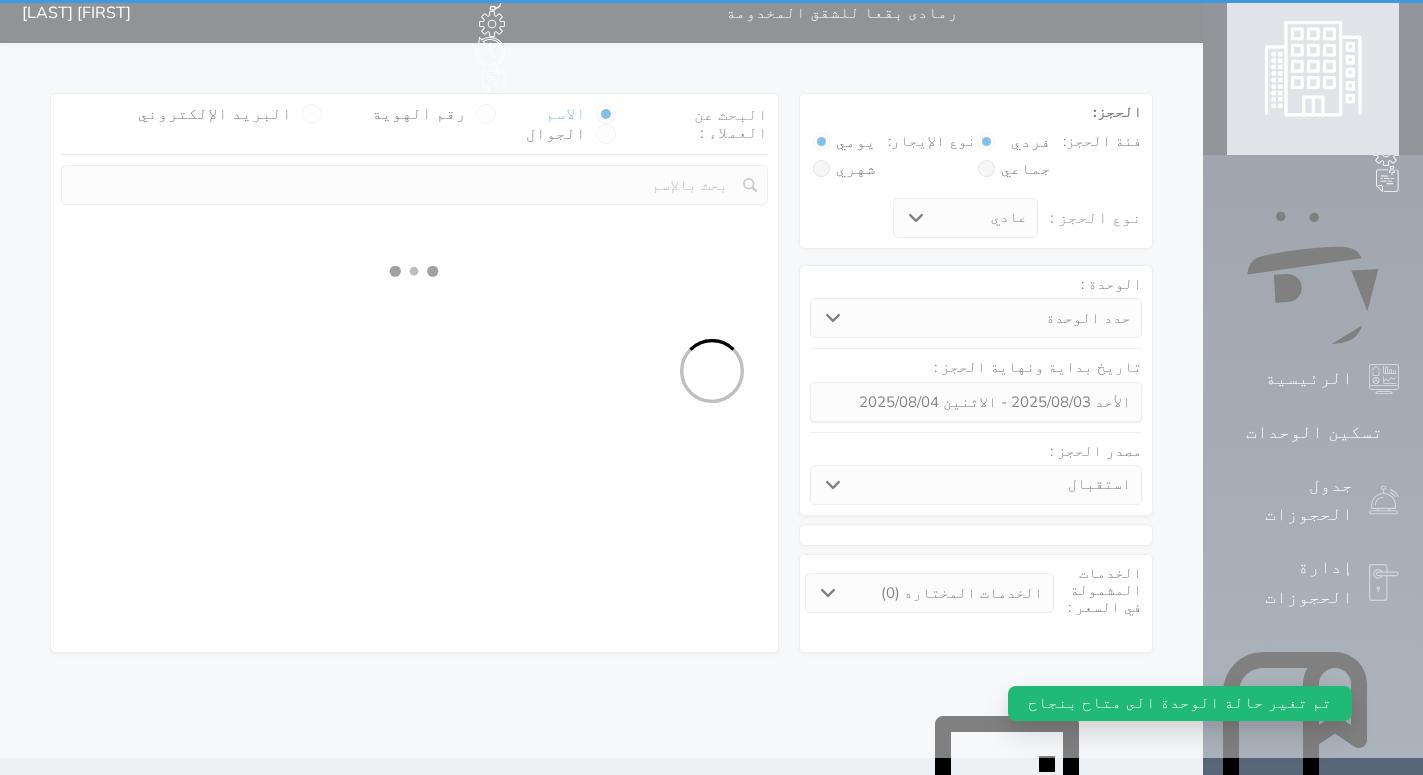 select on "[NUMBER]" 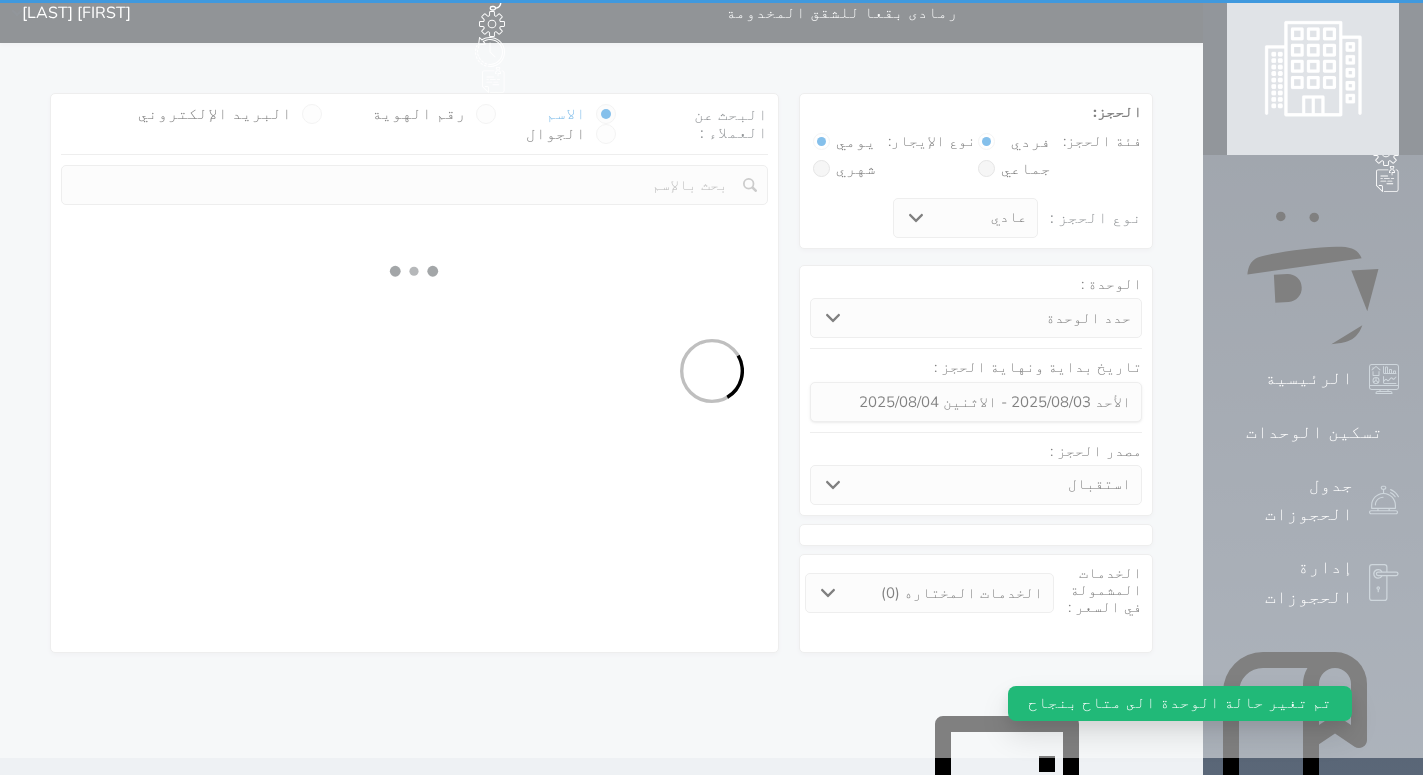 scroll, scrollTop: 0, scrollLeft: 0, axis: both 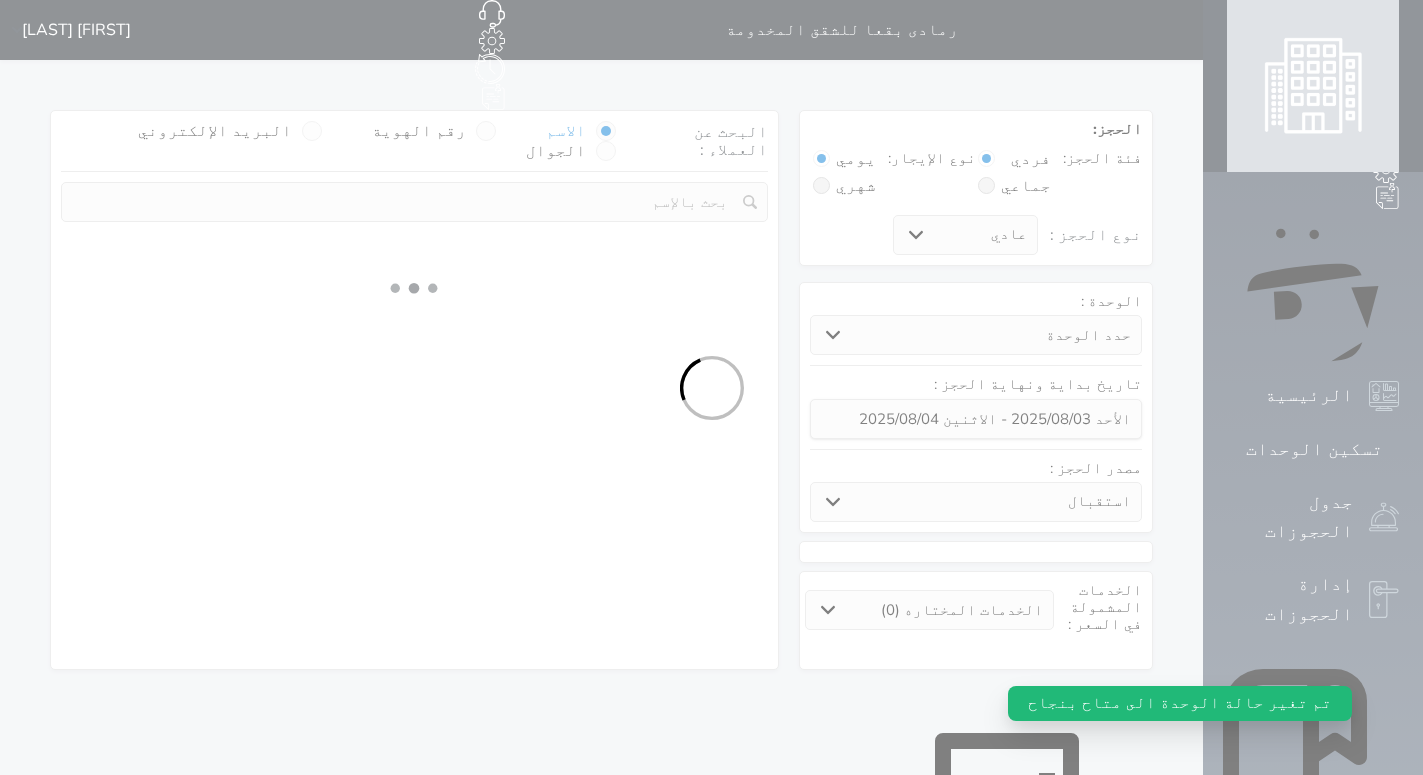 select 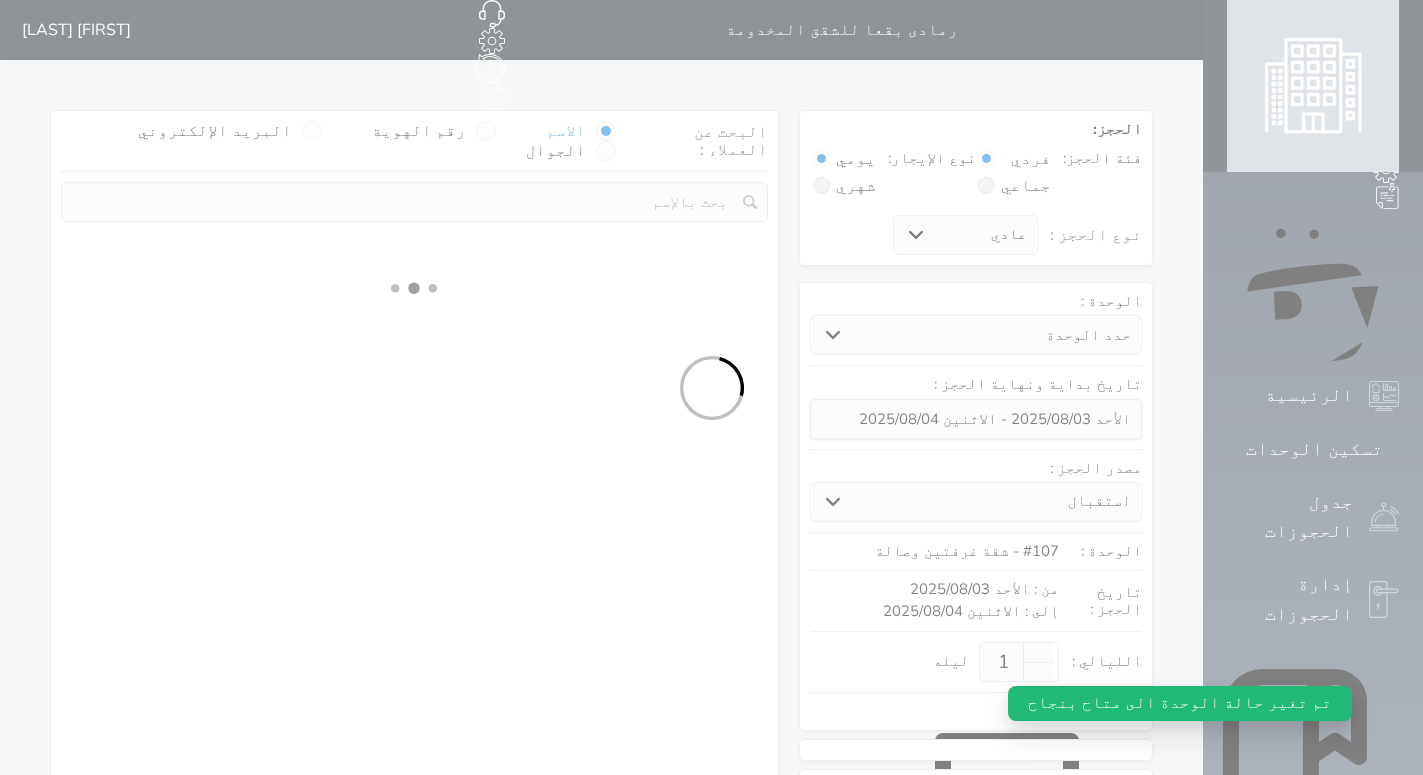 select on "1" 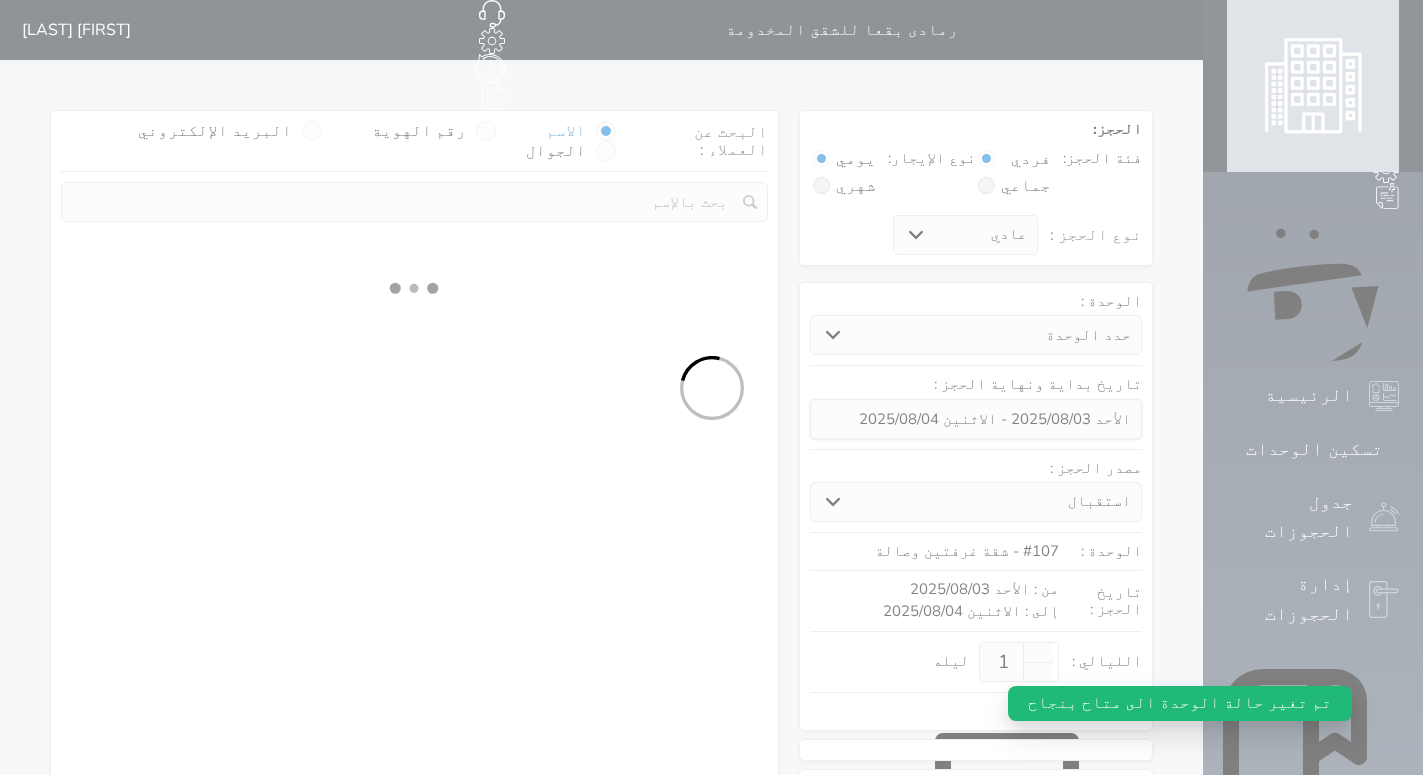 select on "113" 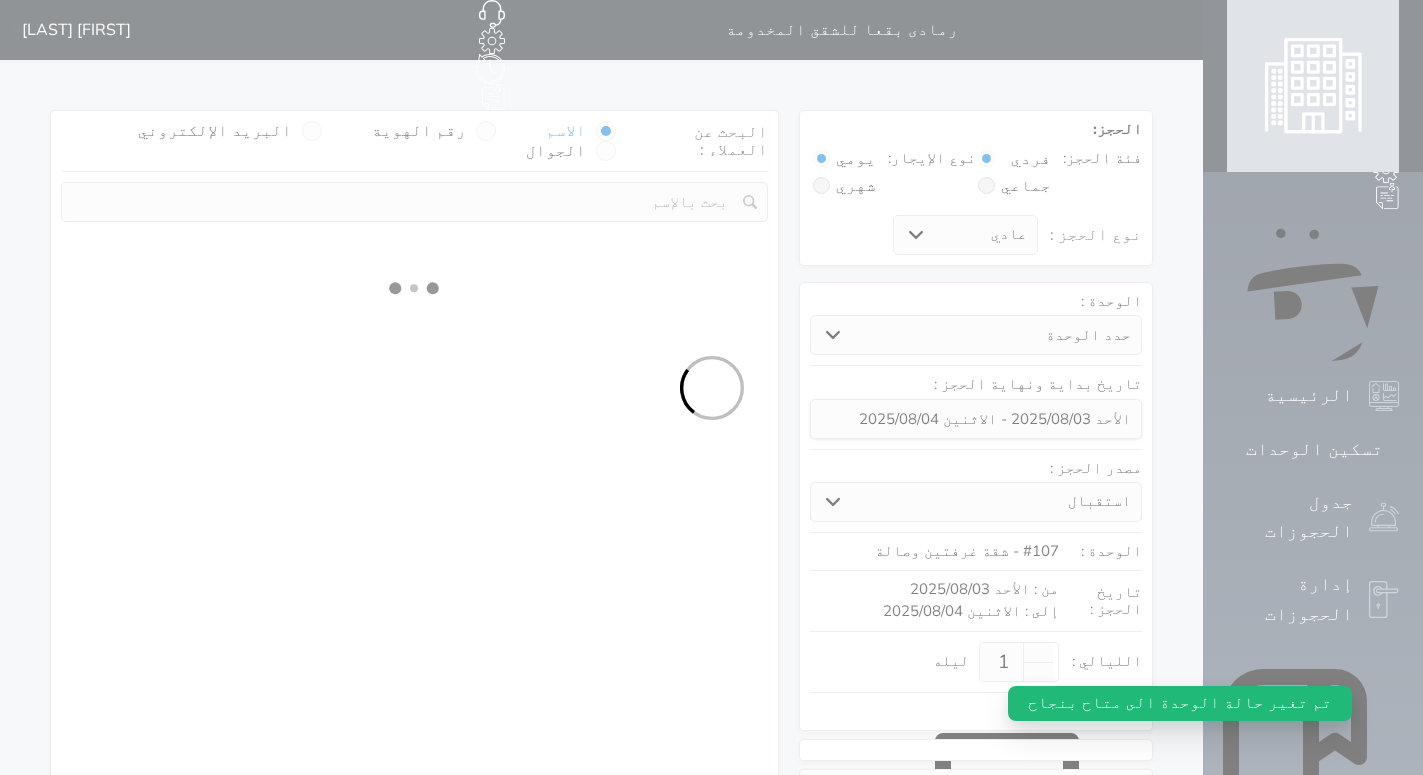 select on "1" 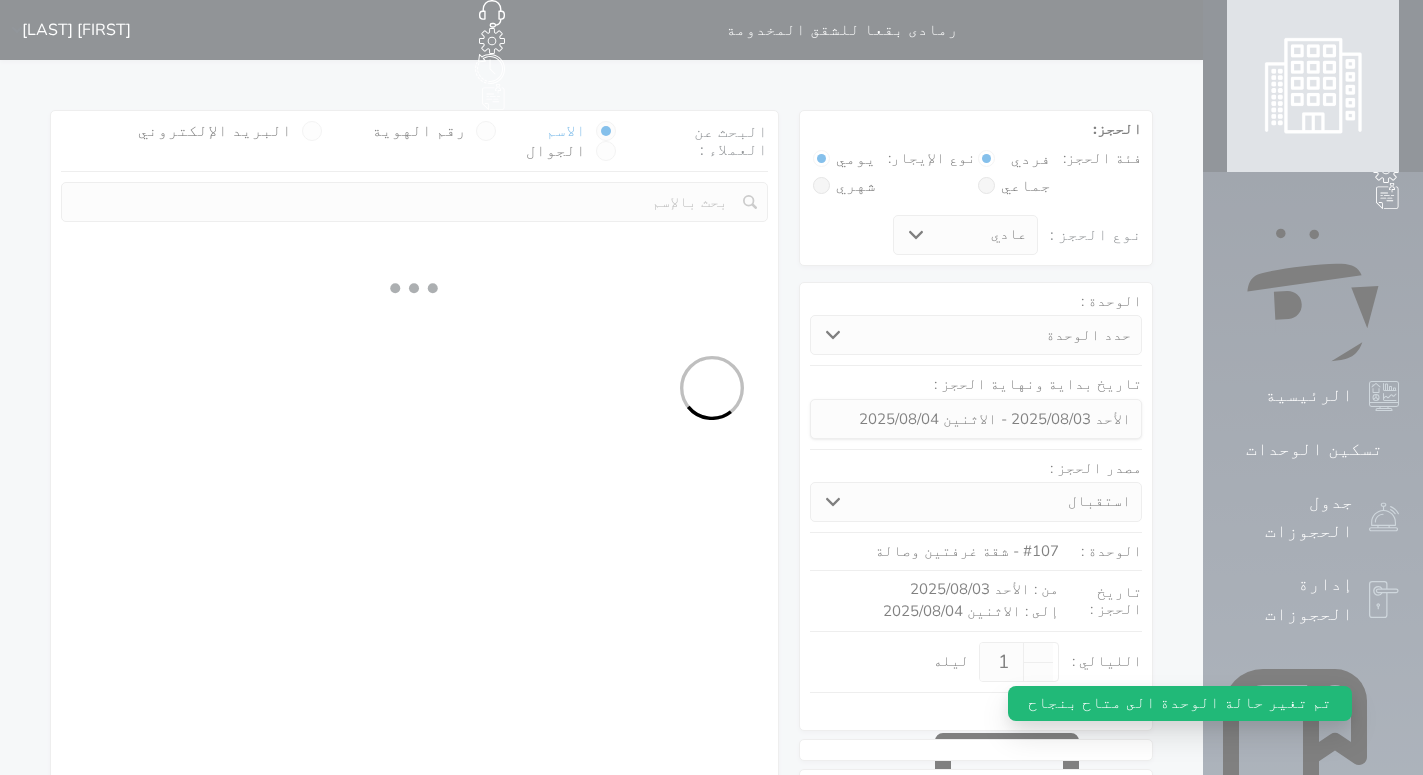 select 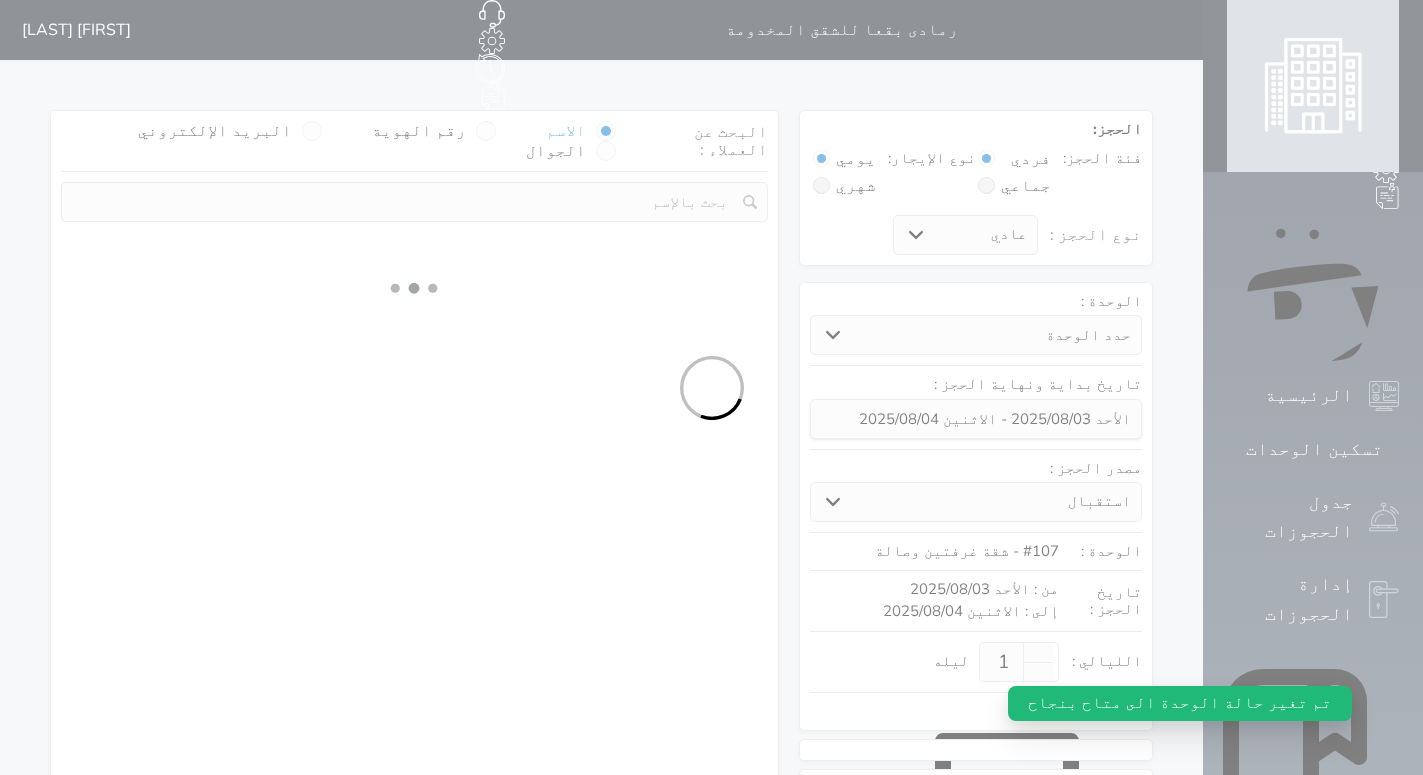 select on "7" 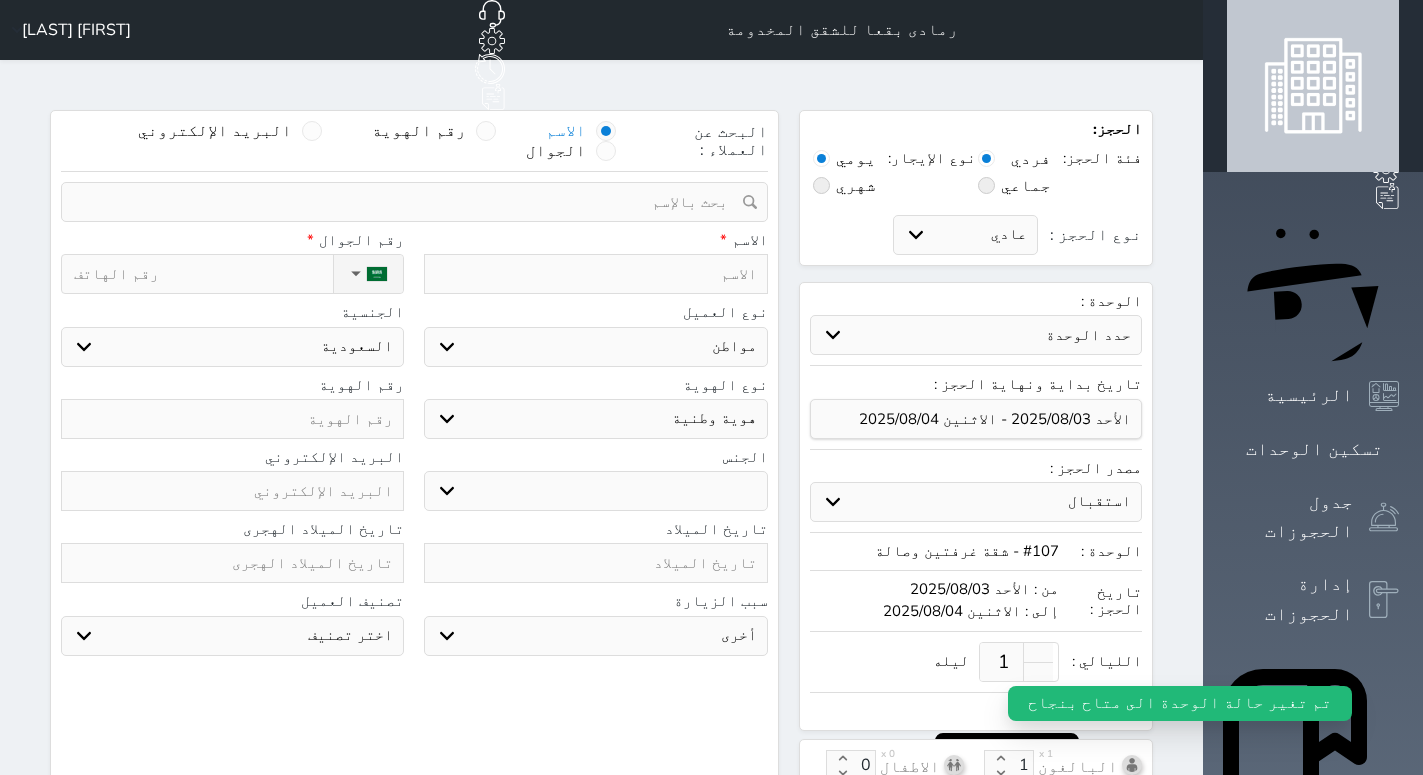 click at bounding box center [407, 202] 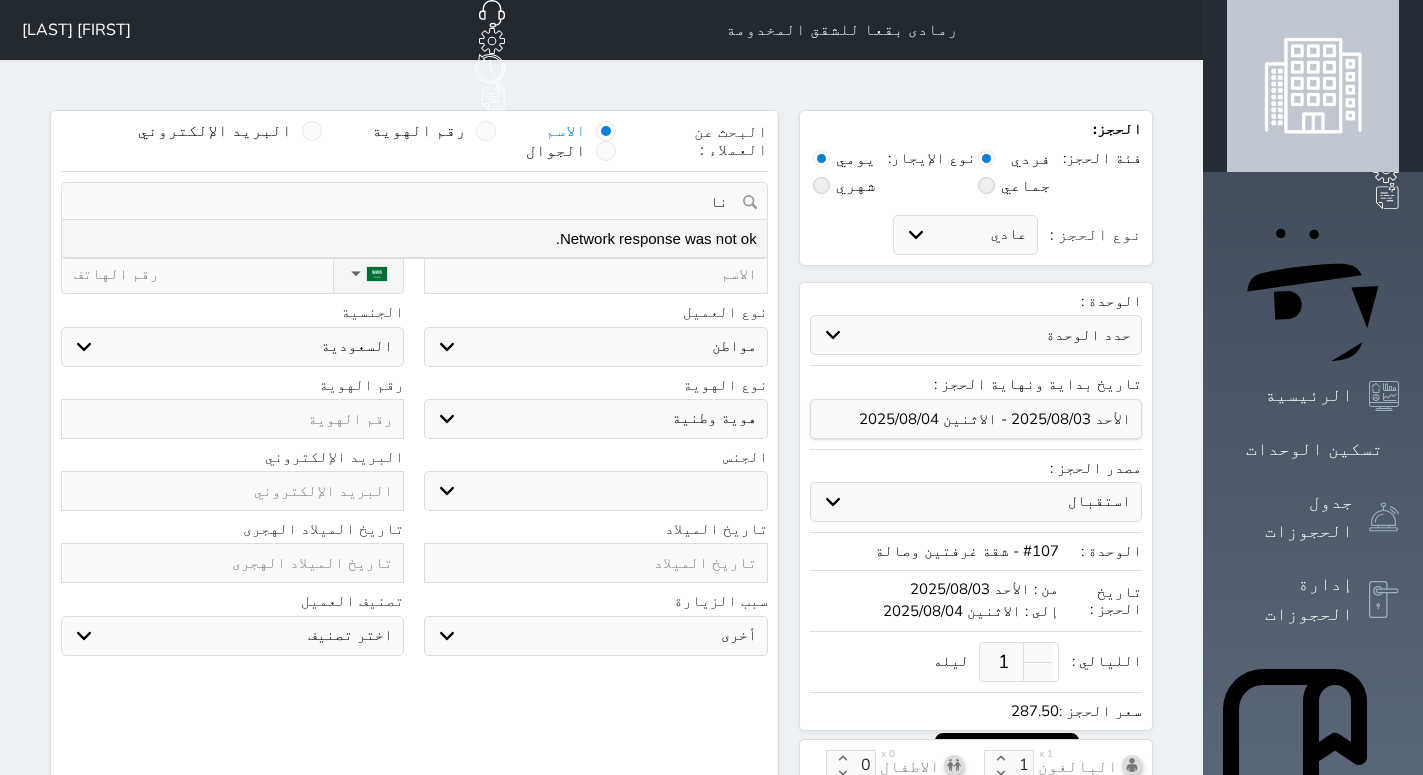 type on "ن" 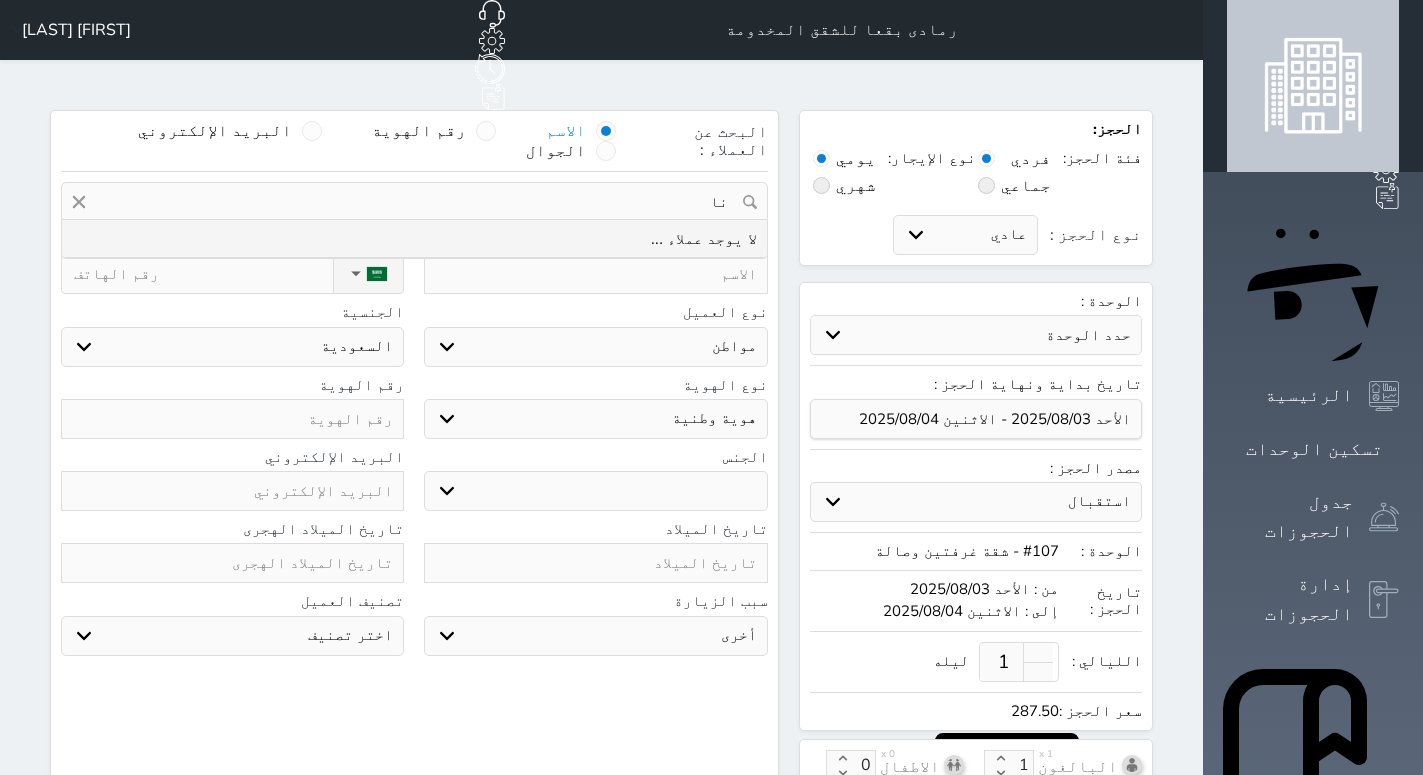 type on "ن" 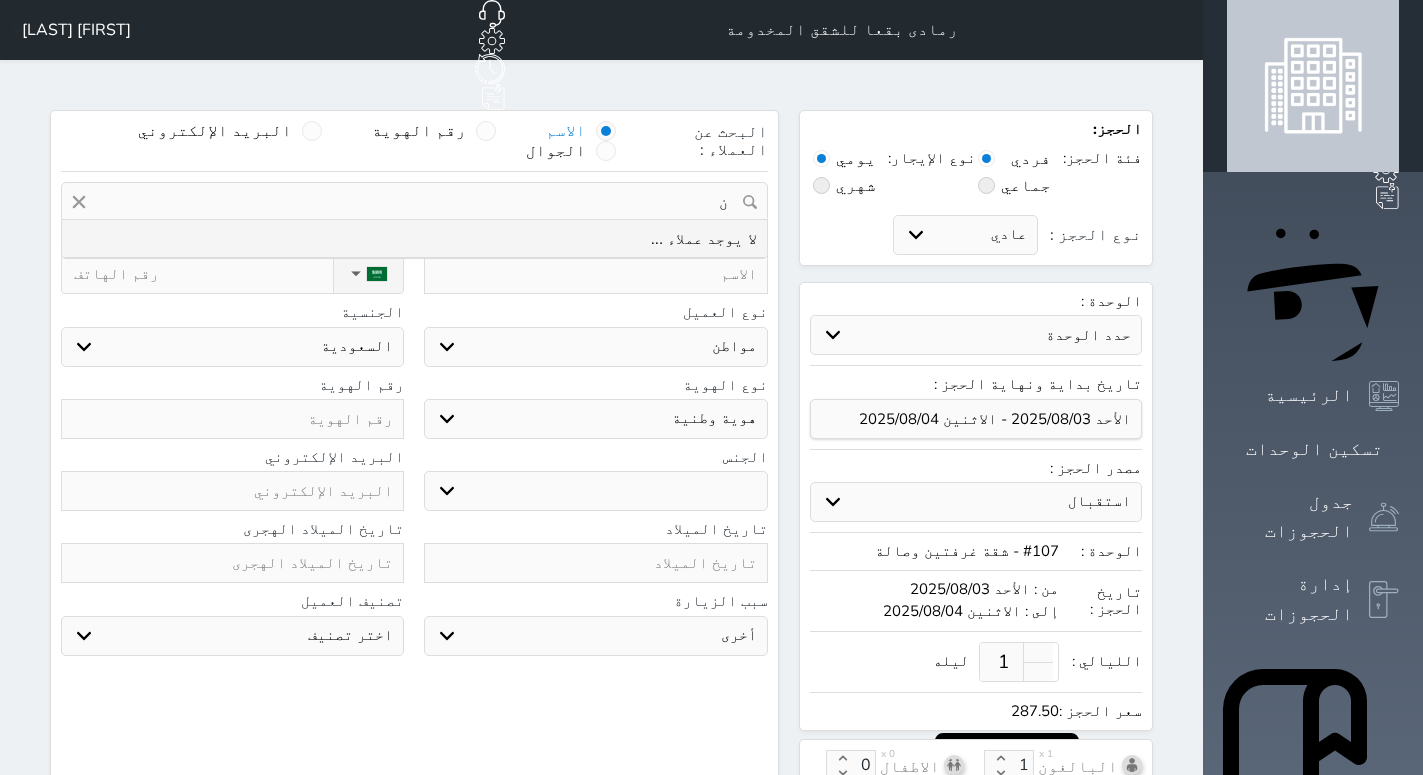 type 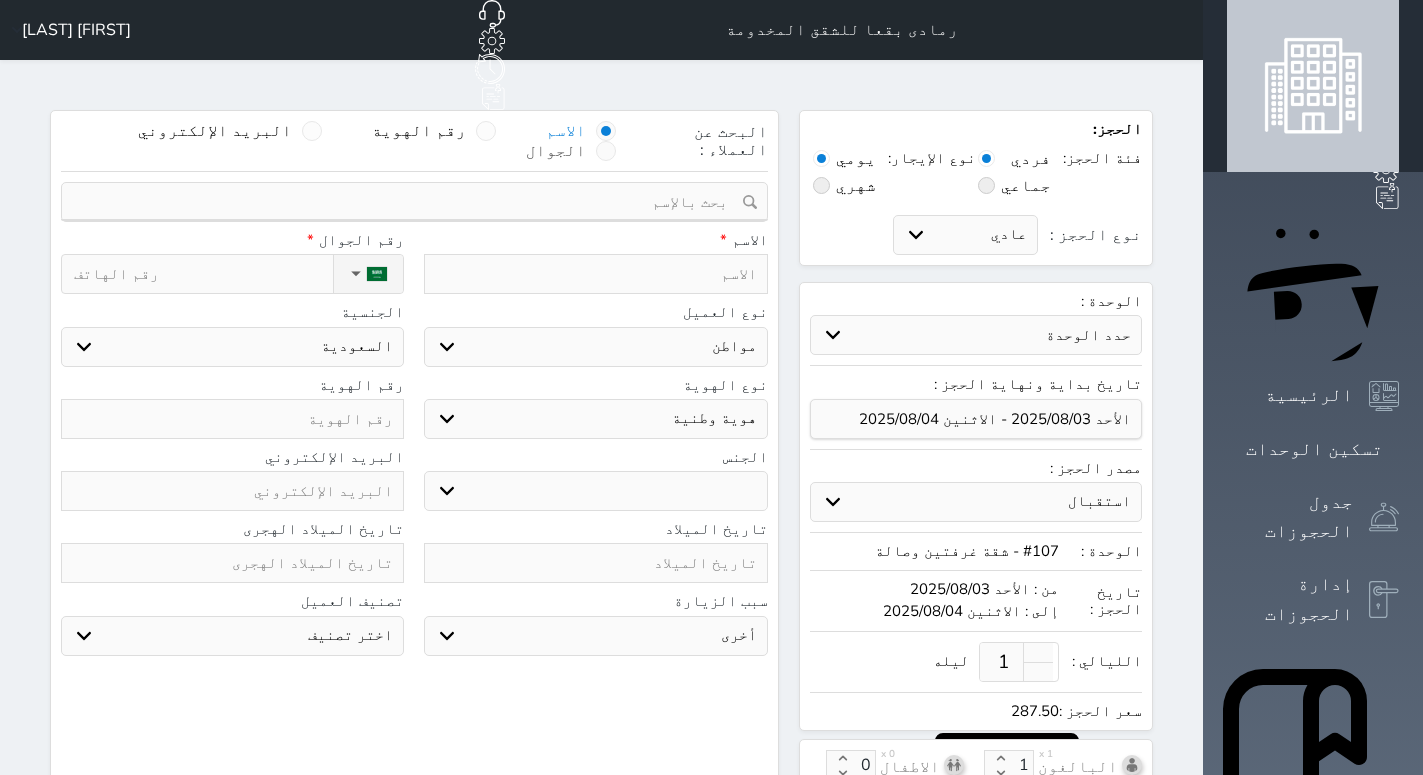click on "الجوال" at bounding box center [556, 151] 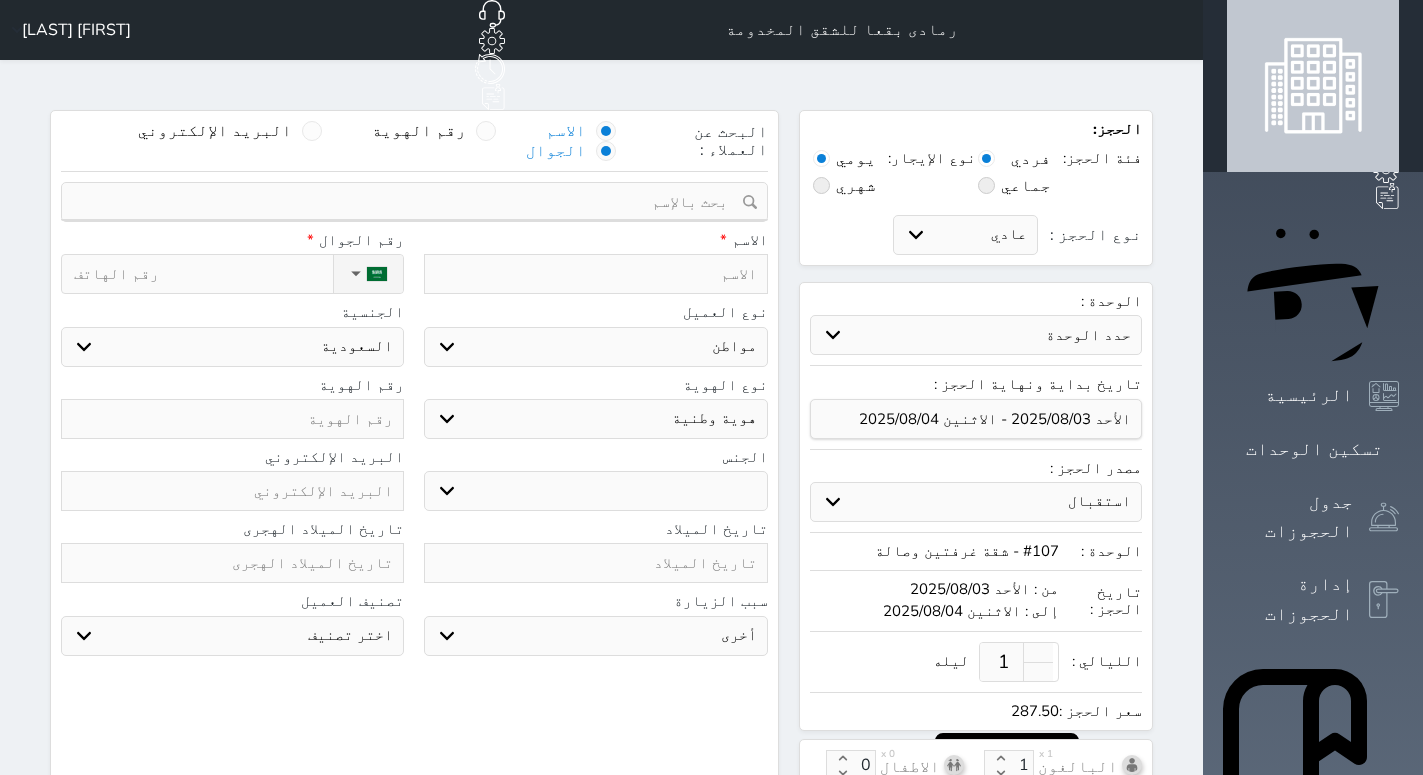 select 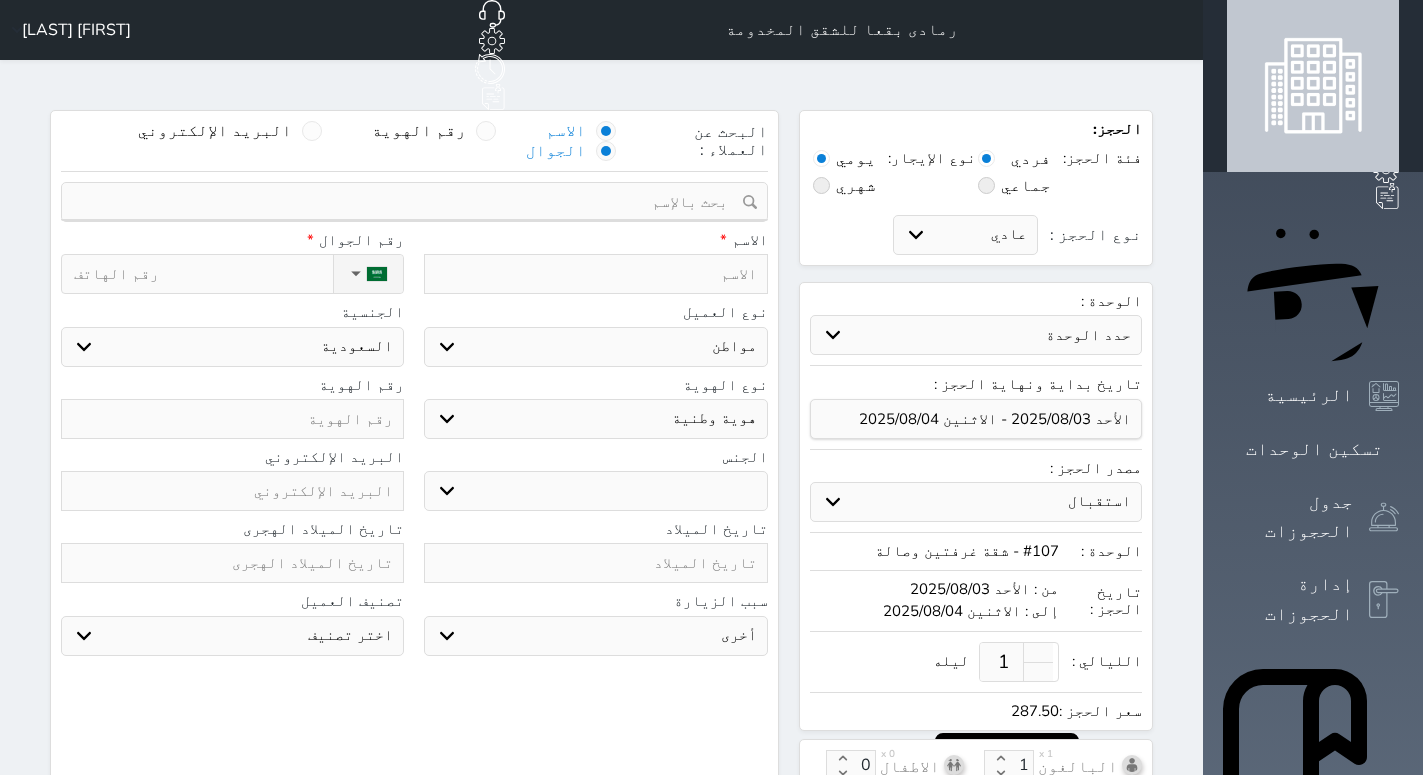 select 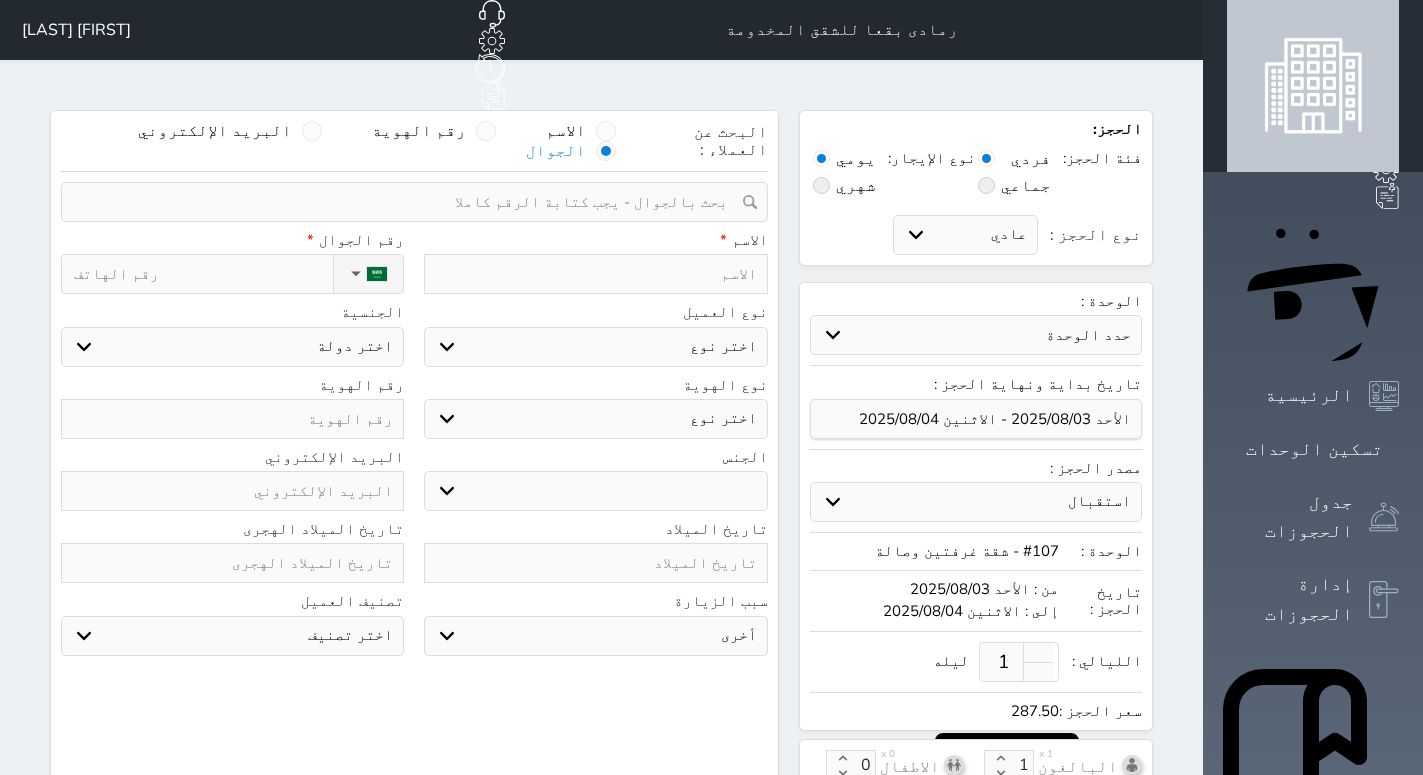 click at bounding box center (407, 202) 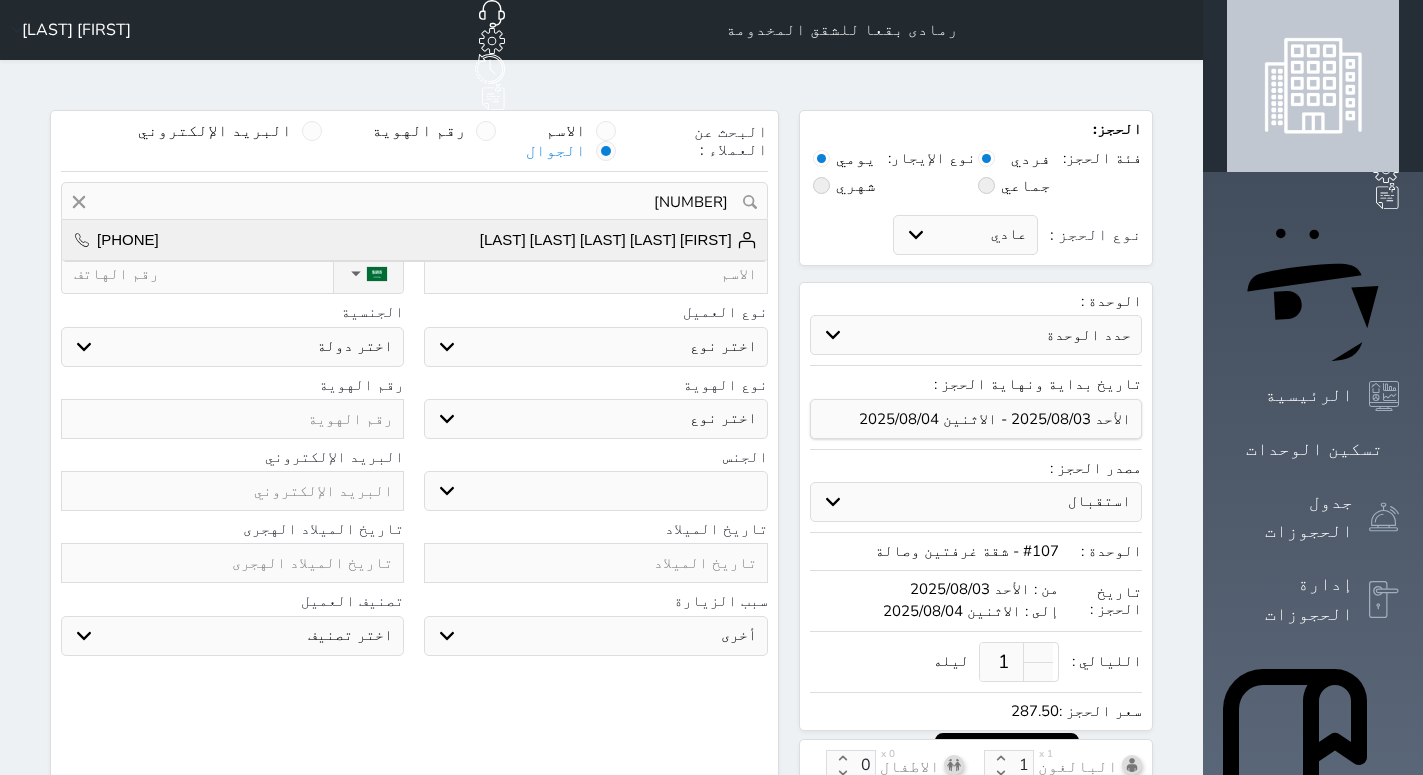 click on "[FIRST] [LAST] [LAST] [LAST] [LAST]" at bounding box center [618, 240] 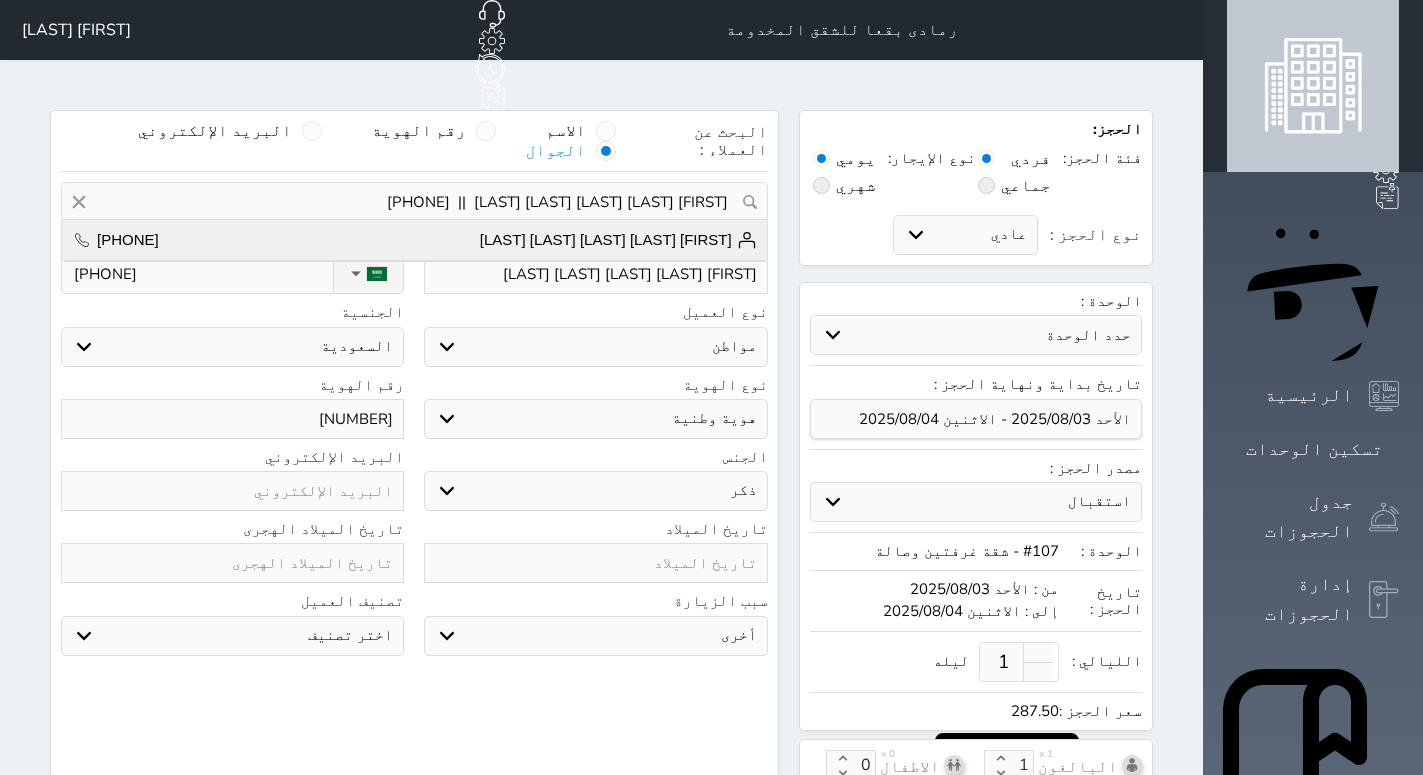type on "[YEAR]/[MONTH]/[DATE]" 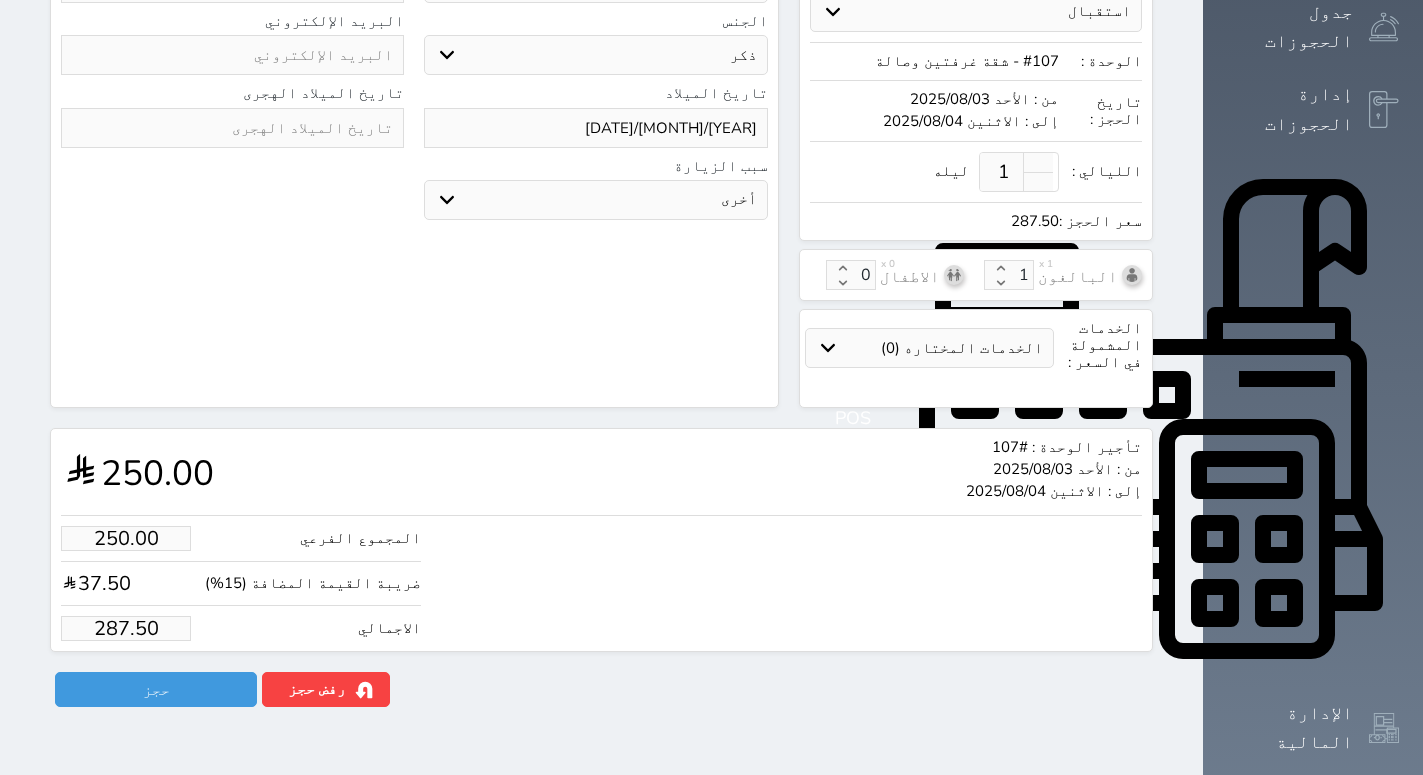 scroll, scrollTop: 510, scrollLeft: 0, axis: vertical 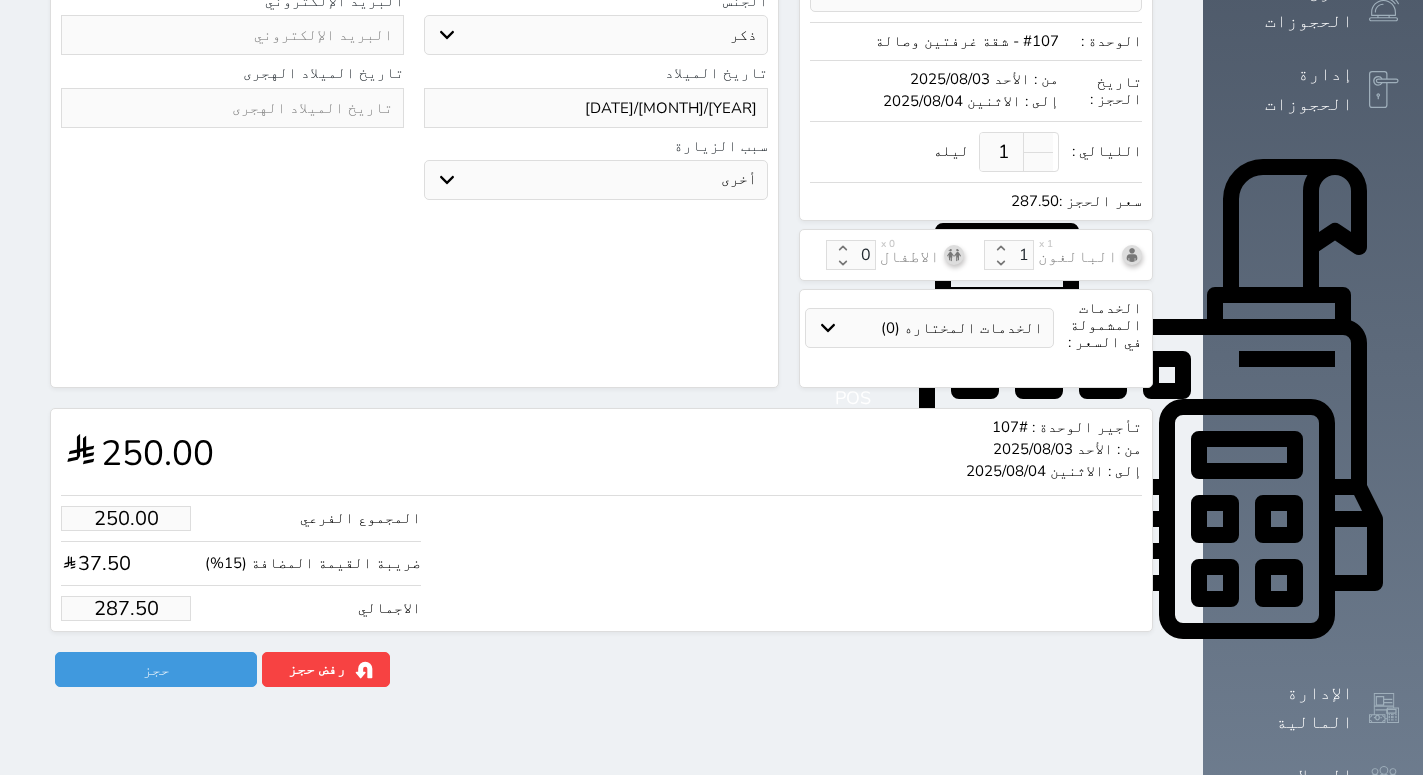 drag, startPoint x: 130, startPoint y: 589, endPoint x: 88, endPoint y: 595, distance: 42.426407 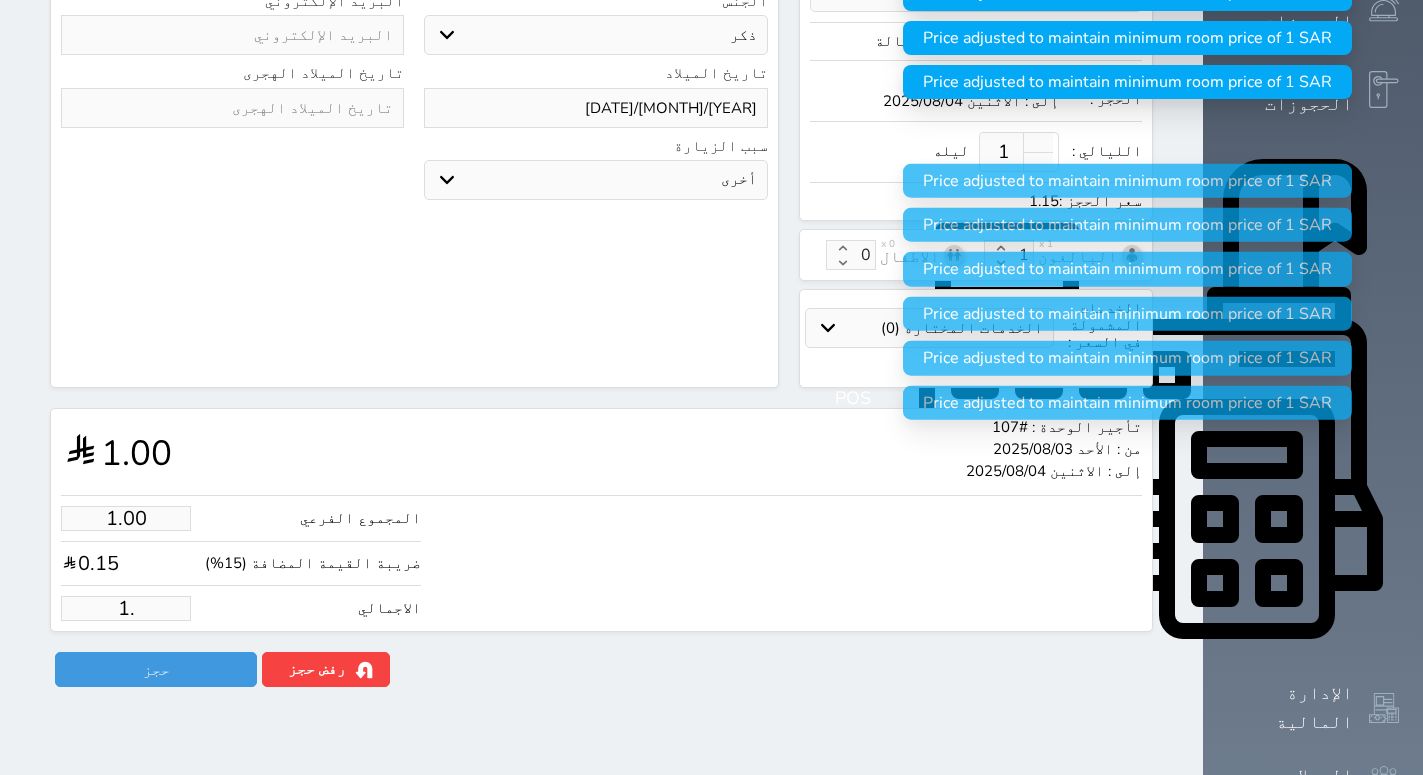 type on "1" 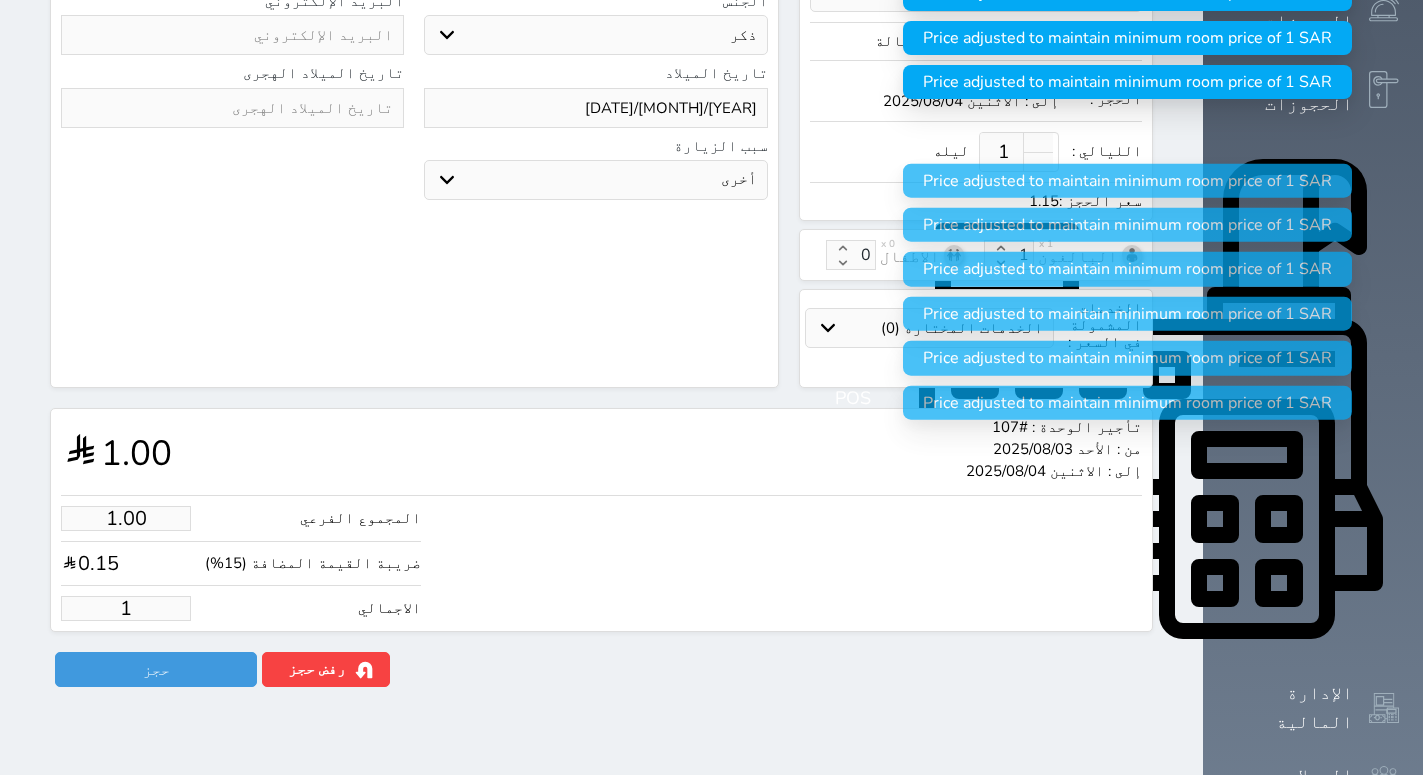 type 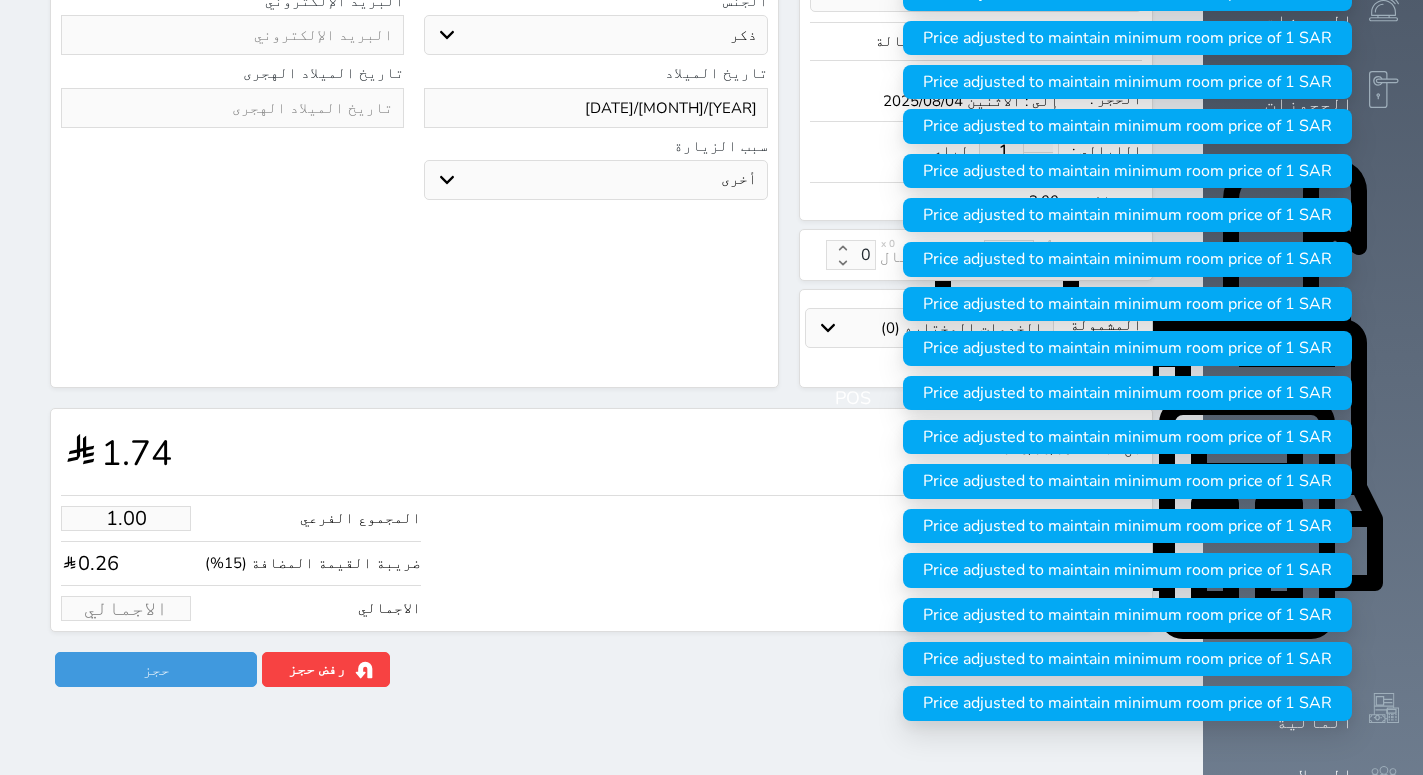 type on "1.74" 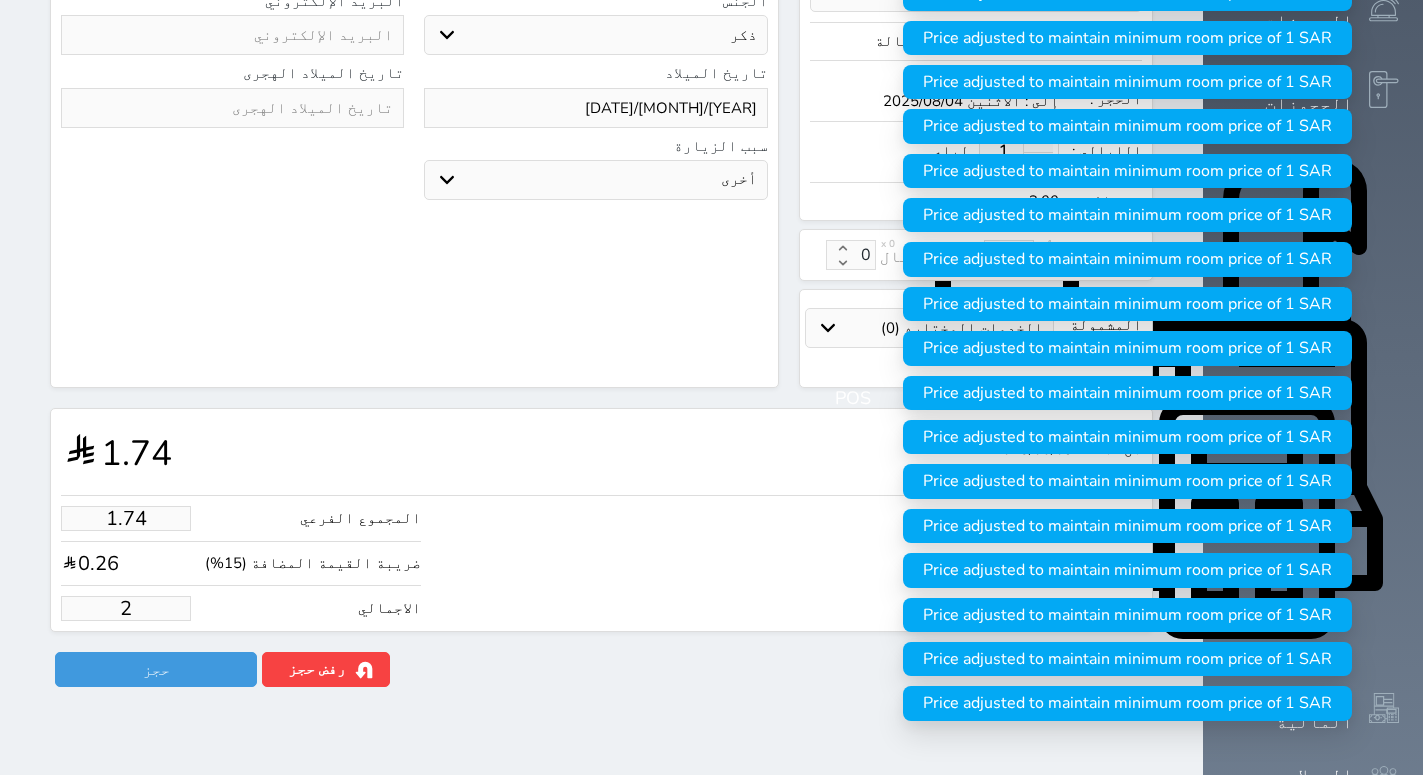 type on "20.00" 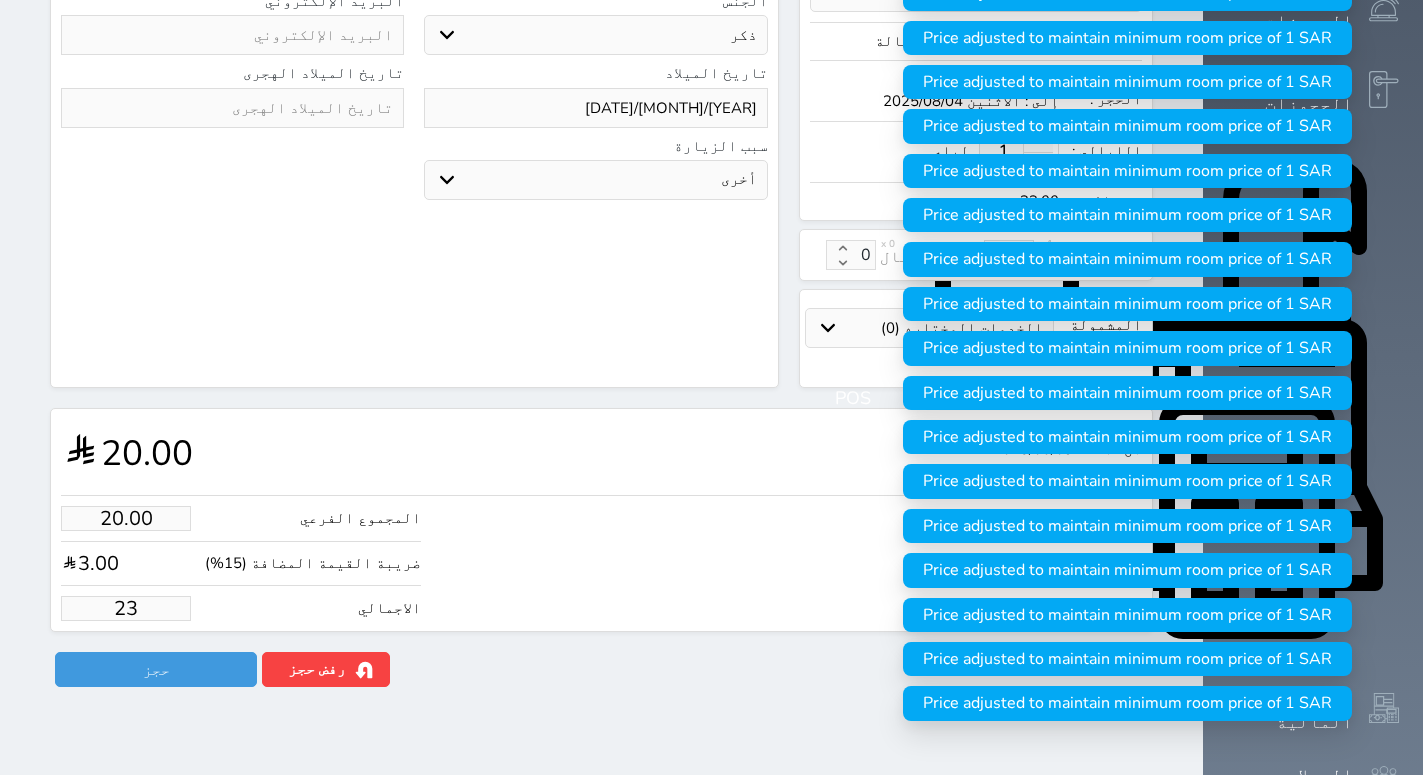 type on "200.00" 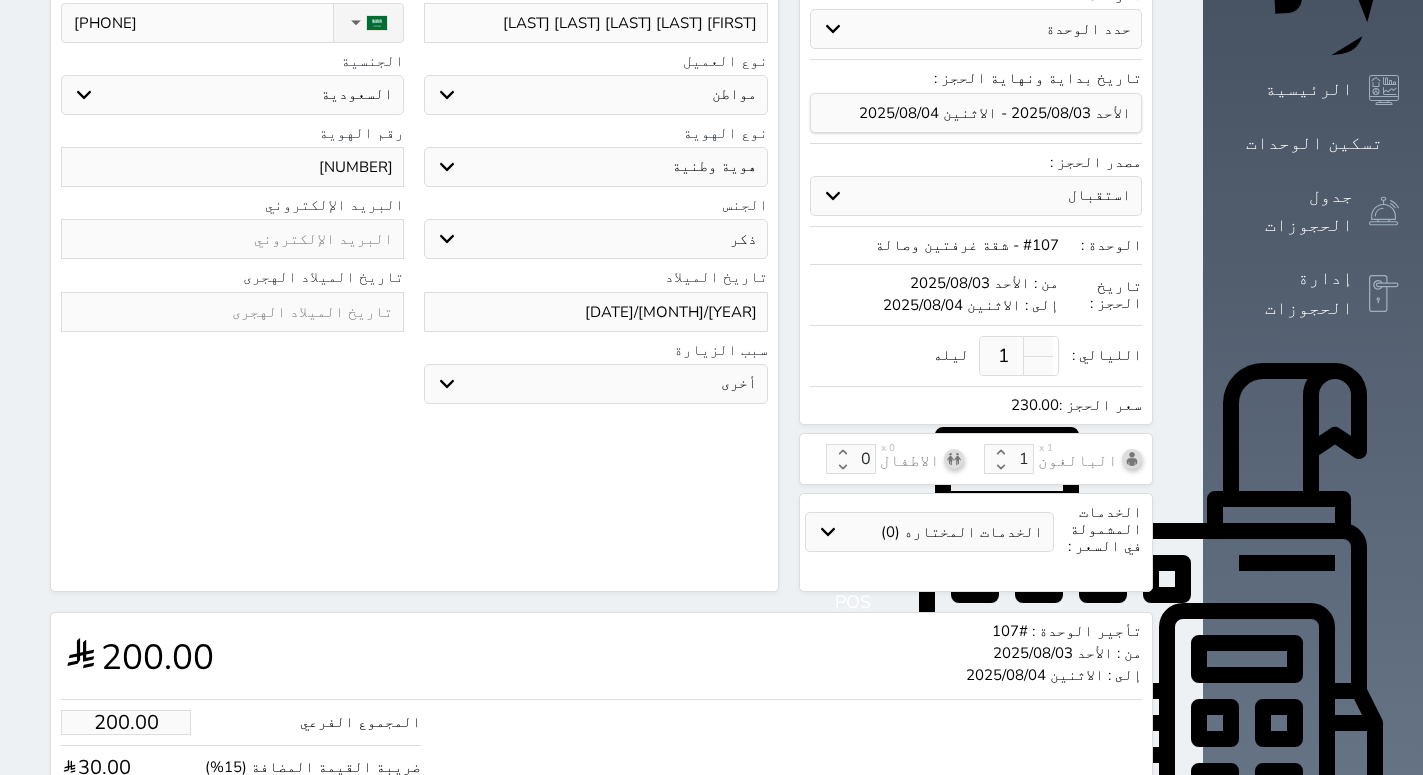 scroll, scrollTop: 510, scrollLeft: 0, axis: vertical 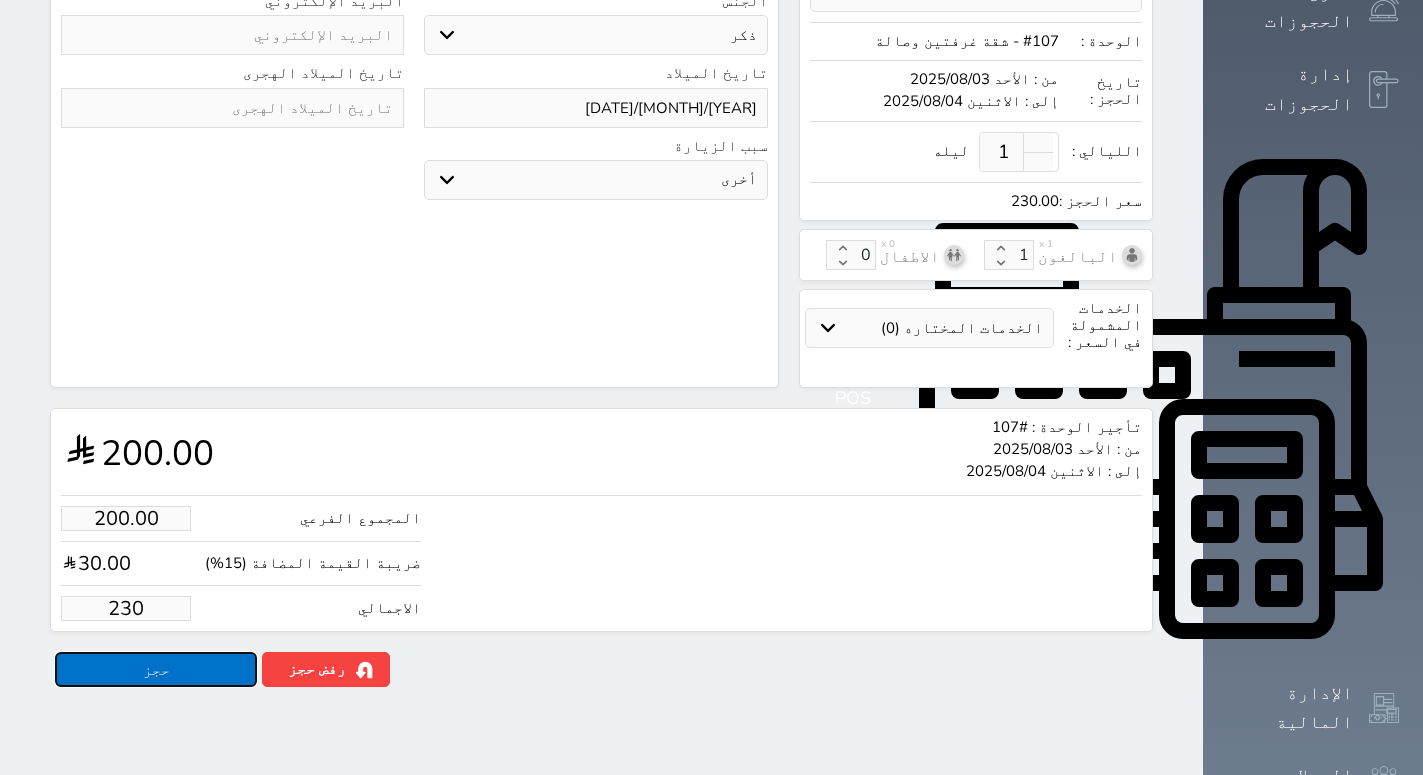 type on "230.00" 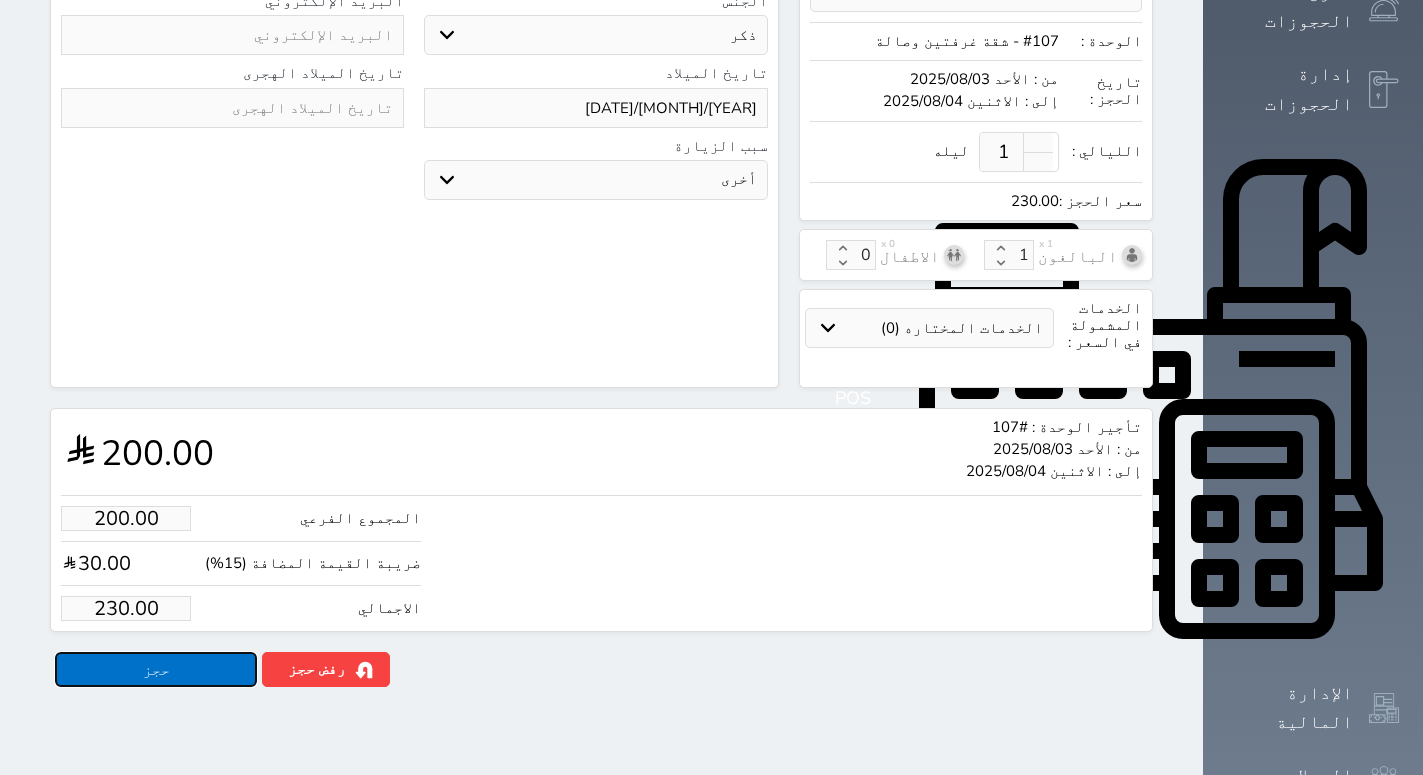 click on "حجز" at bounding box center [156, 669] 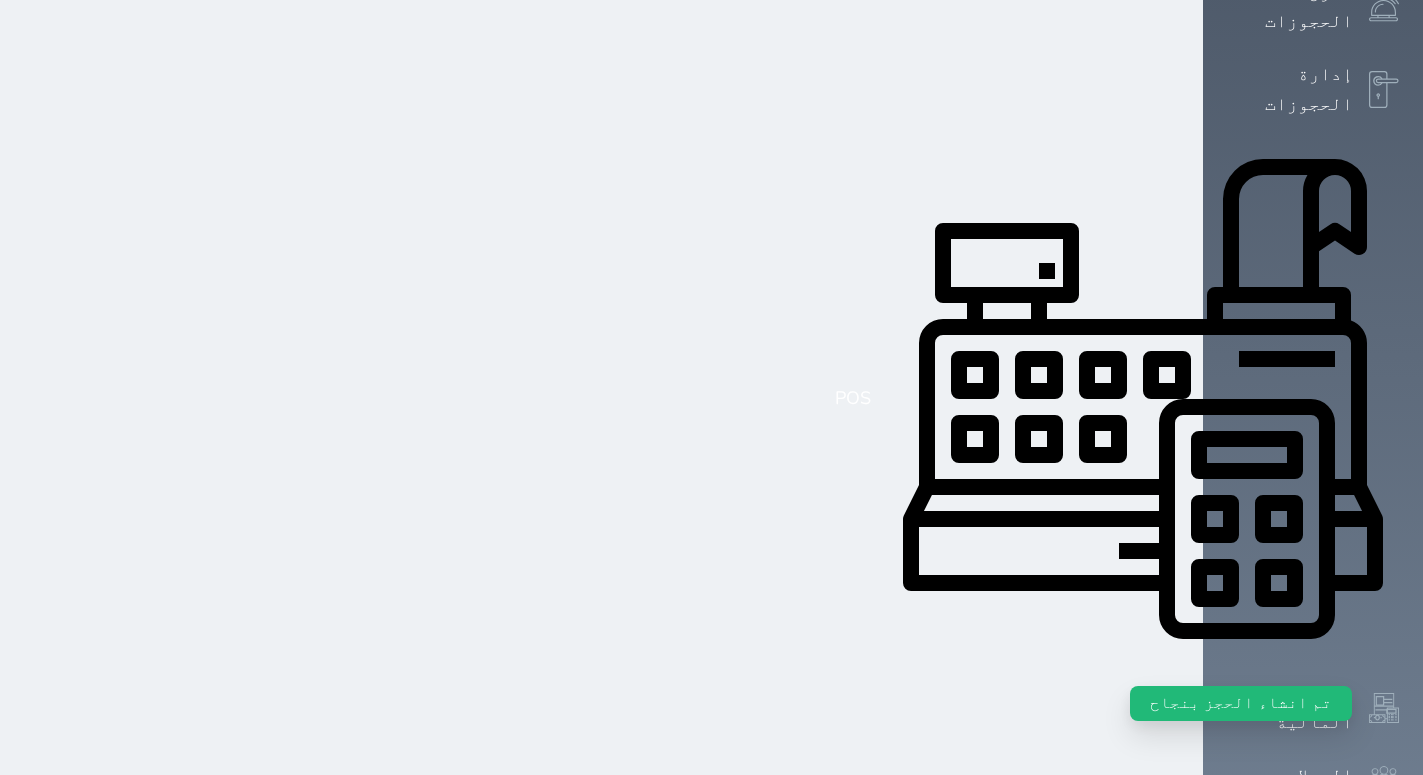 scroll, scrollTop: 0, scrollLeft: 0, axis: both 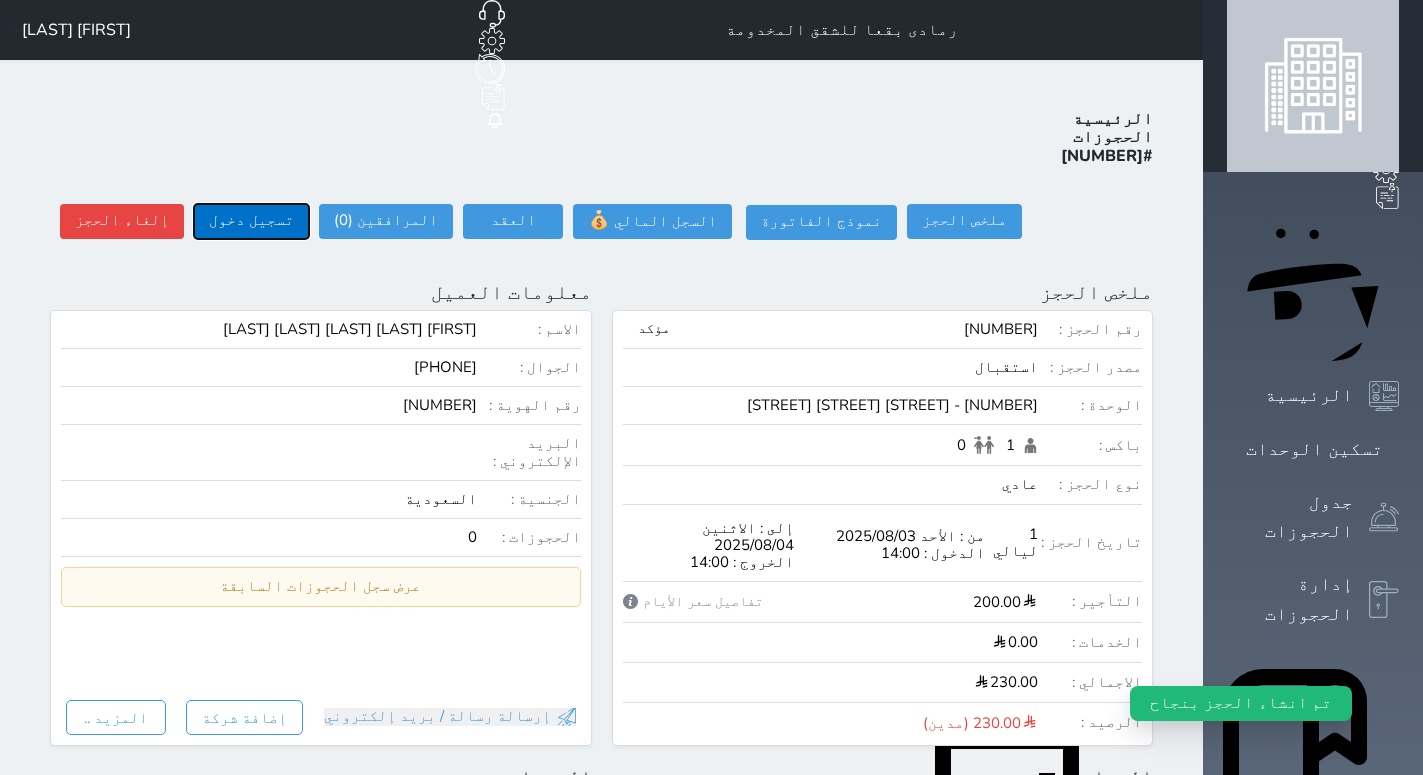 click on "تسجيل دخول" at bounding box center [251, 221] 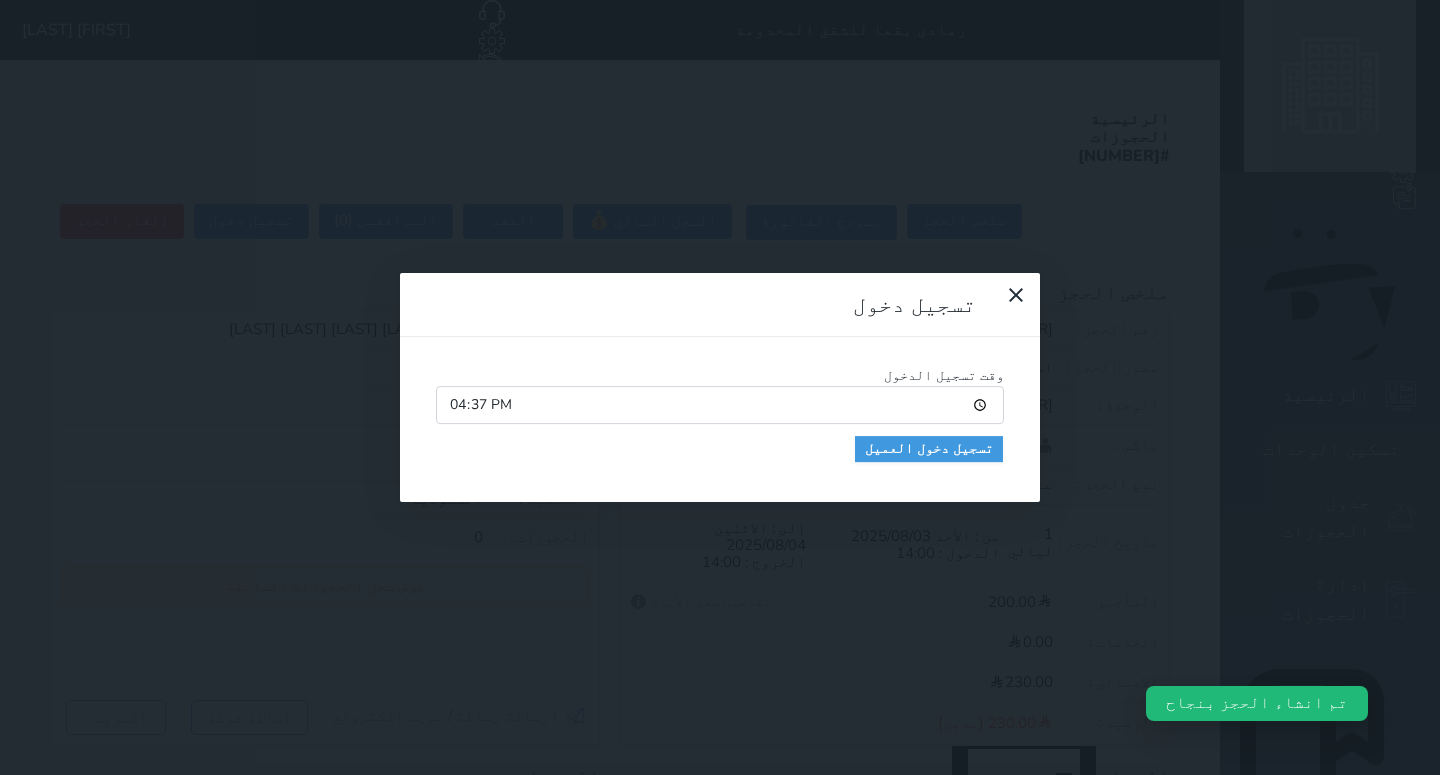 click on "16:37" at bounding box center (720, 405) 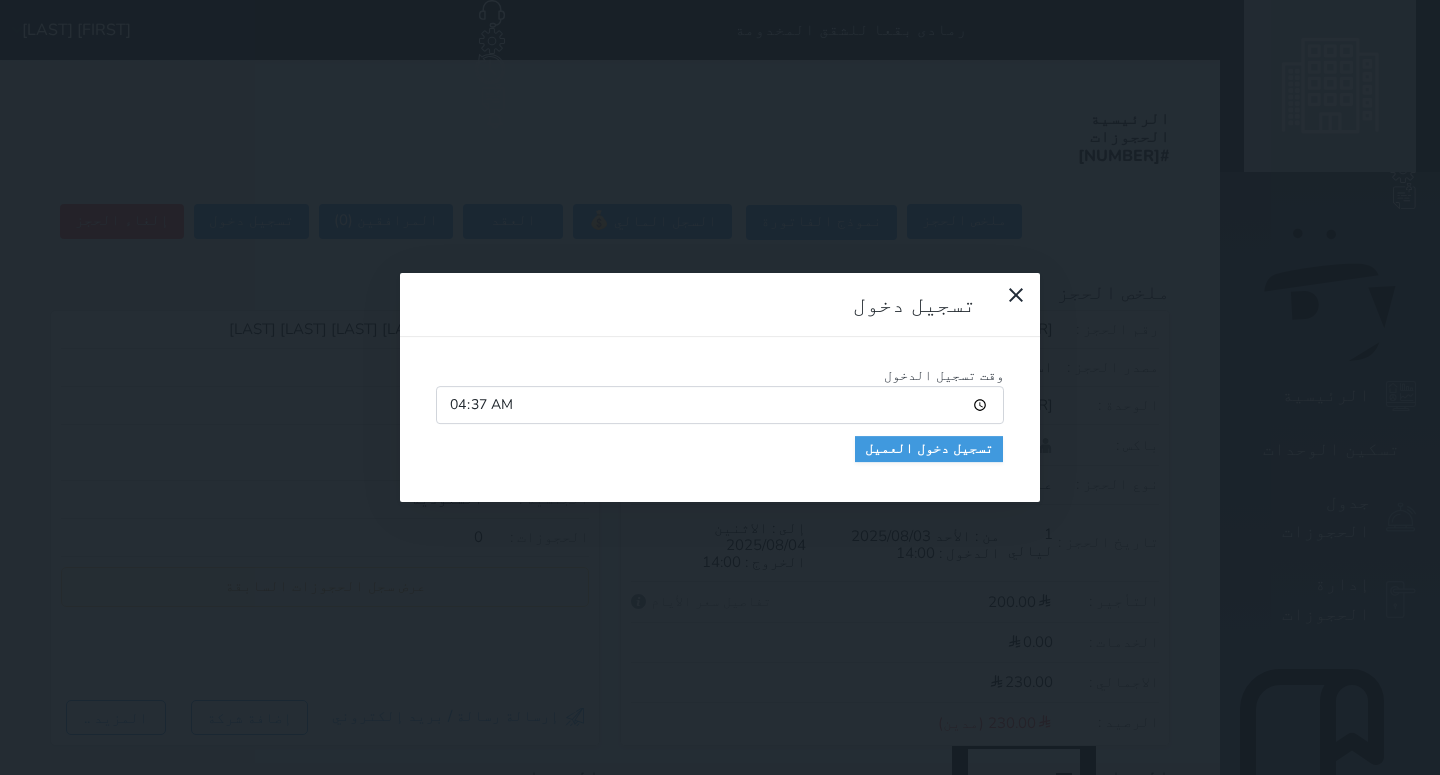 click on "04:37" at bounding box center (720, 405) 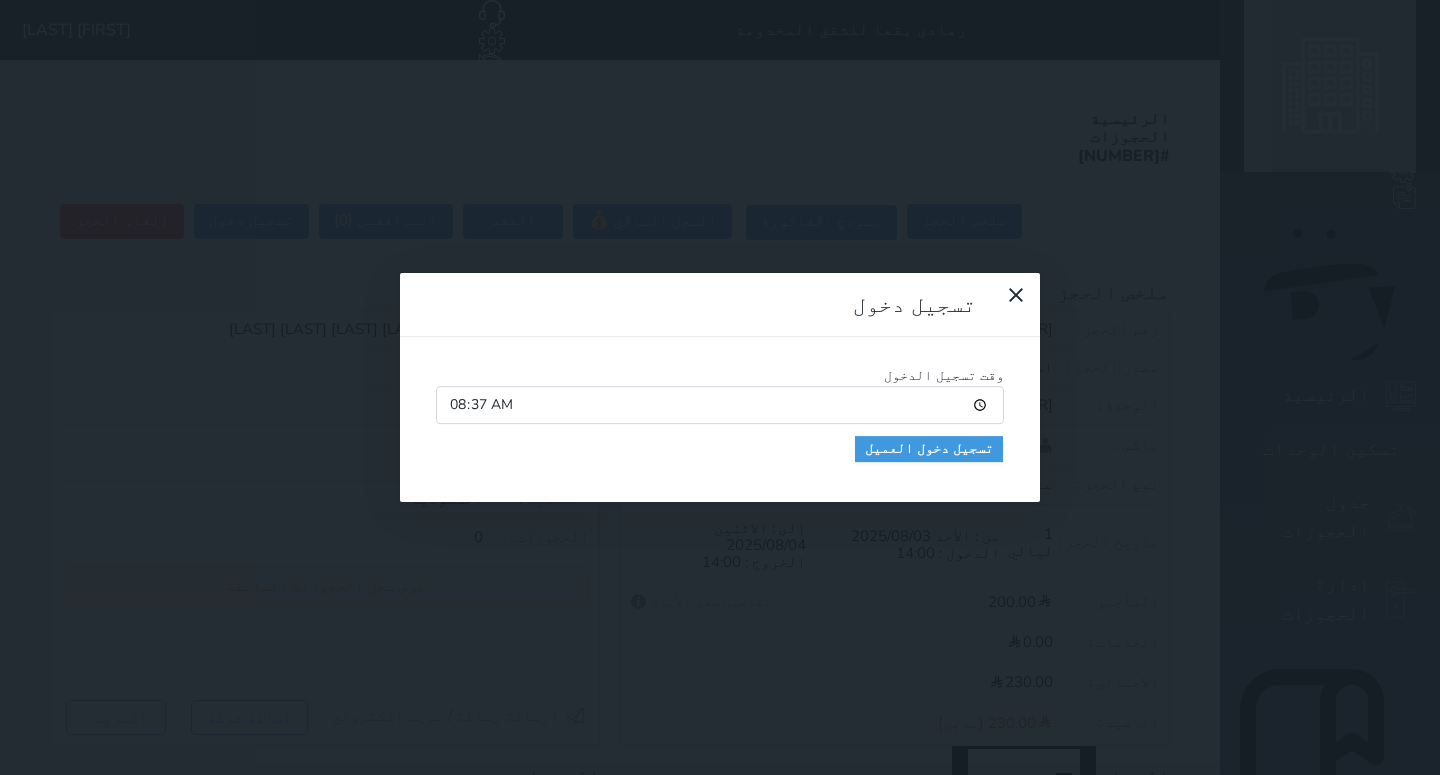 type on "08:15" 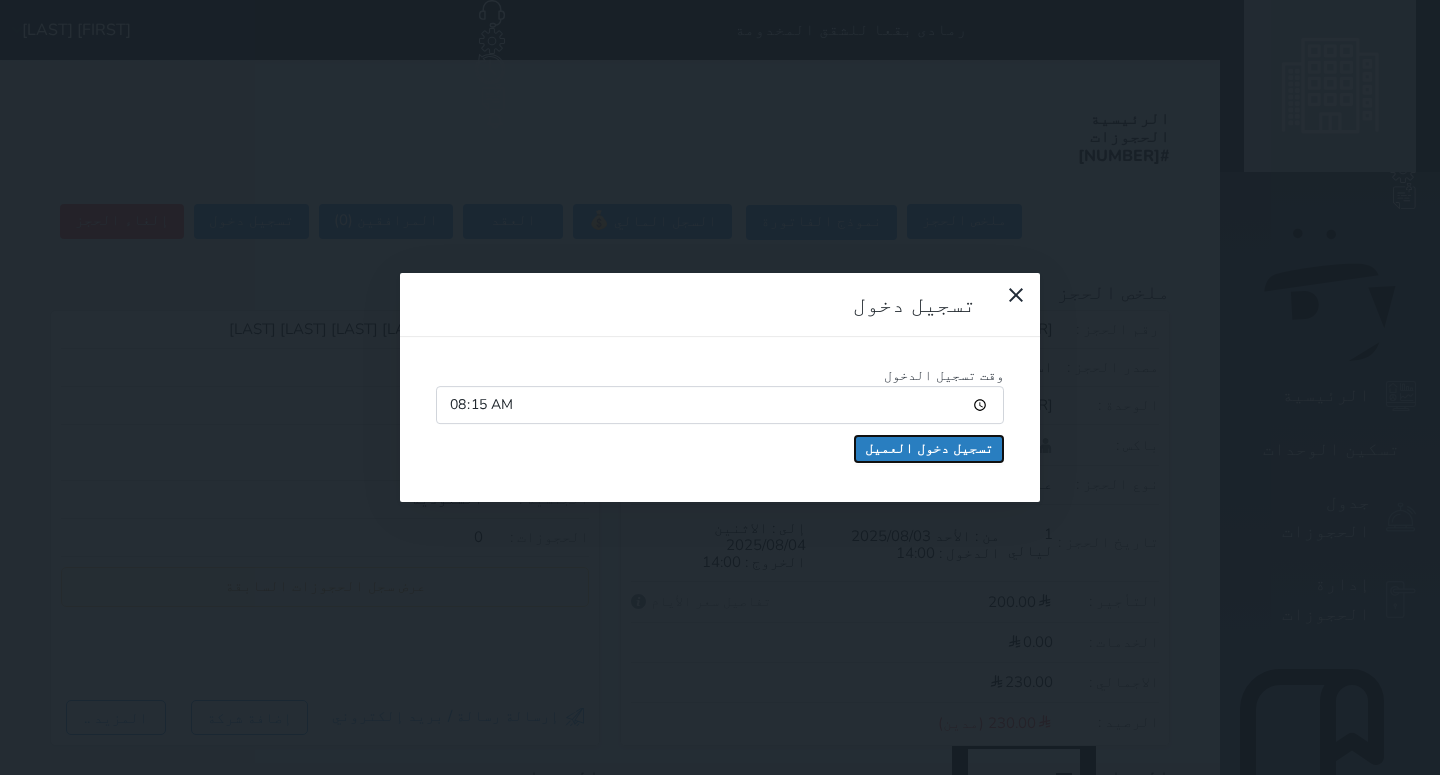 click on "تسجيل دخول العميل" at bounding box center (929, 449) 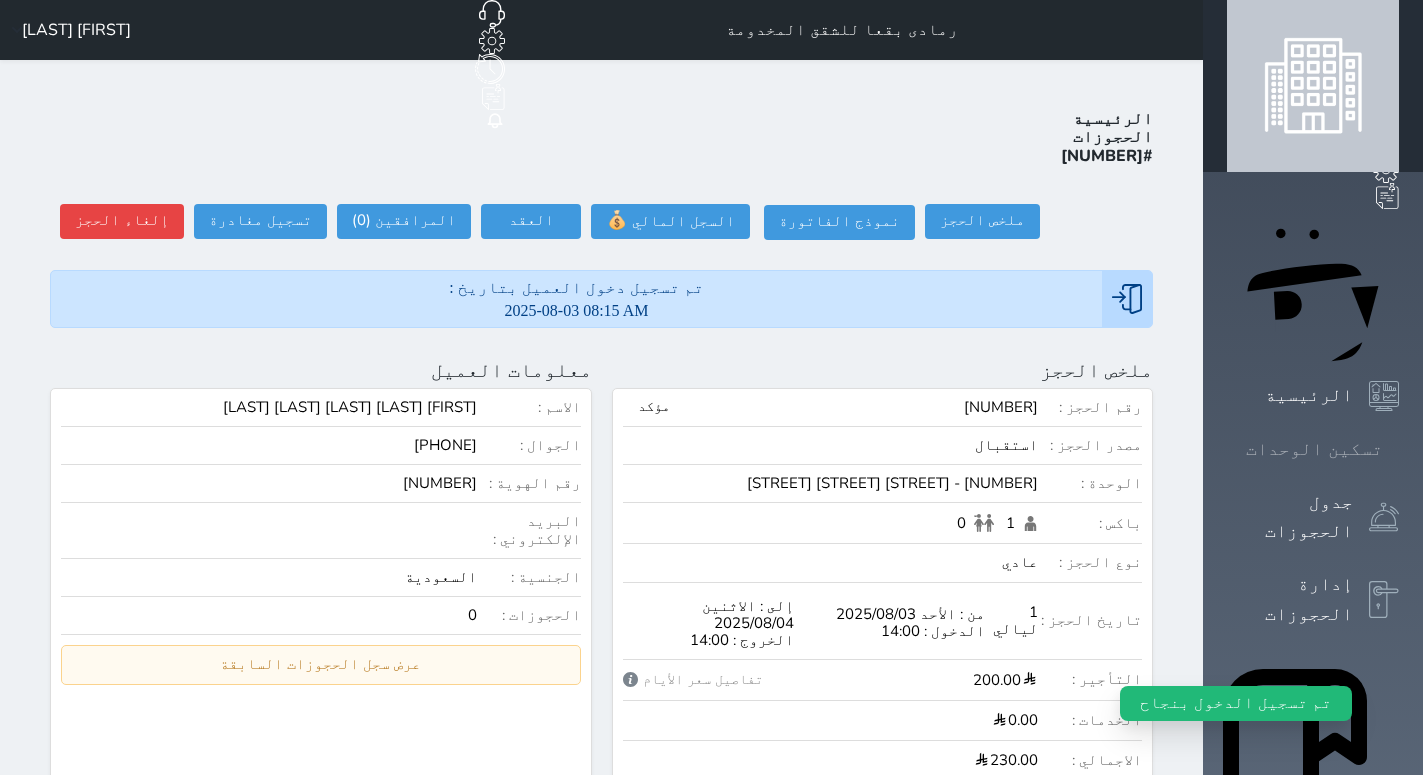 click 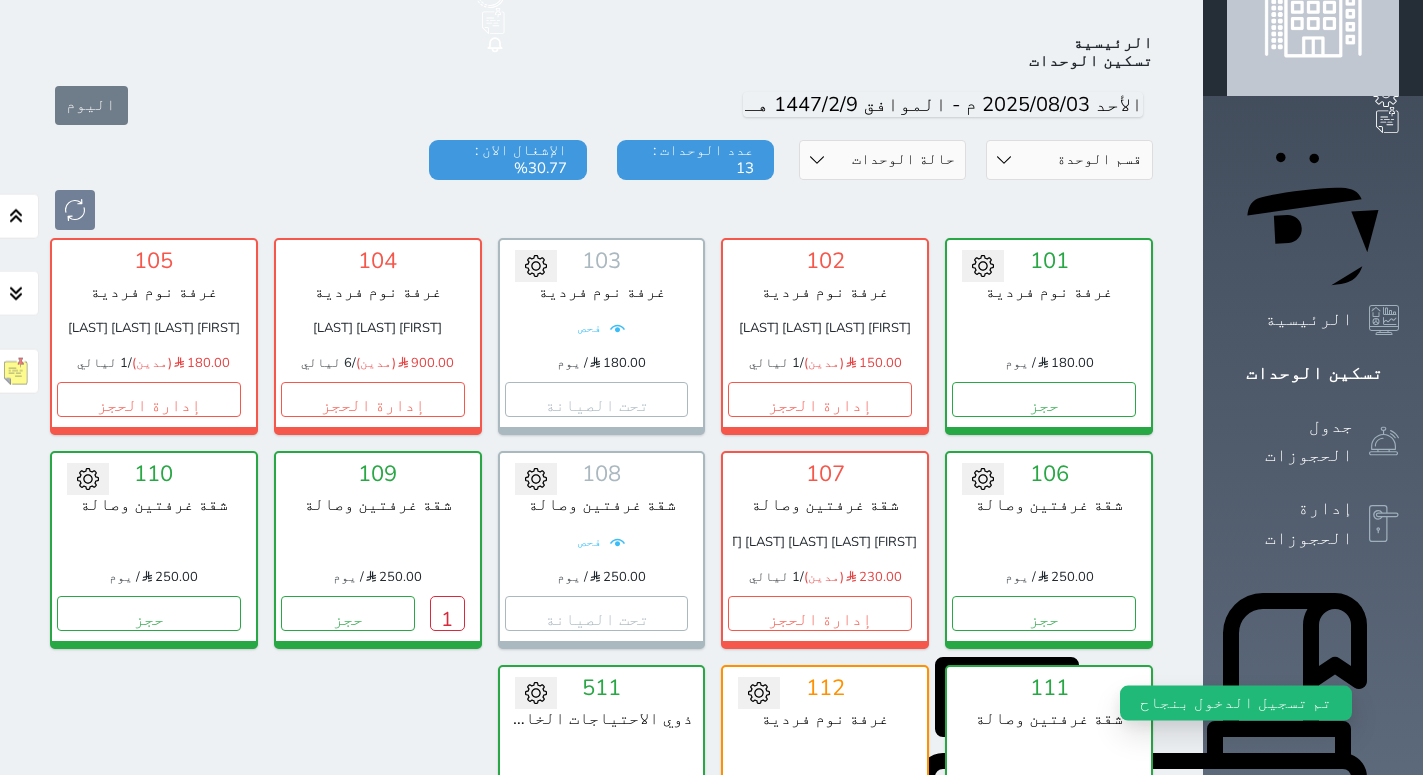 scroll, scrollTop: 78, scrollLeft: 0, axis: vertical 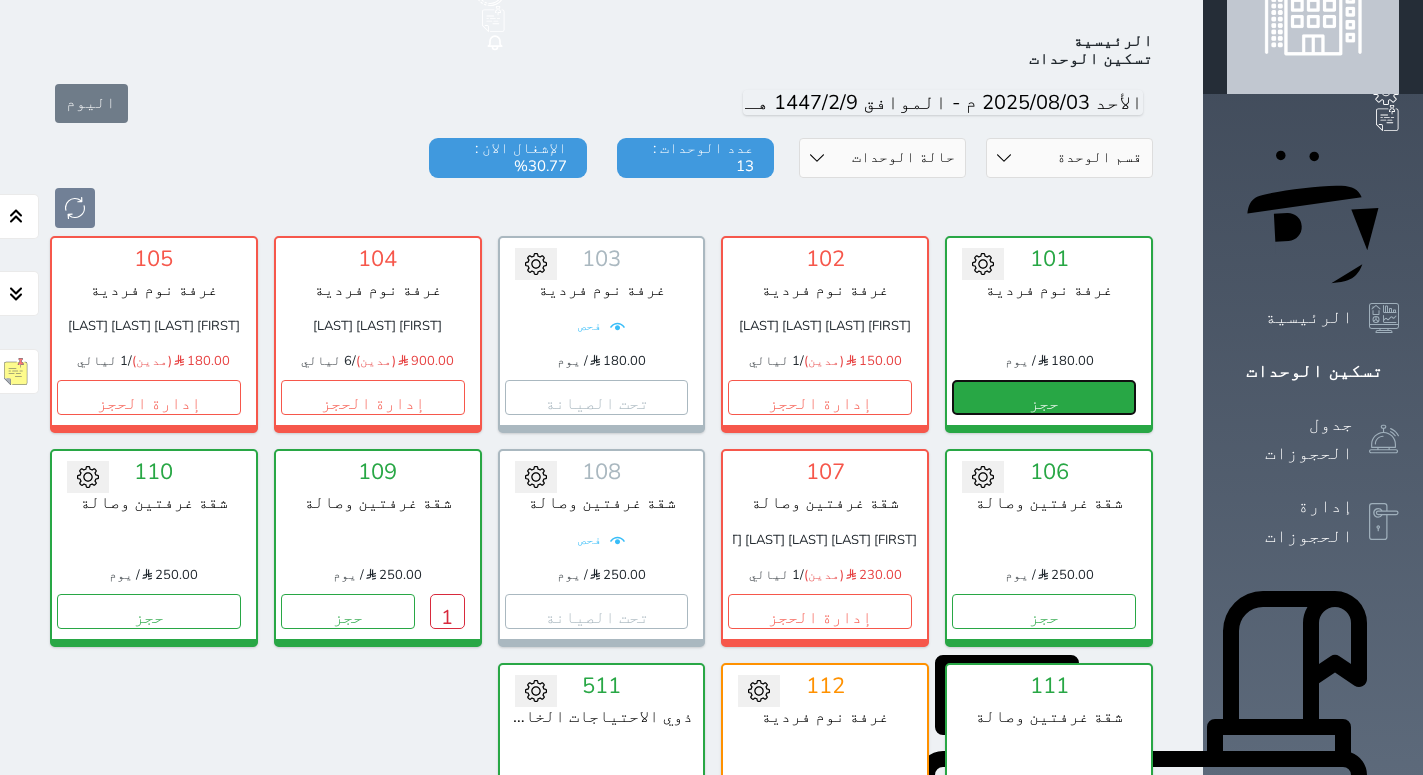 click on "حجز" at bounding box center (1044, 397) 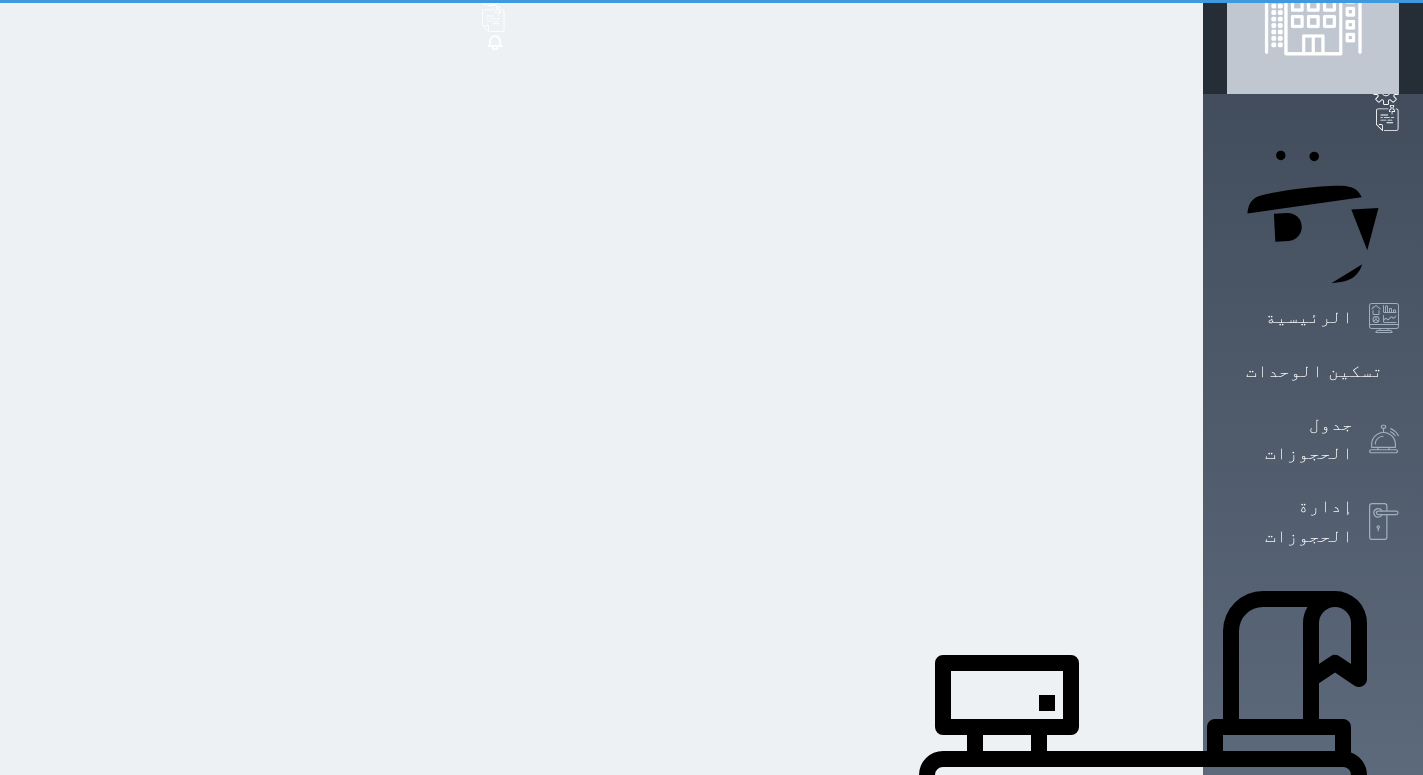 select on "1" 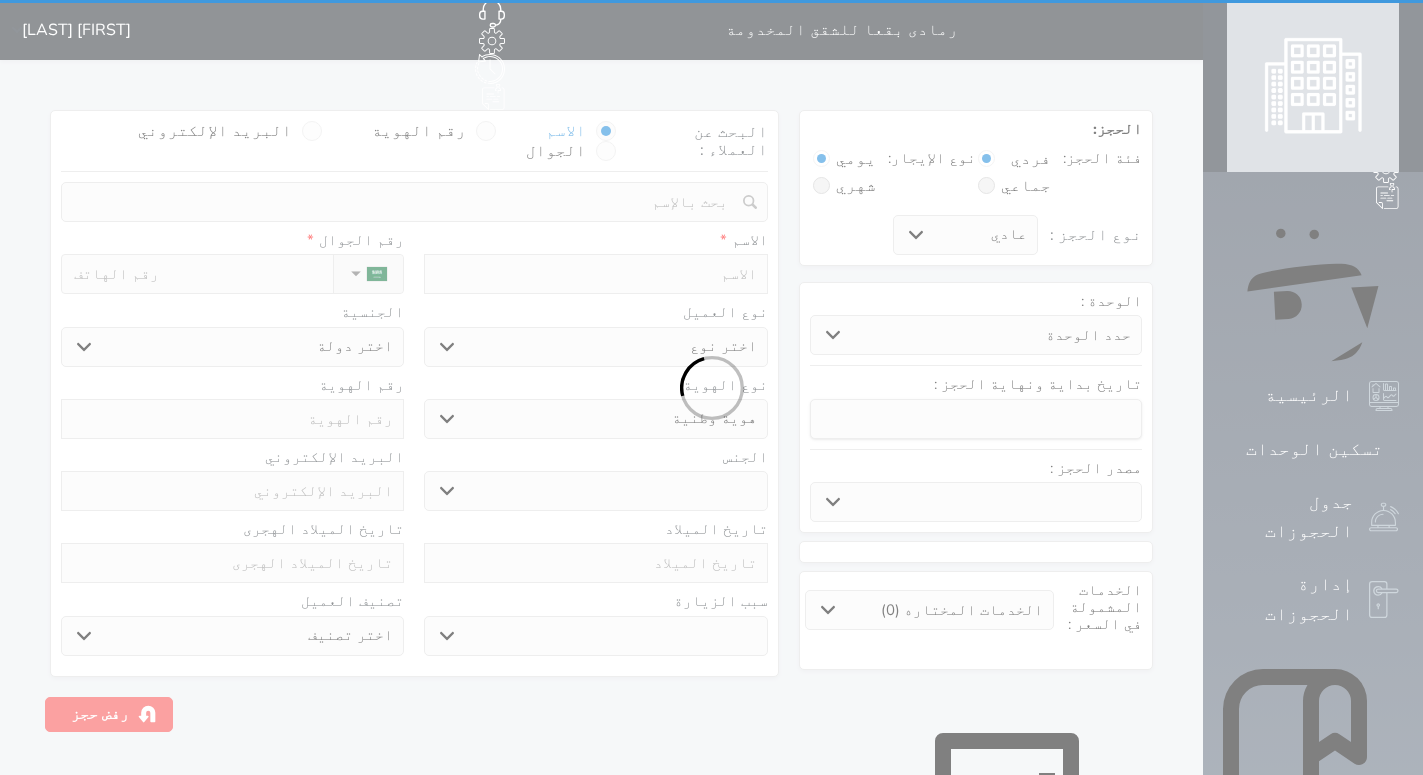 select 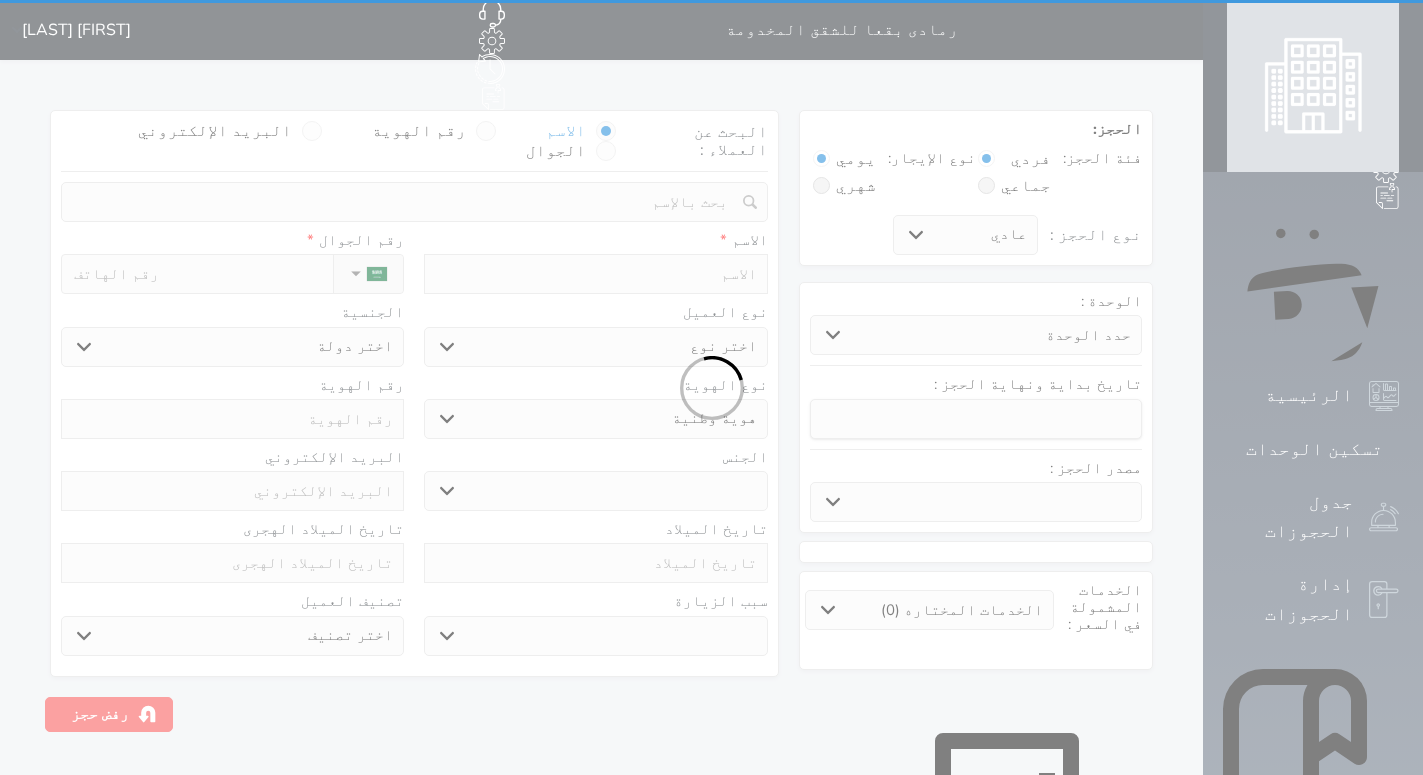 select on "[NUMBER]" 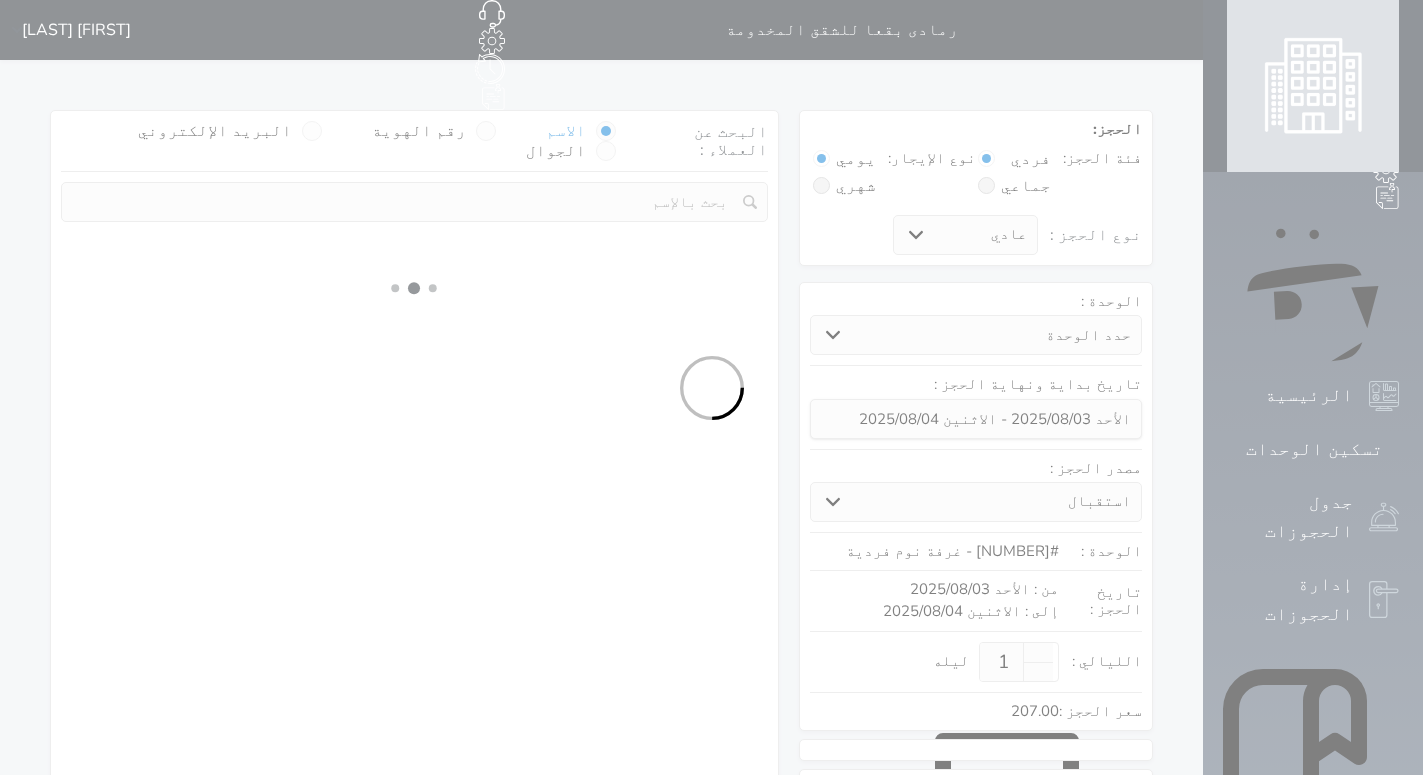 select 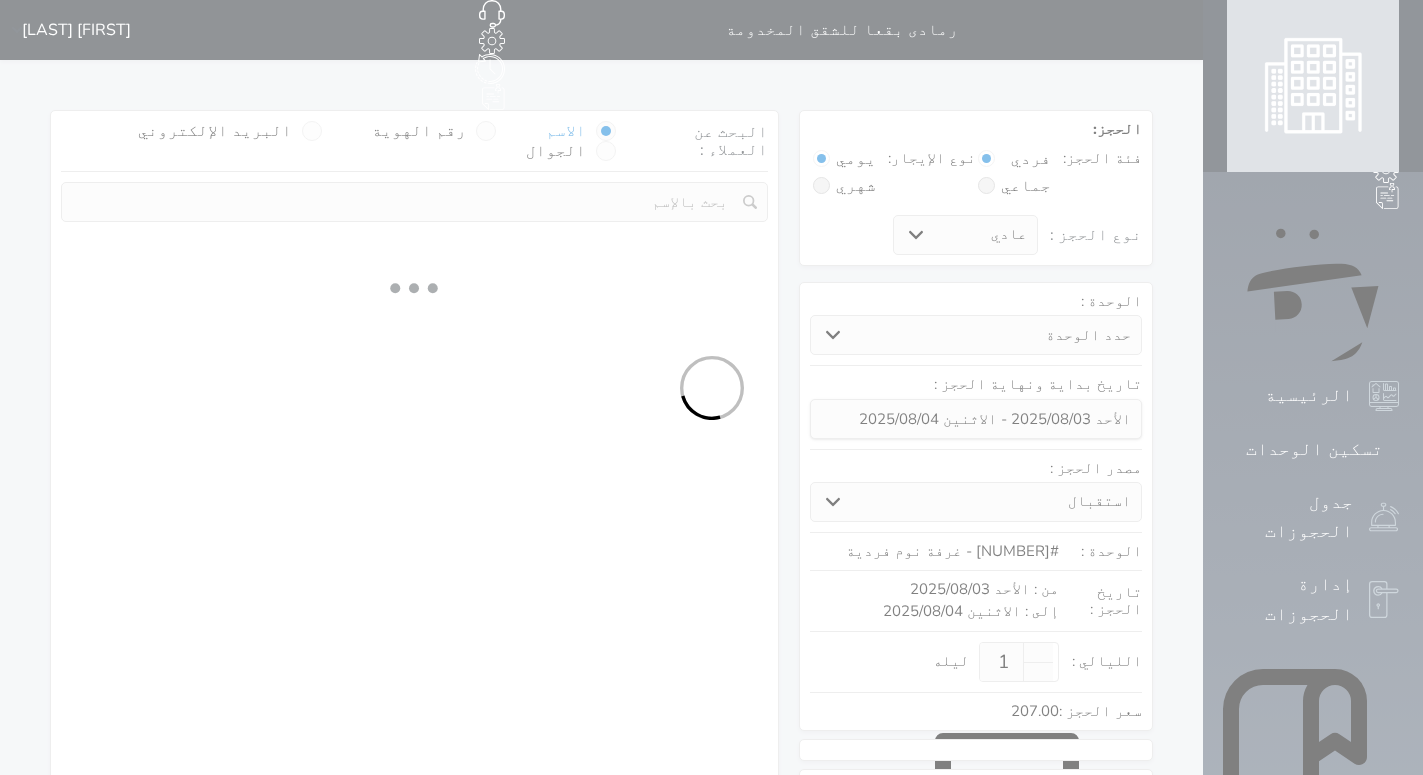 select on "1" 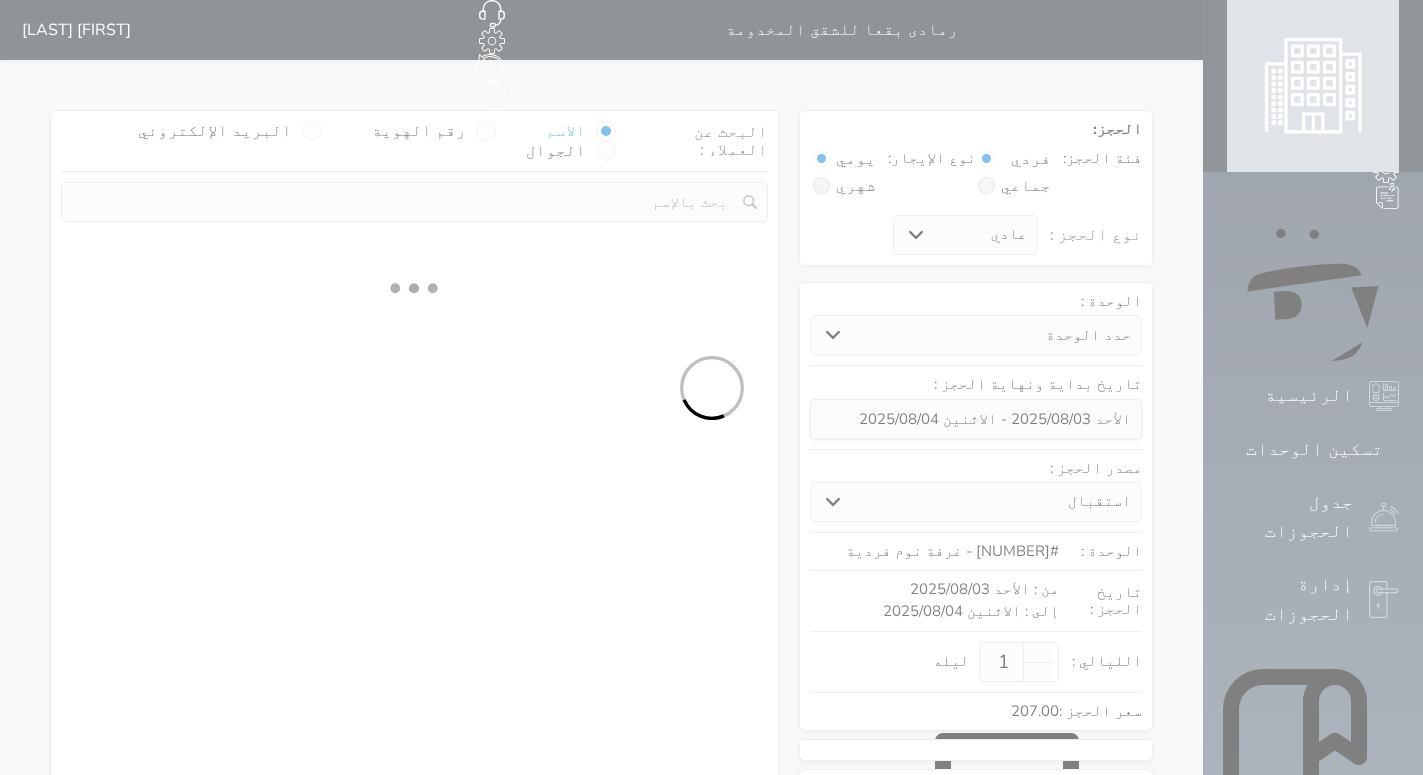 select on "113" 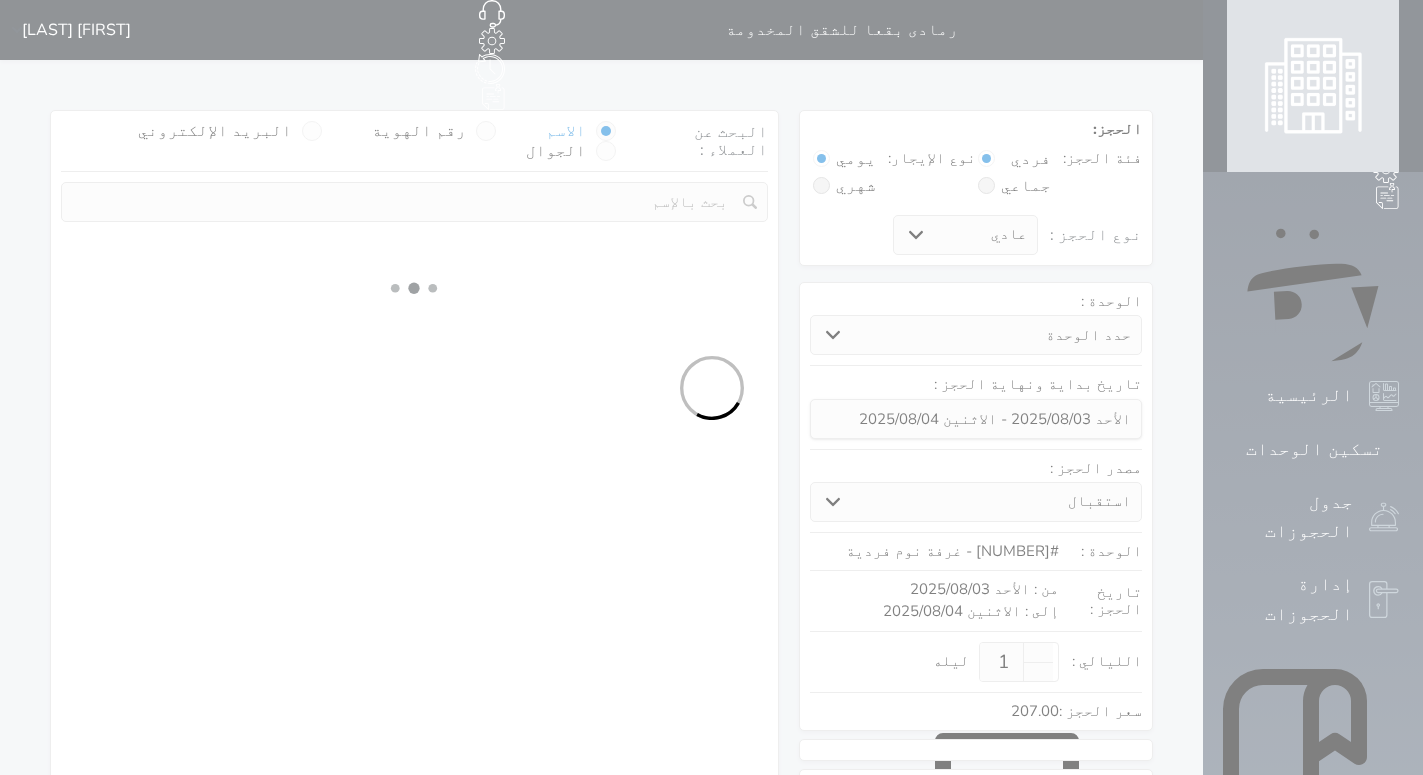select on "1" 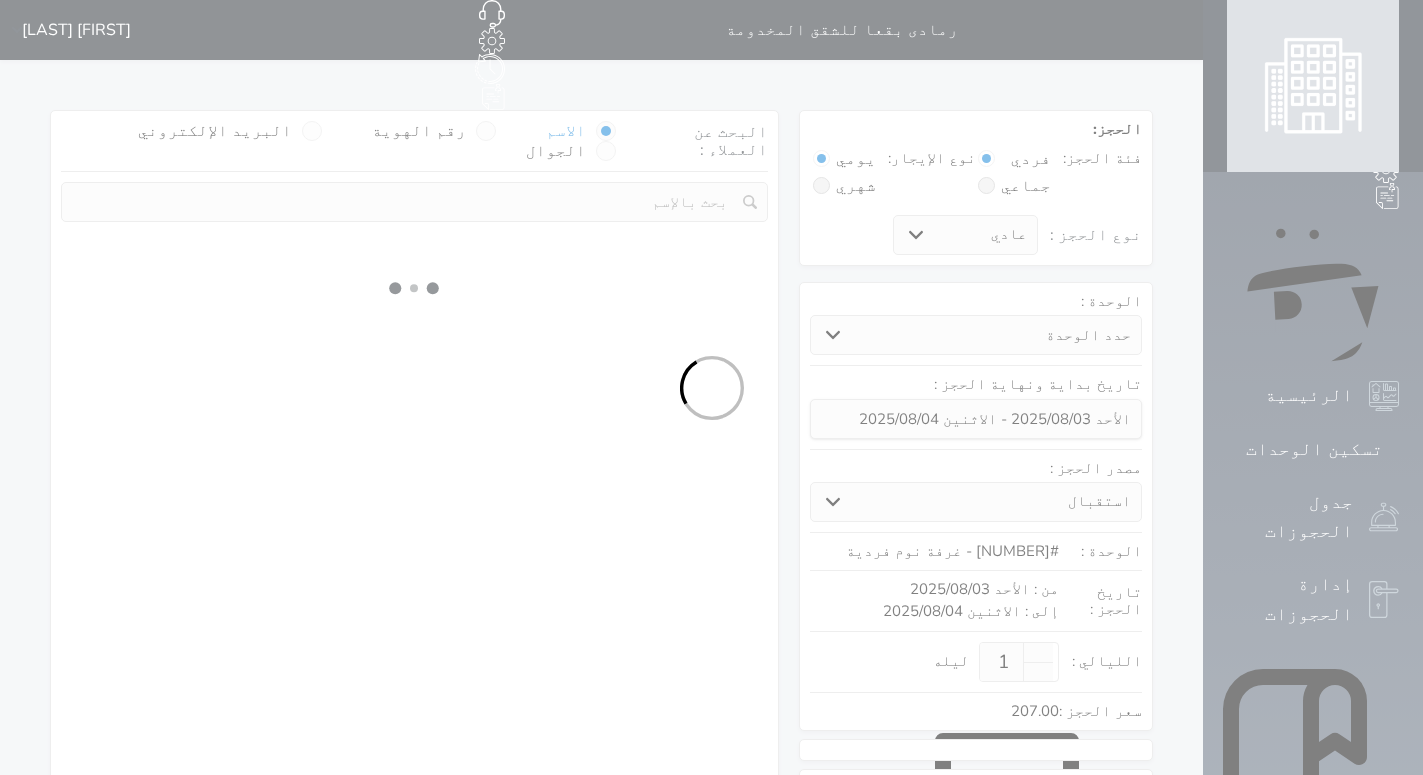select 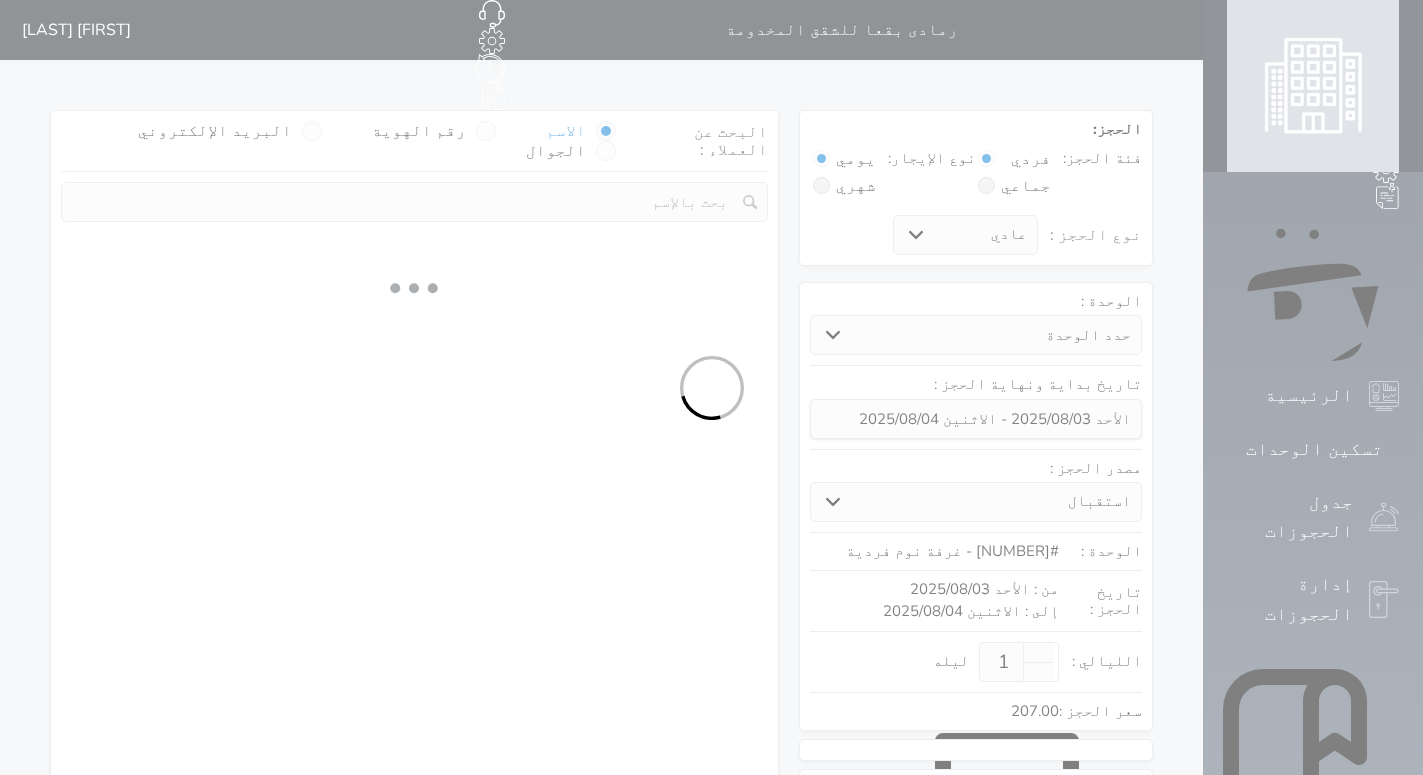 select on "7" 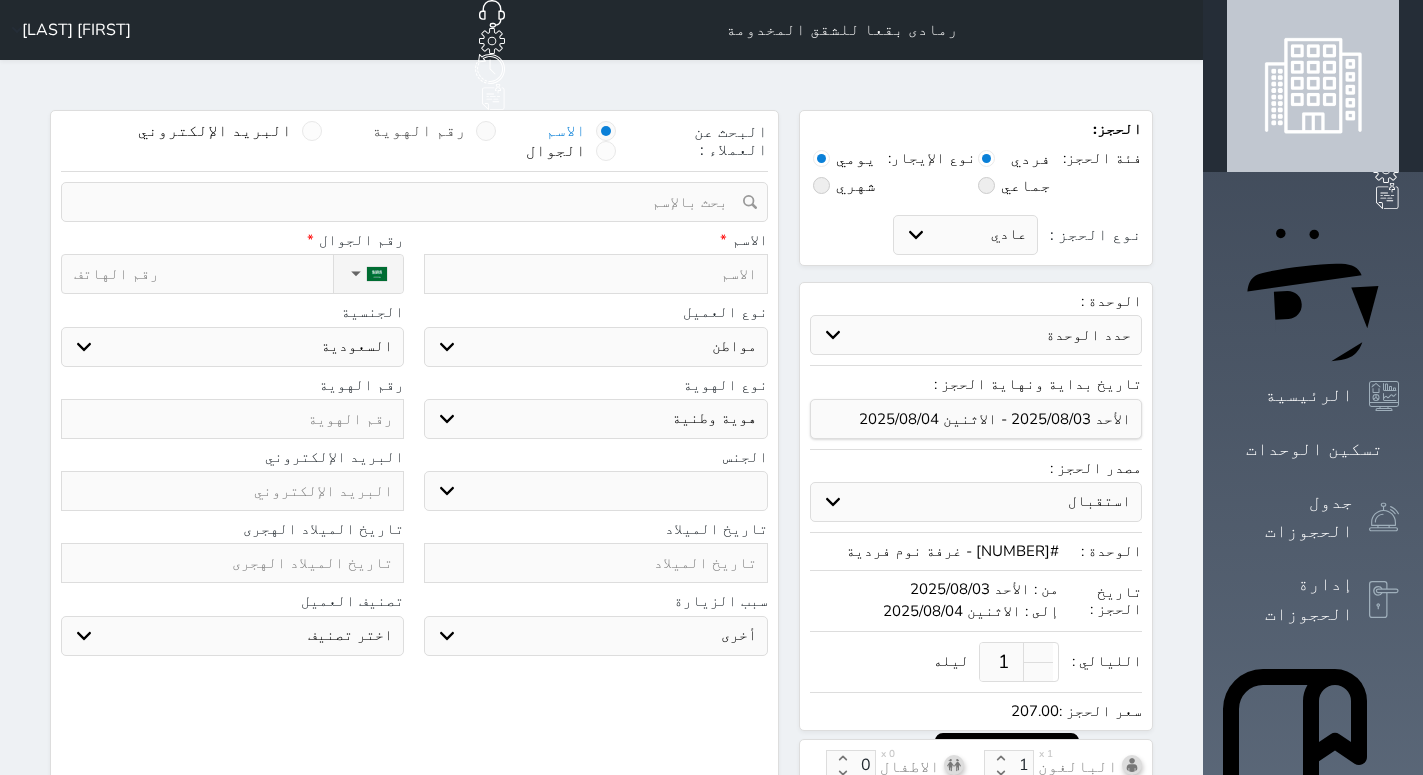 click on "رقم الهوية" at bounding box center (419, 131) 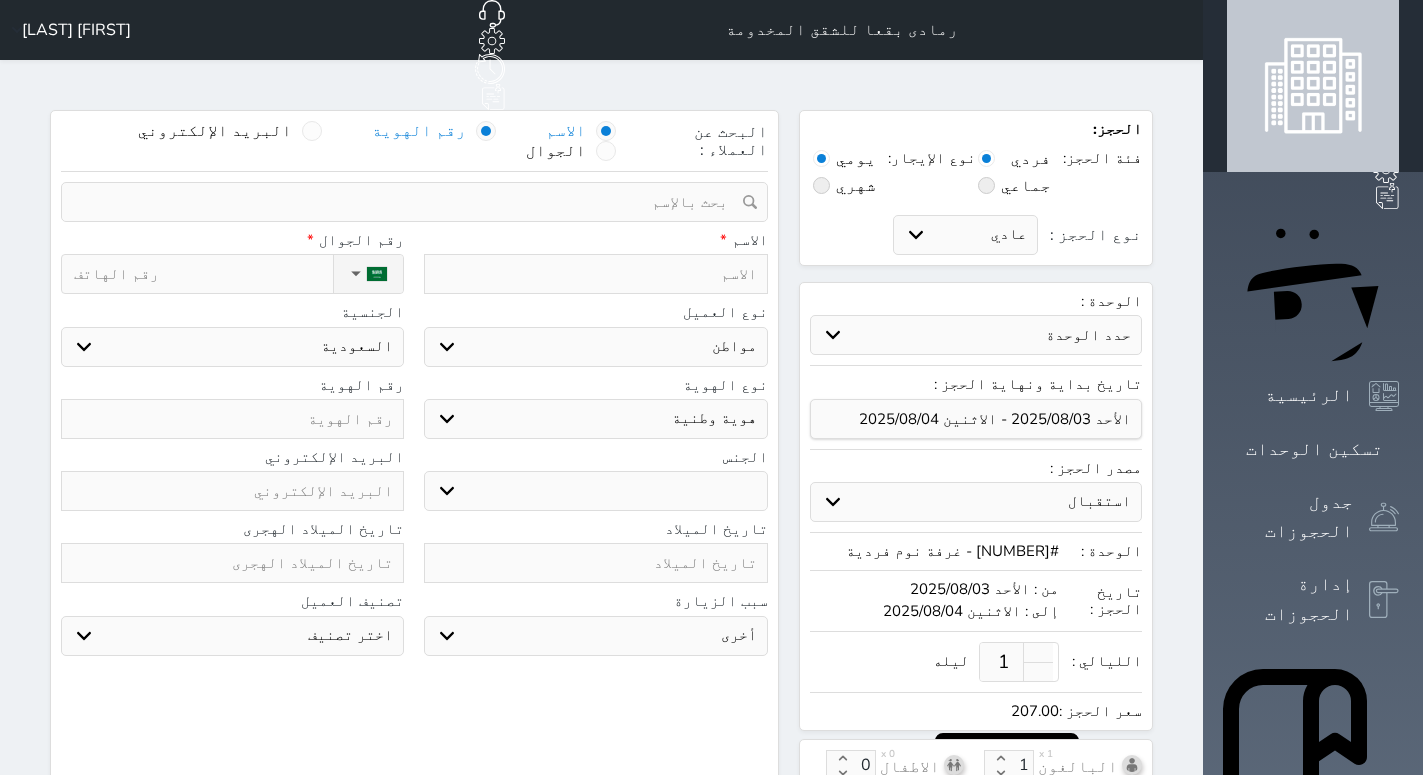 select 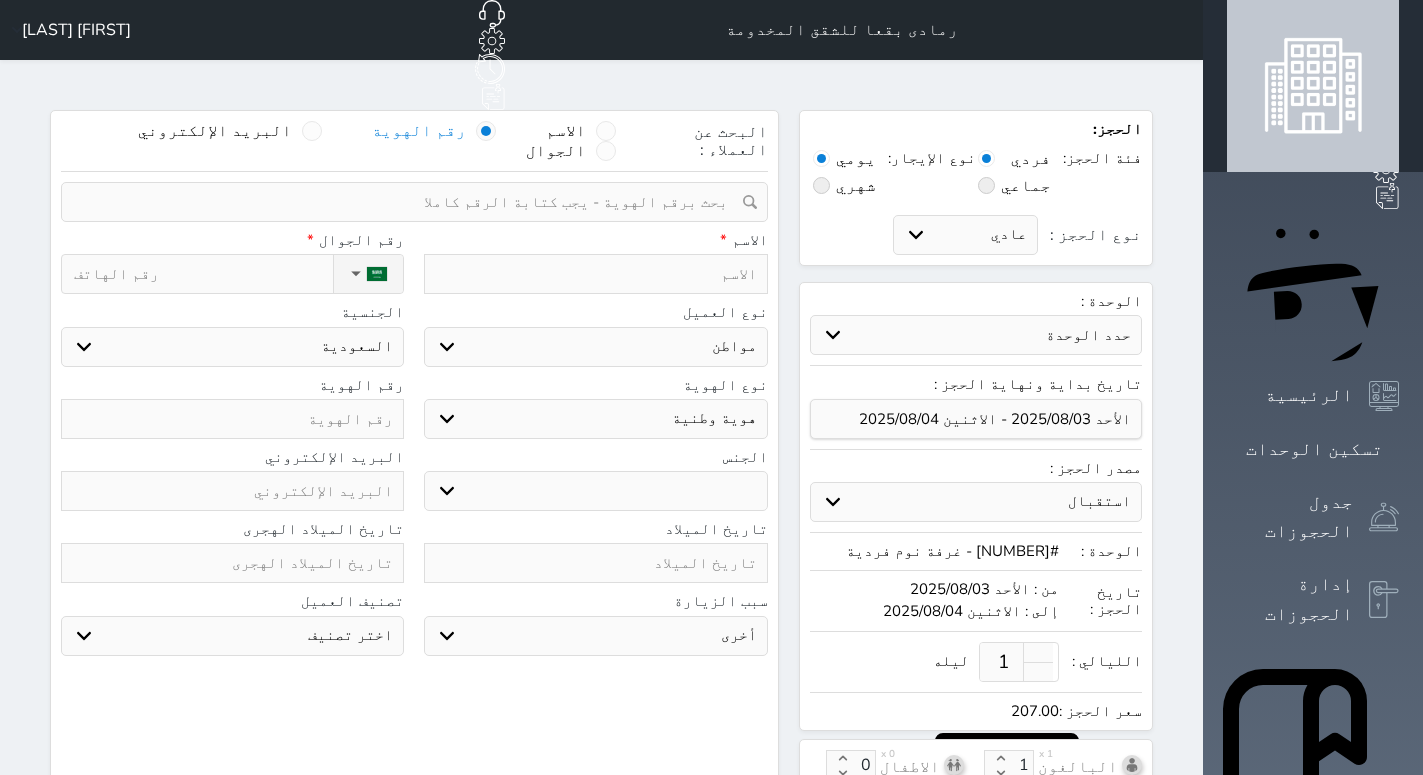 click at bounding box center (407, 202) 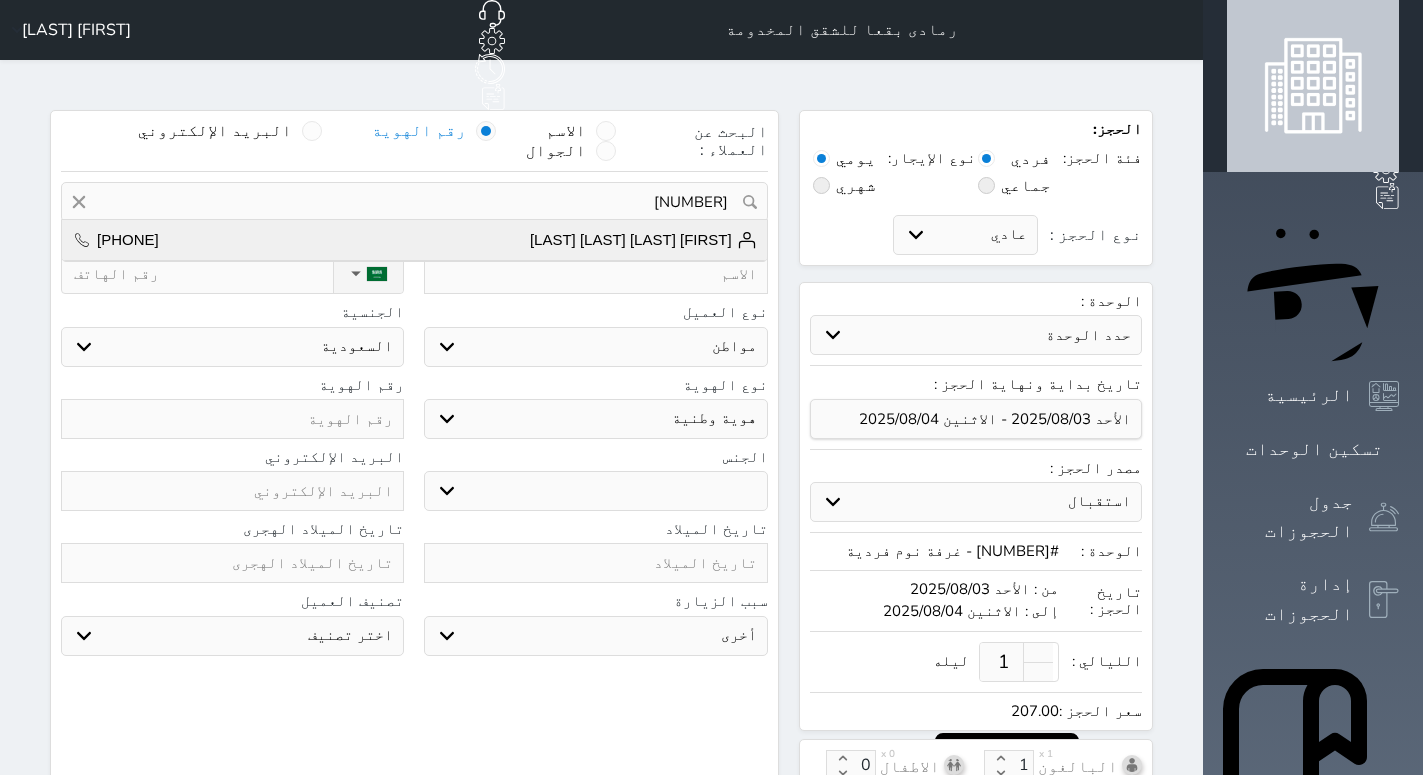click on "[FIRST] [LAST] [LAST] [LAST]" at bounding box center (643, 240) 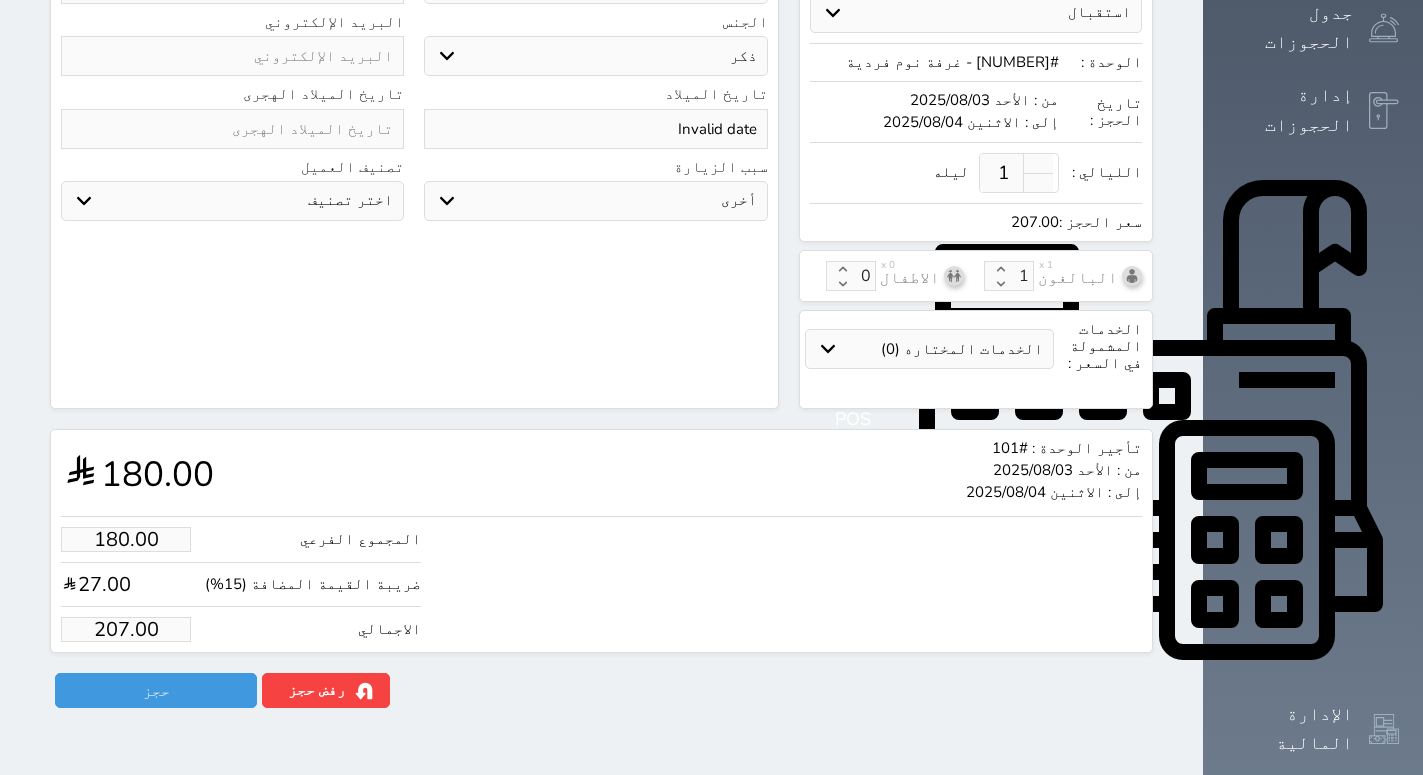 scroll, scrollTop: 510, scrollLeft: 0, axis: vertical 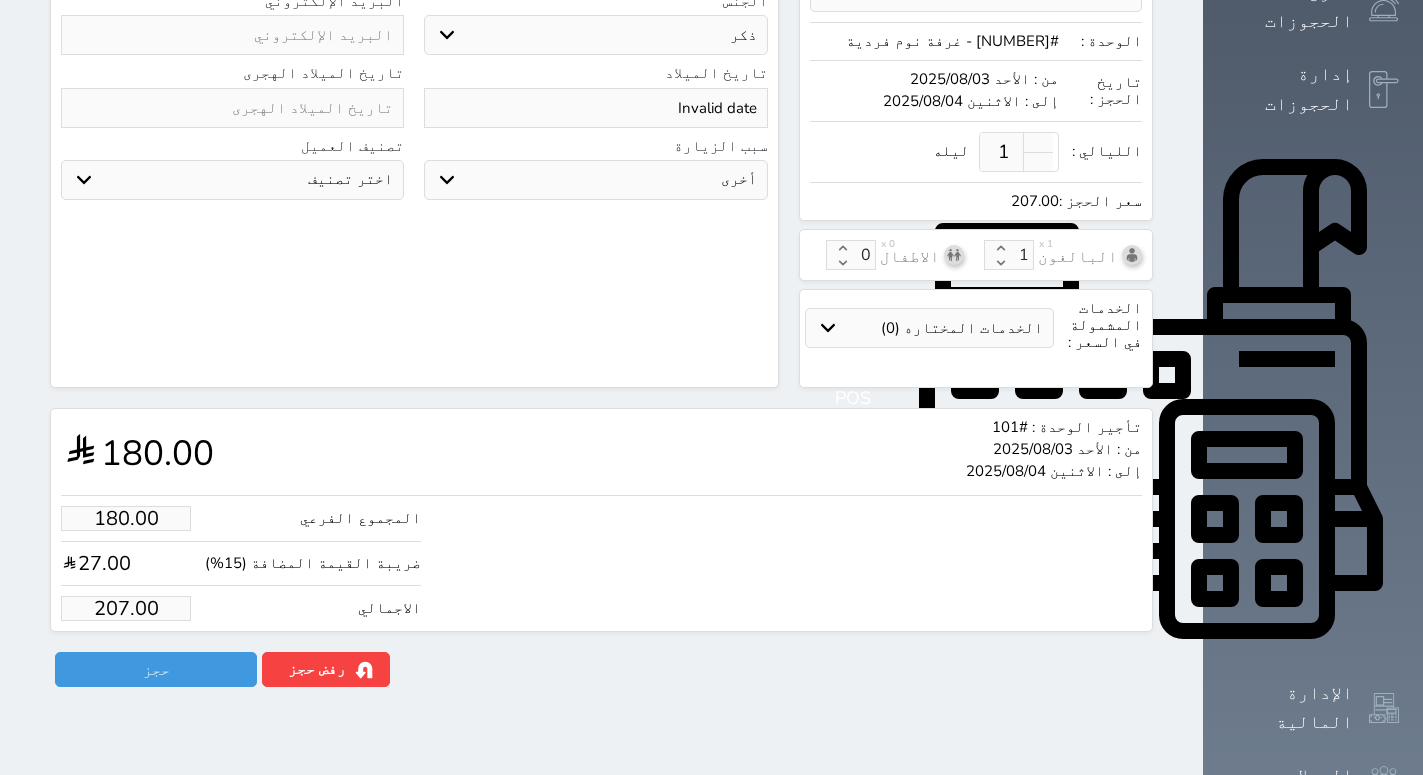 drag, startPoint x: 115, startPoint y: 592, endPoint x: 65, endPoint y: 594, distance: 50.039986 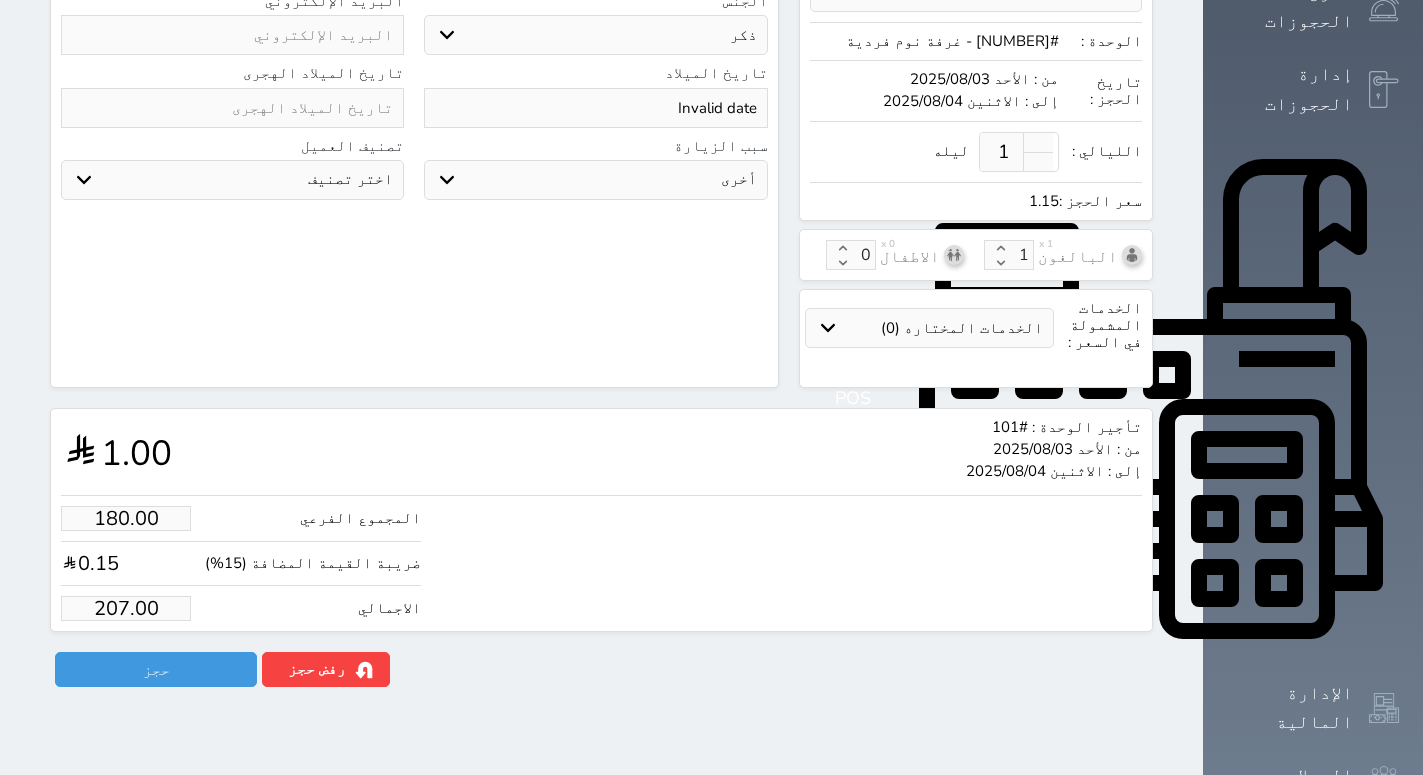 type on "1.00" 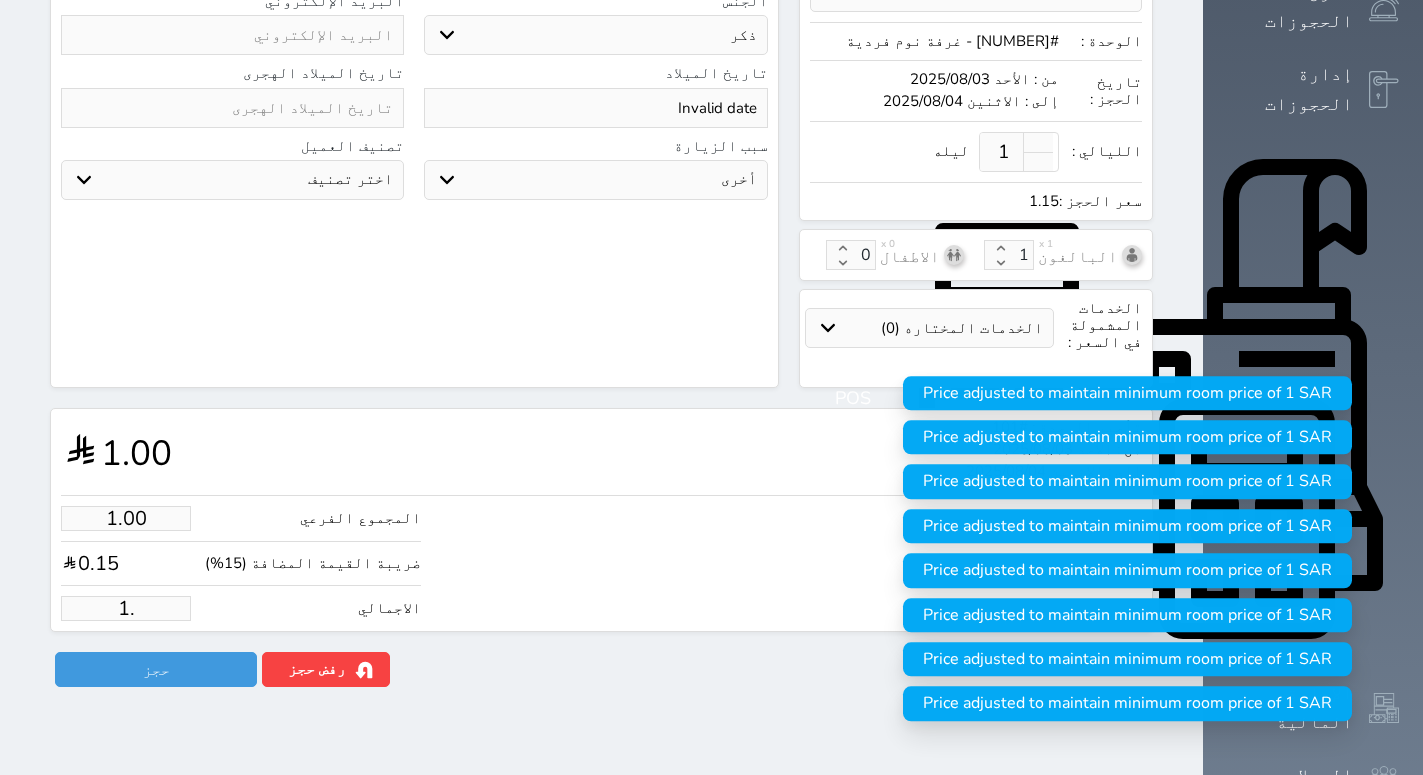 type on "1" 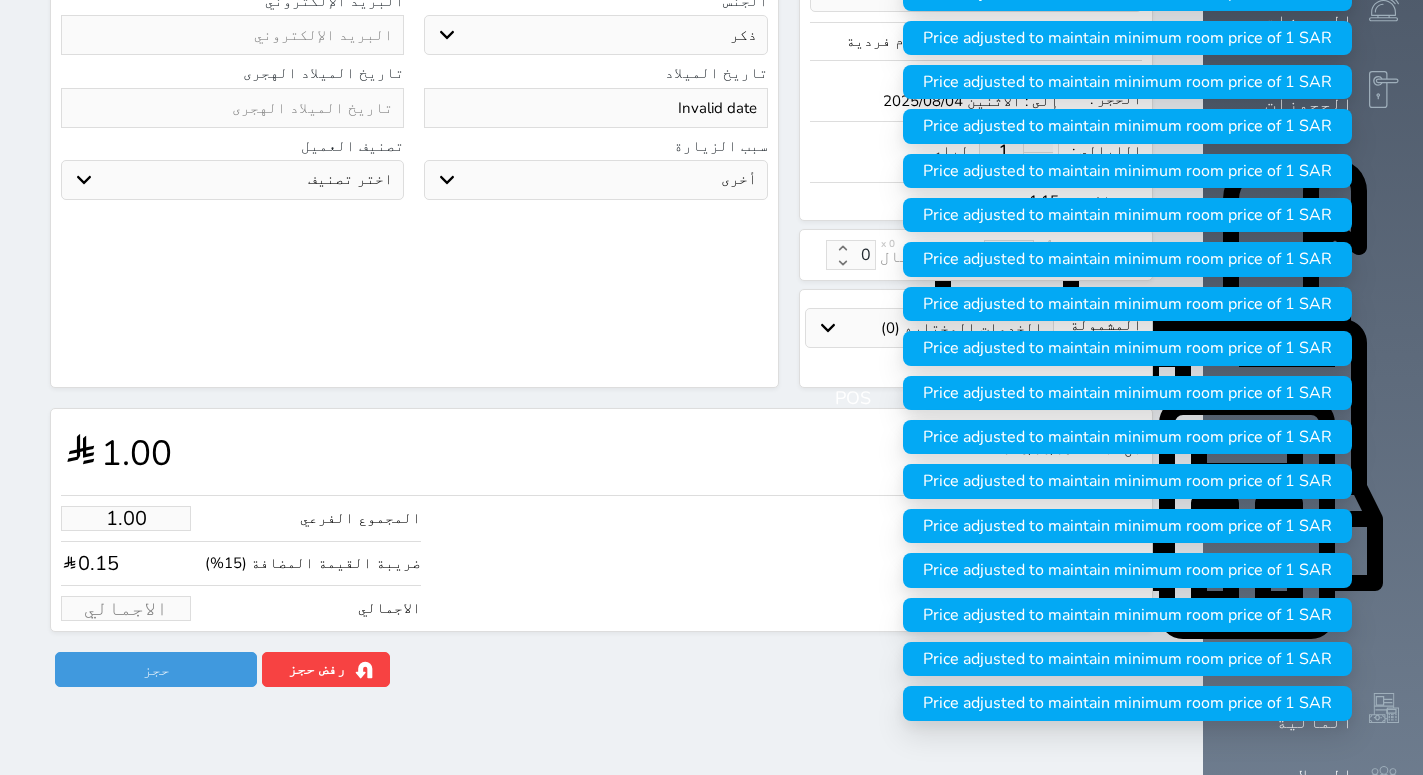 type on "1" 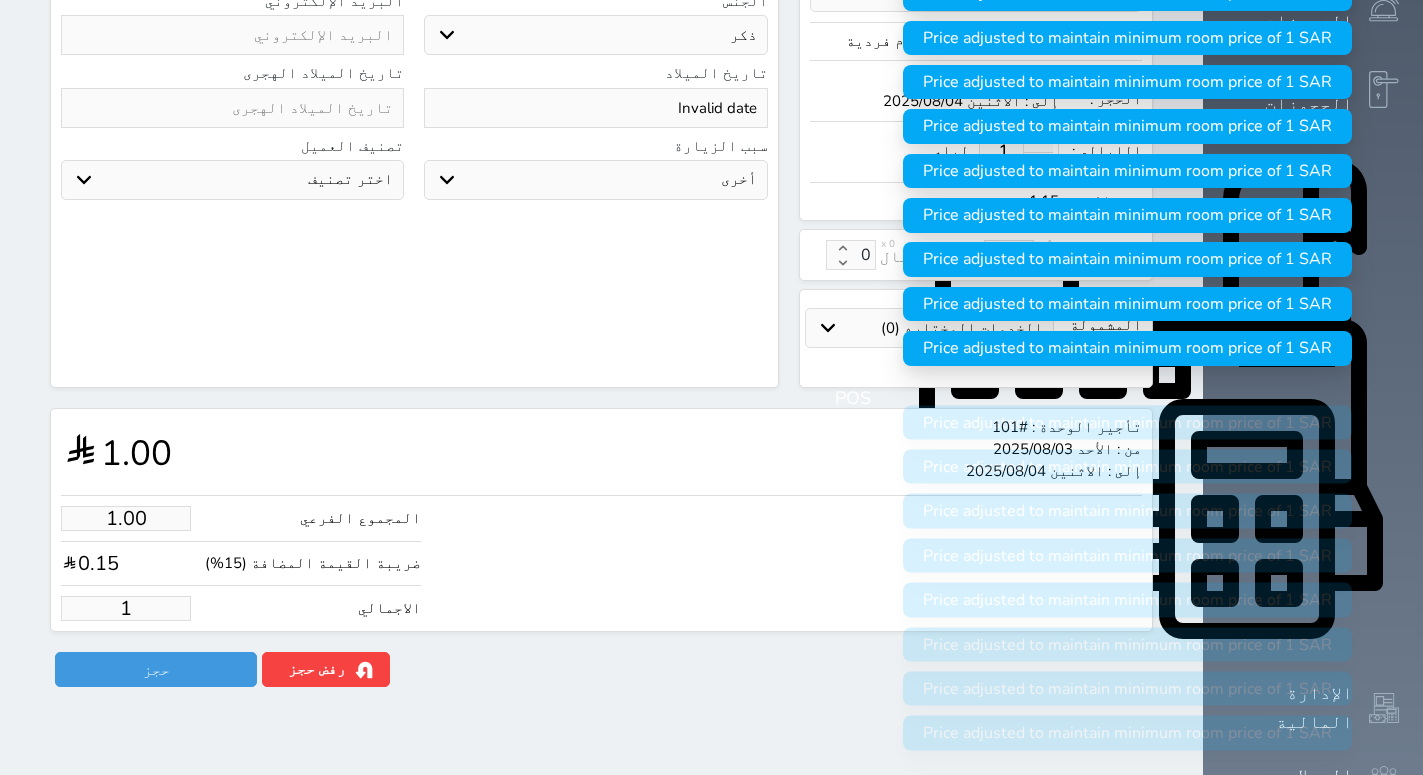 type on "13.04" 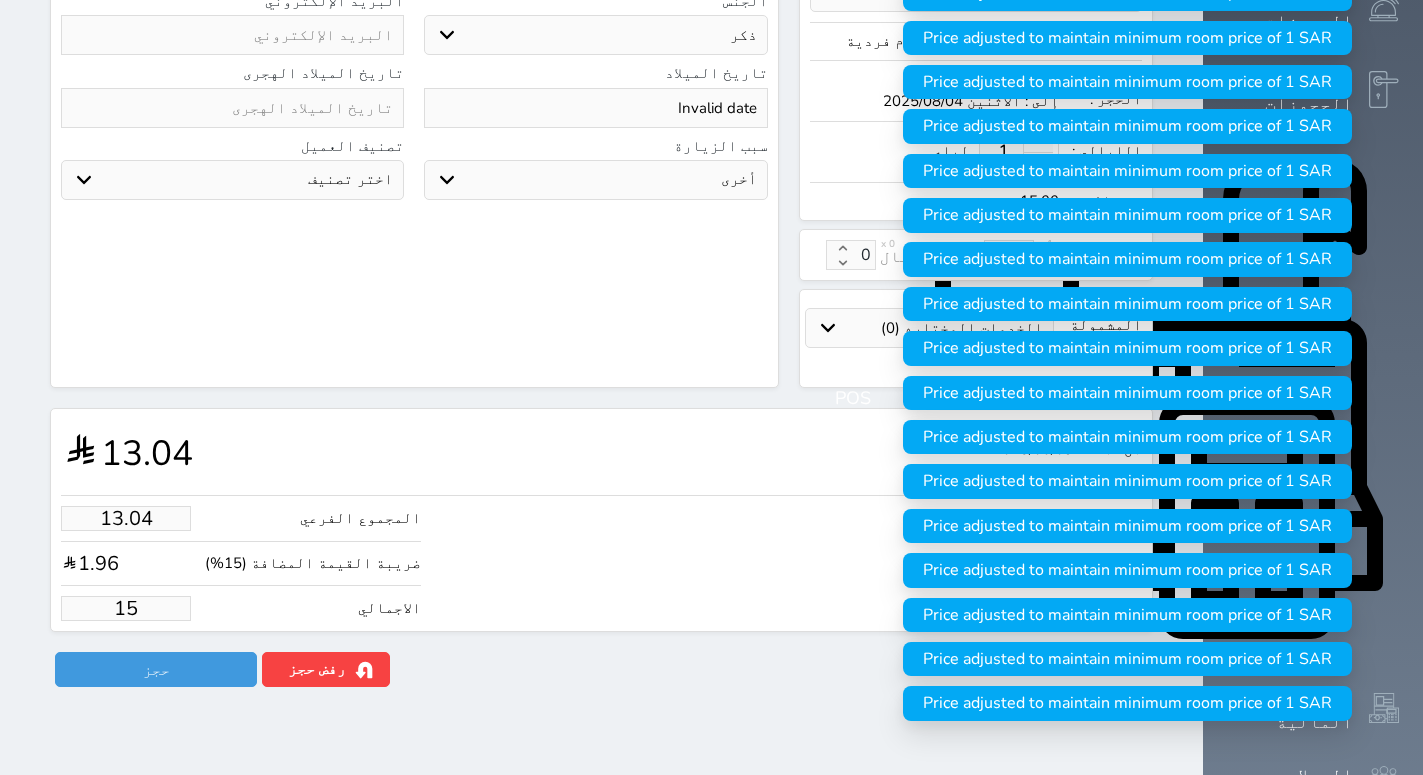 type on "130.43" 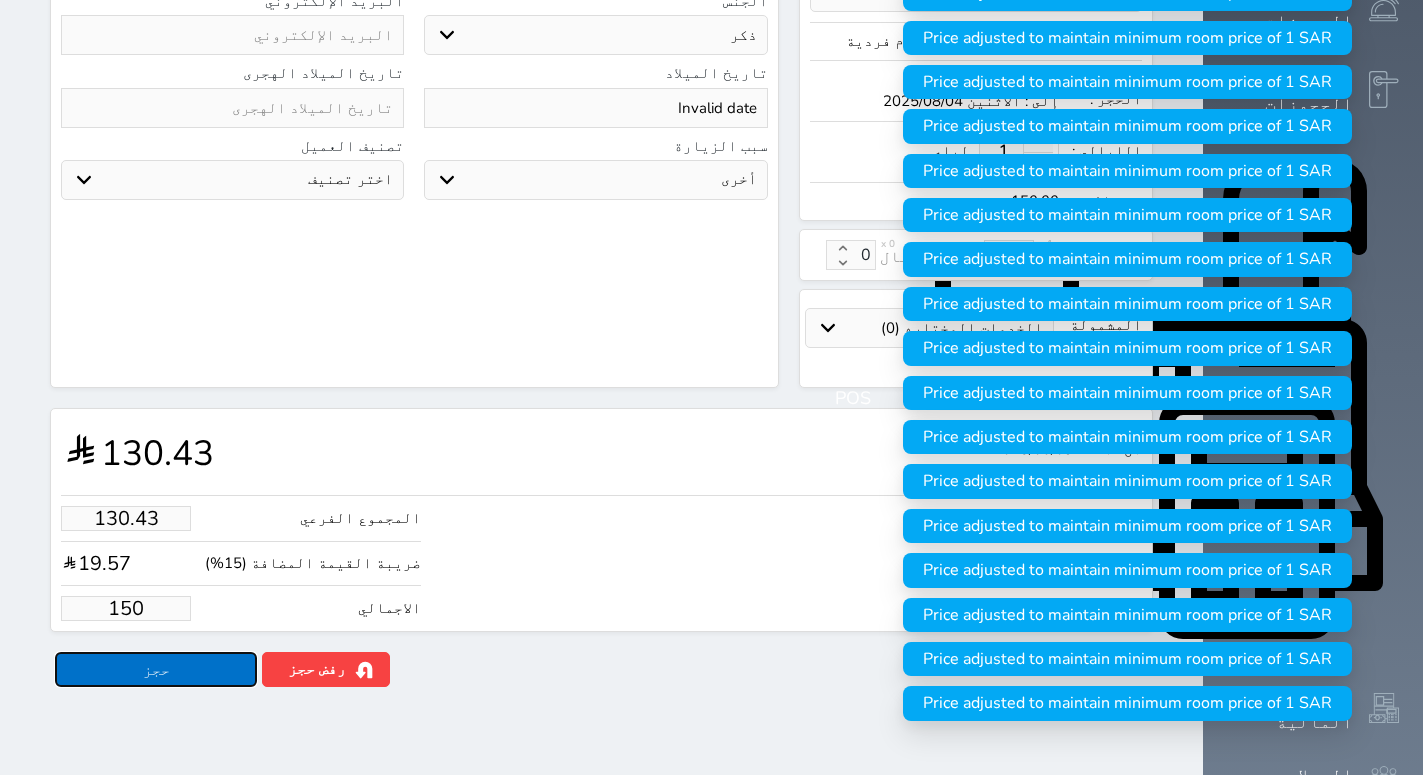 type on "150.00" 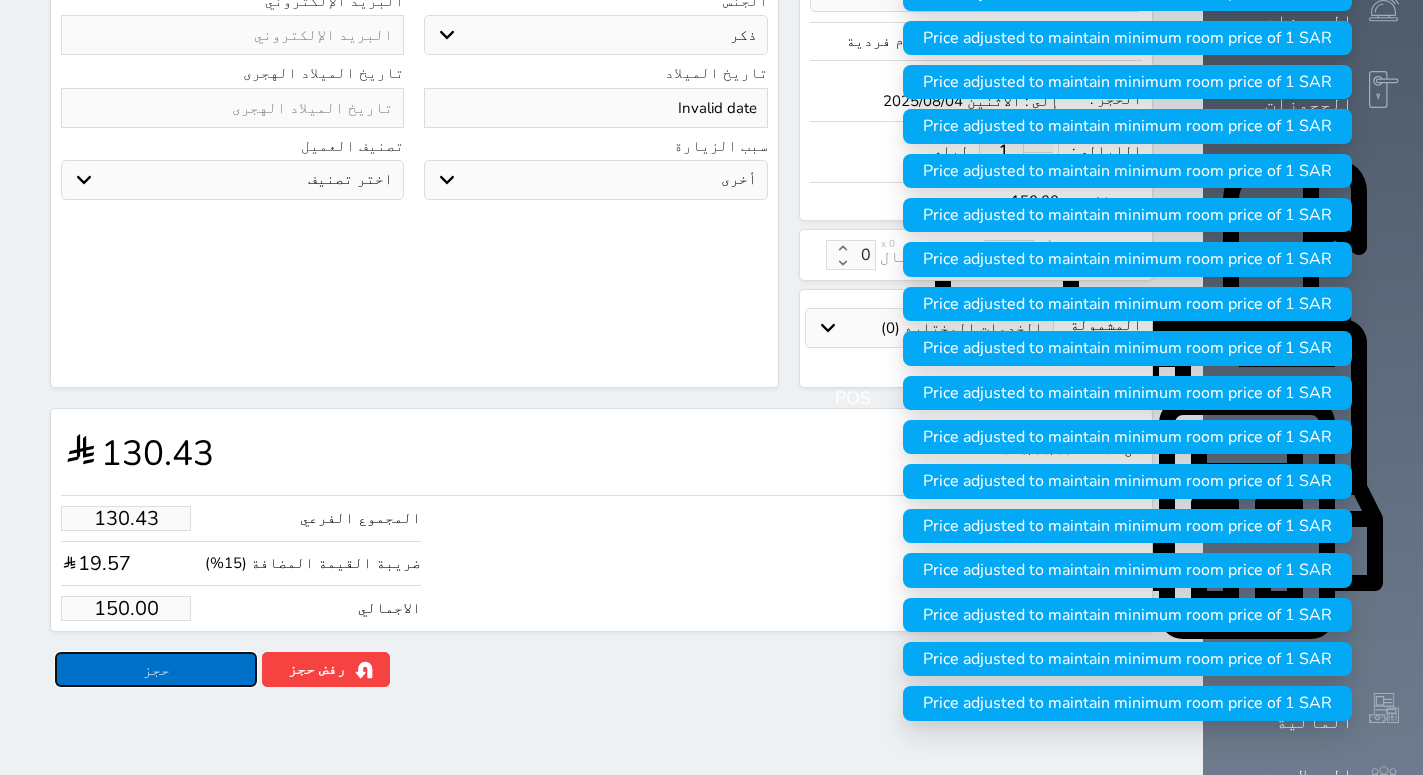 click on "حجز" at bounding box center [156, 669] 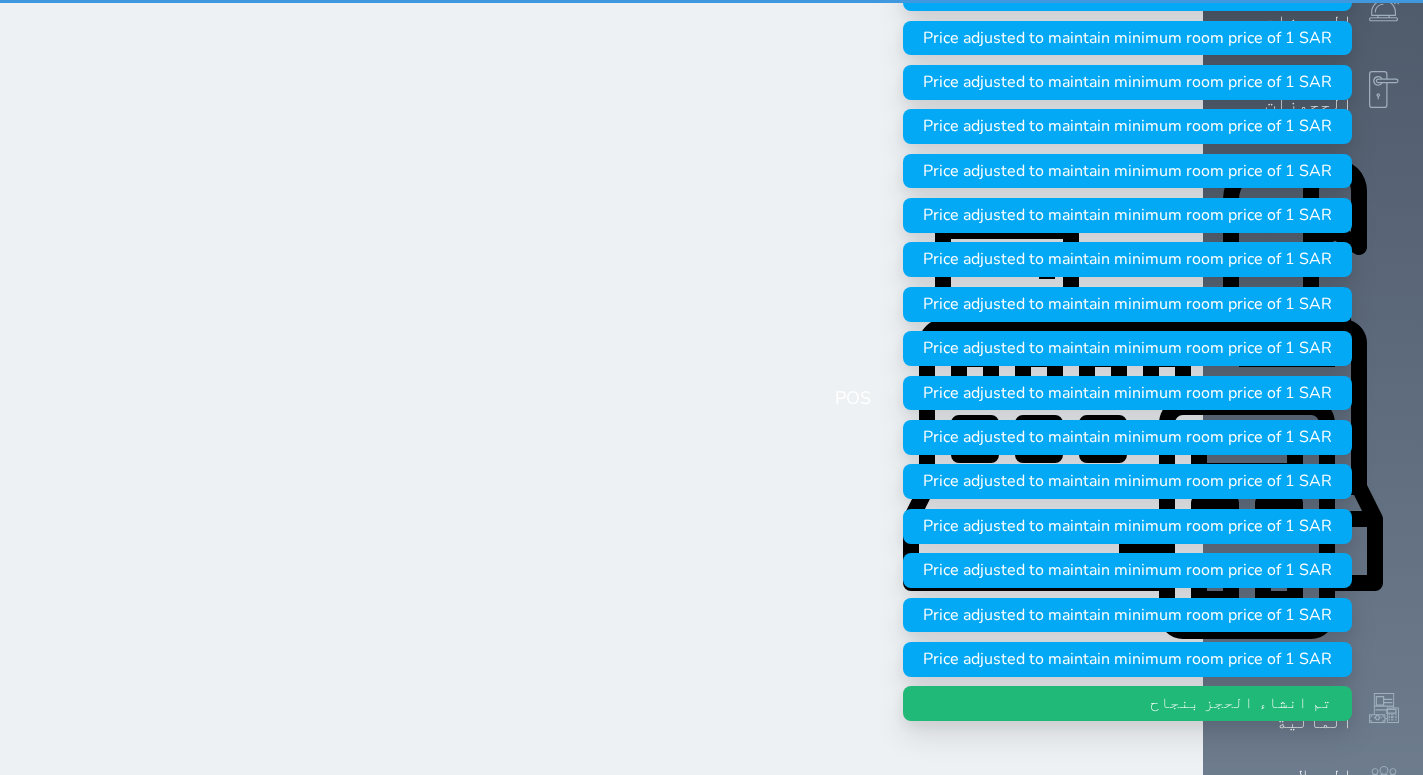 scroll, scrollTop: 0, scrollLeft: 0, axis: both 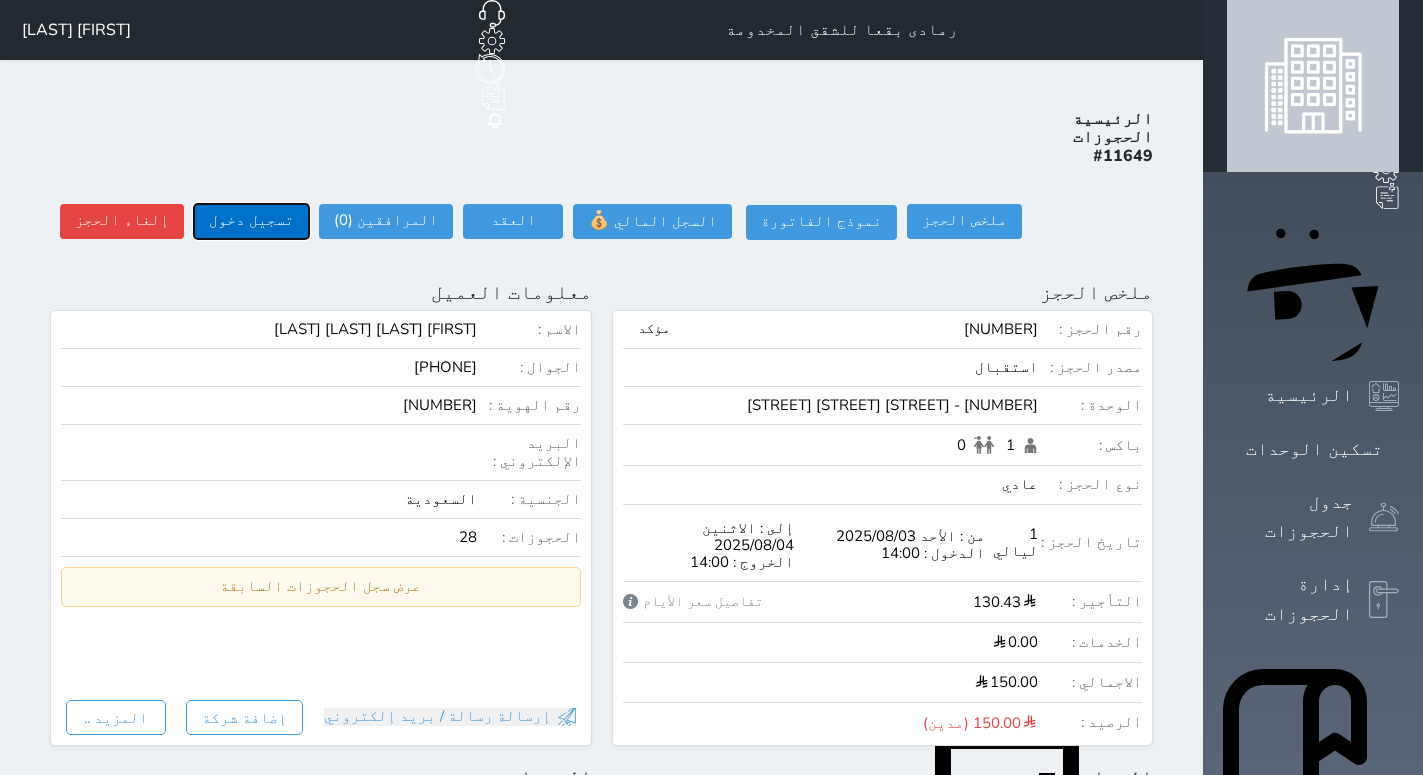 click on "تسجيل دخول" at bounding box center [251, 221] 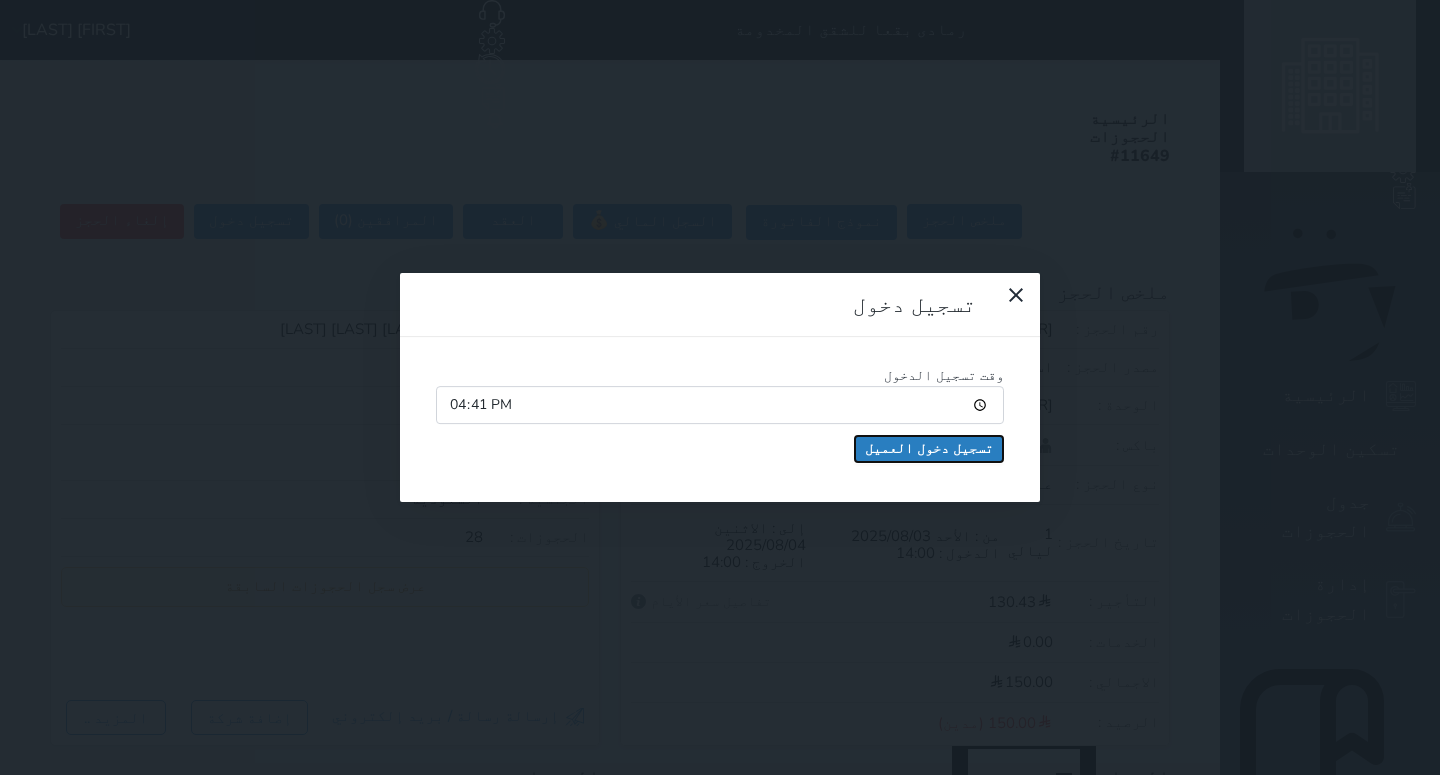 click on "تسجيل دخول العميل" at bounding box center (929, 449) 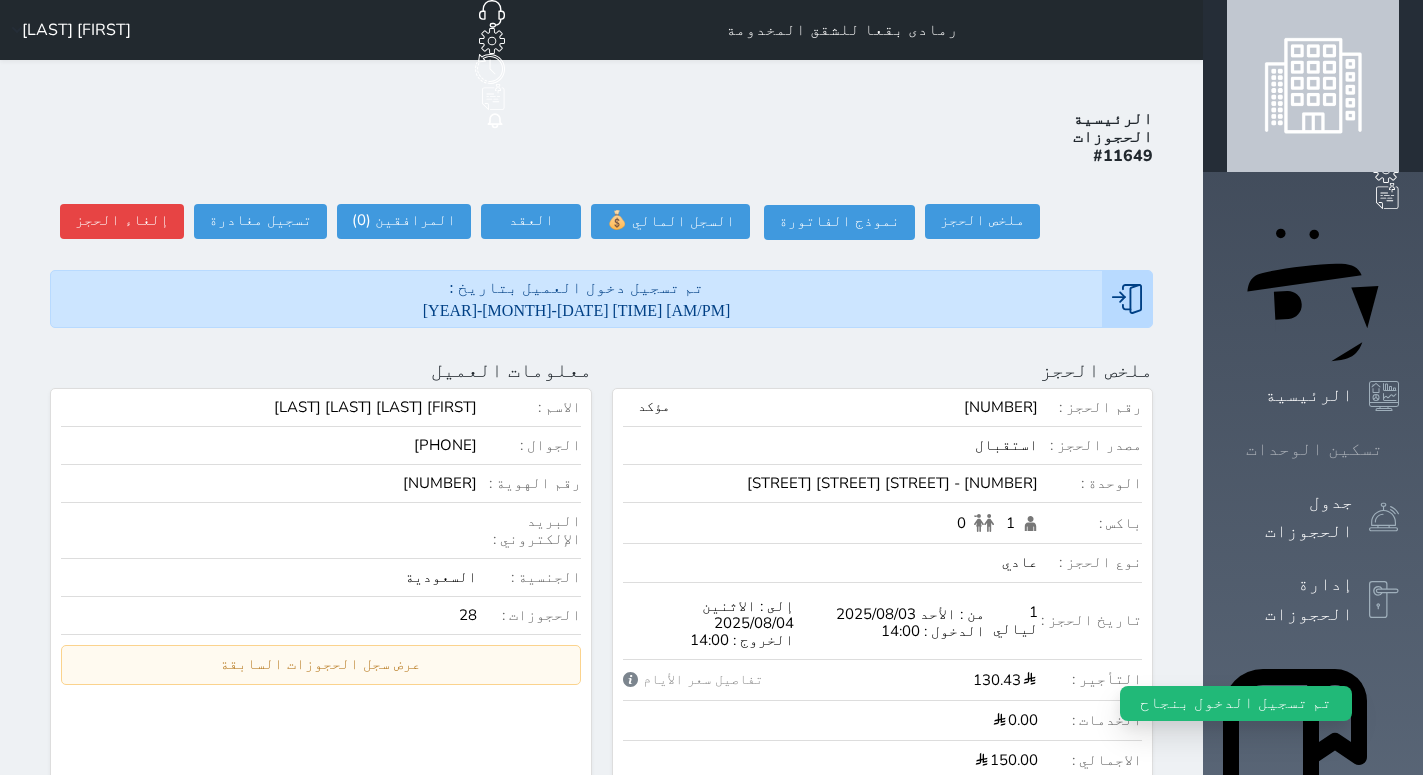 click on "تسكين الوحدات" at bounding box center [1314, 449] 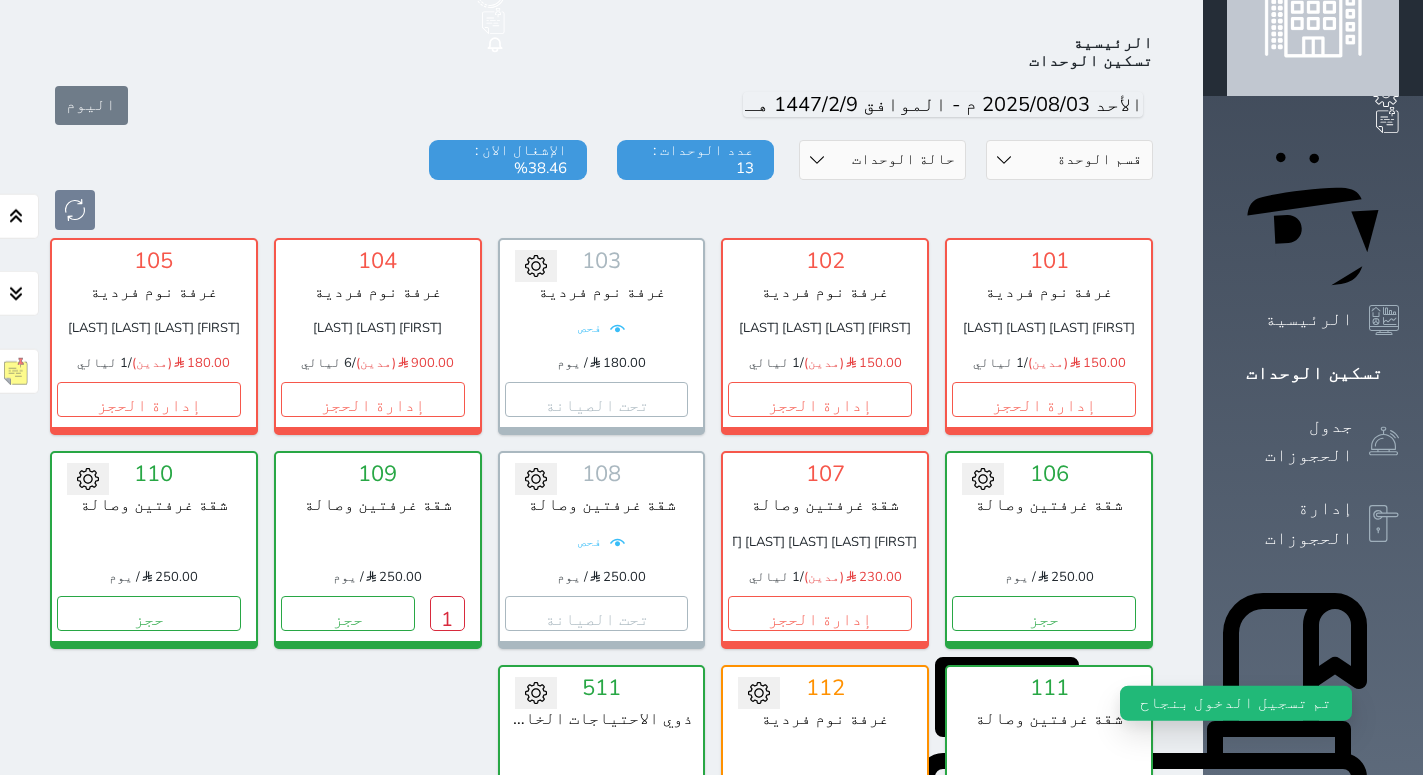 scroll, scrollTop: 78, scrollLeft: 0, axis: vertical 